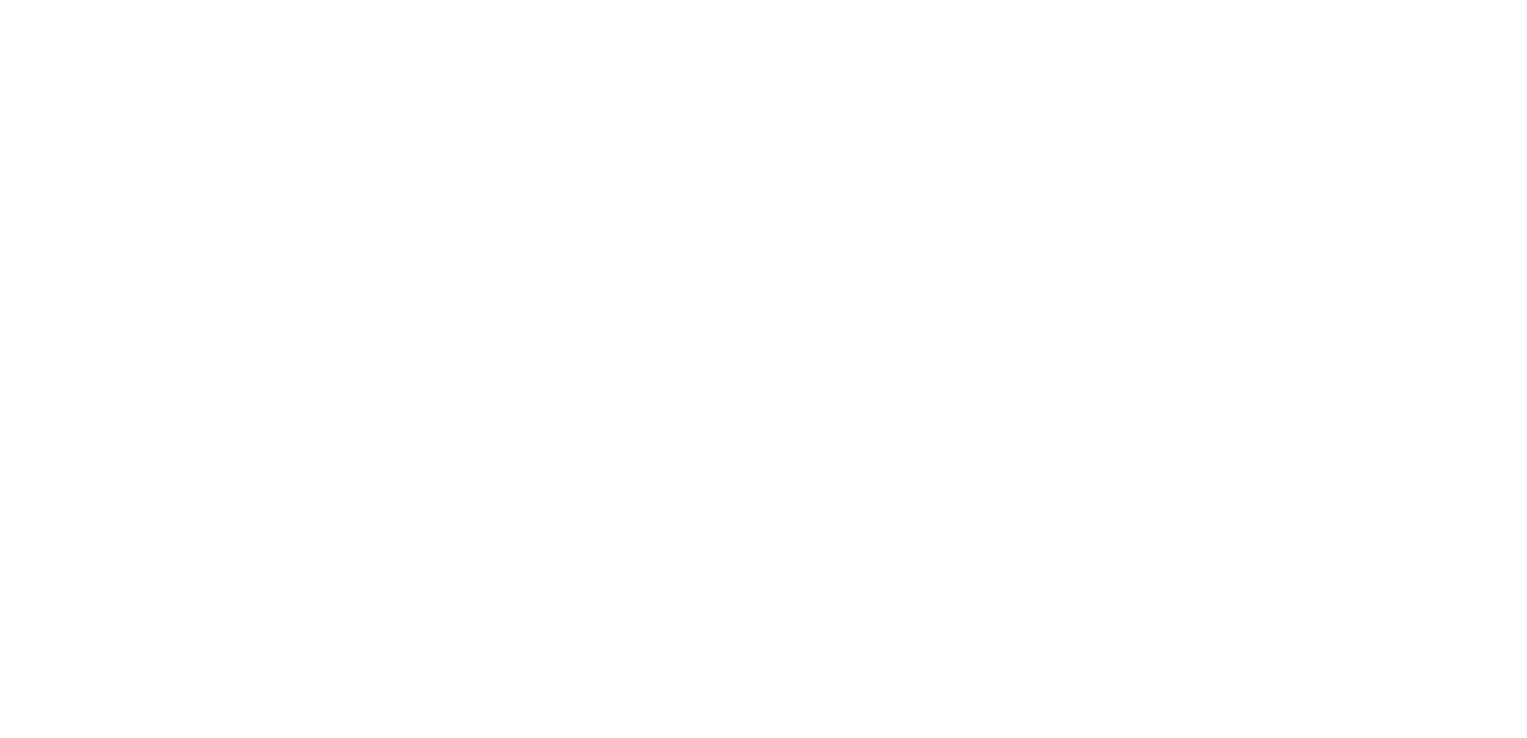 scroll, scrollTop: 0, scrollLeft: 0, axis: both 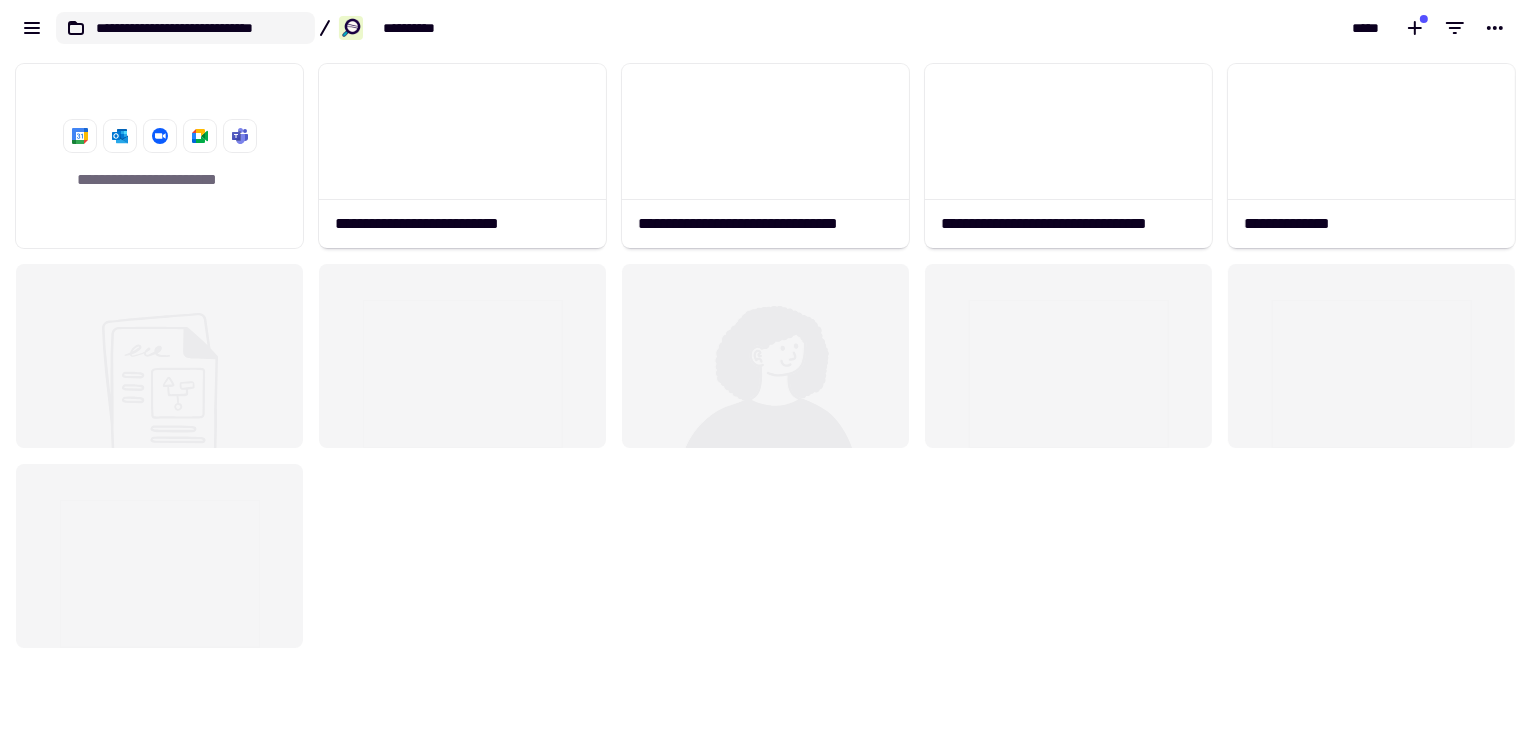 click on "**********" 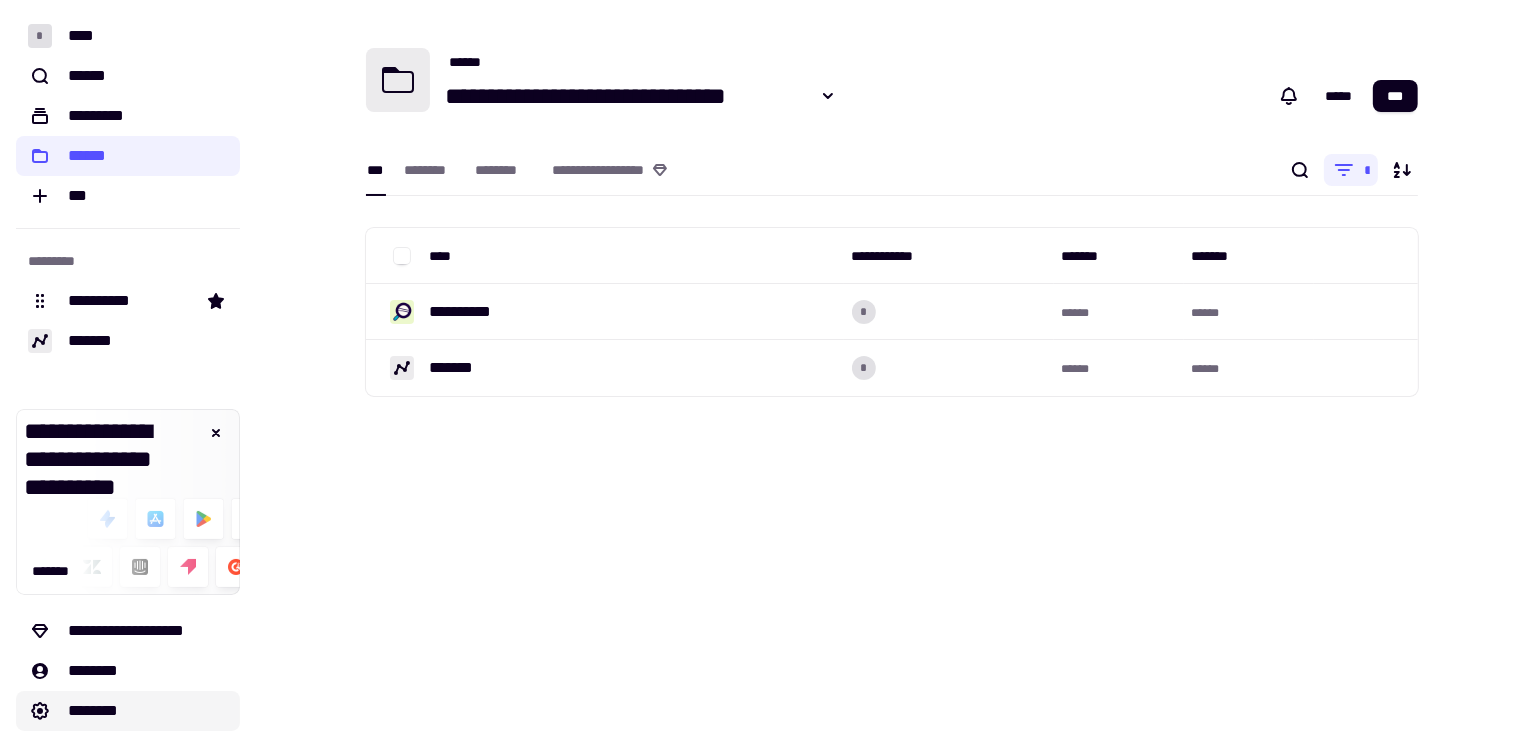 click on "********" 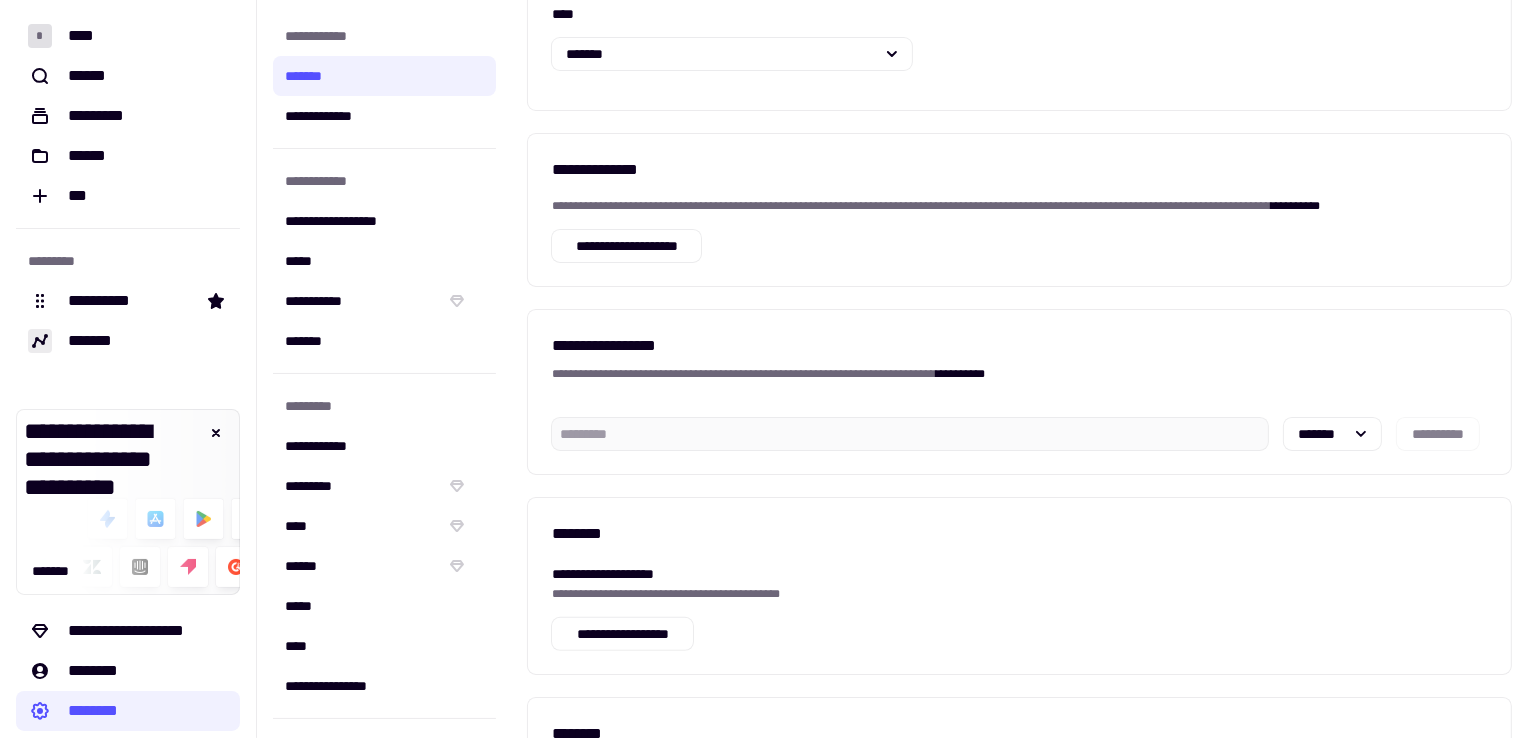 scroll, scrollTop: 617, scrollLeft: 0, axis: vertical 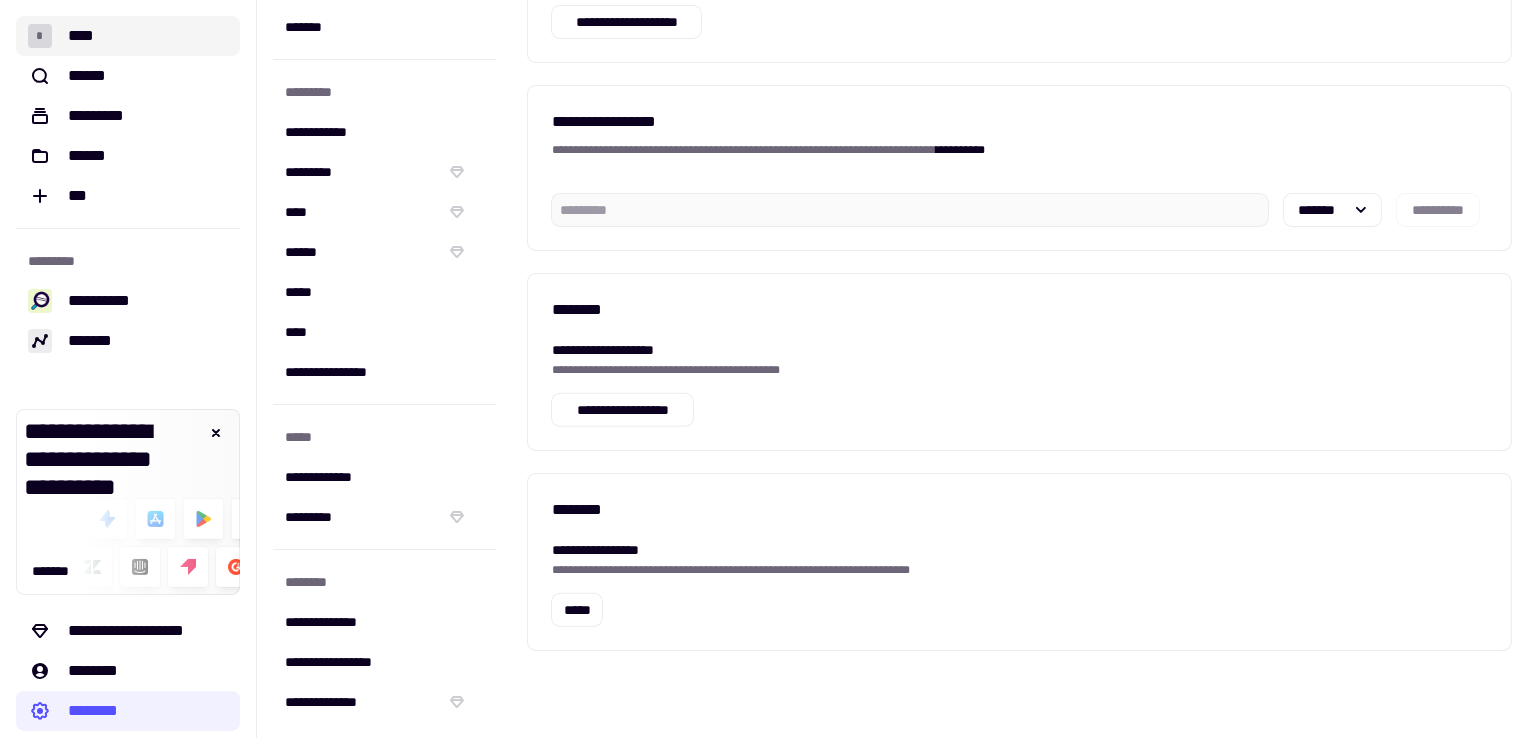 click on "* ****" 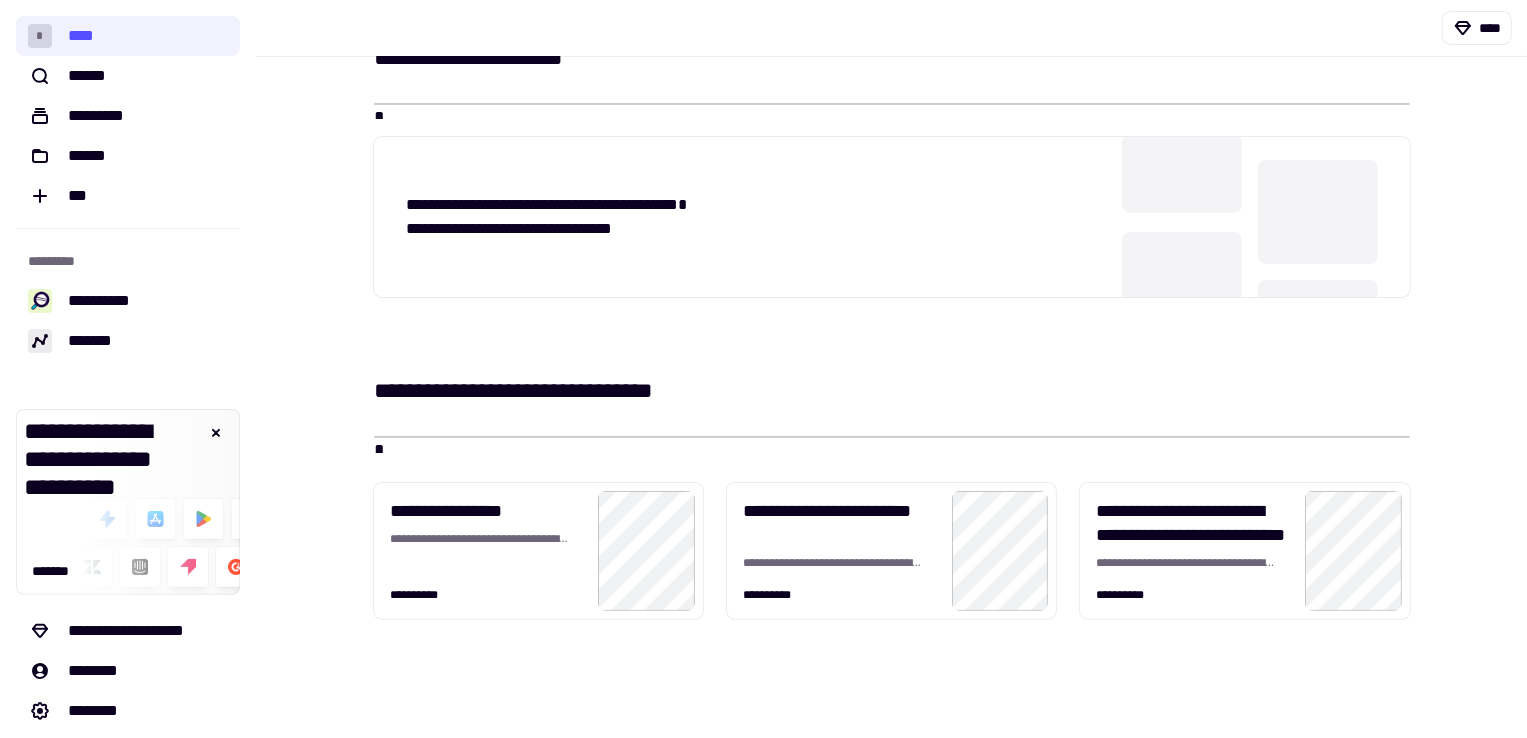 scroll, scrollTop: 406, scrollLeft: 0, axis: vertical 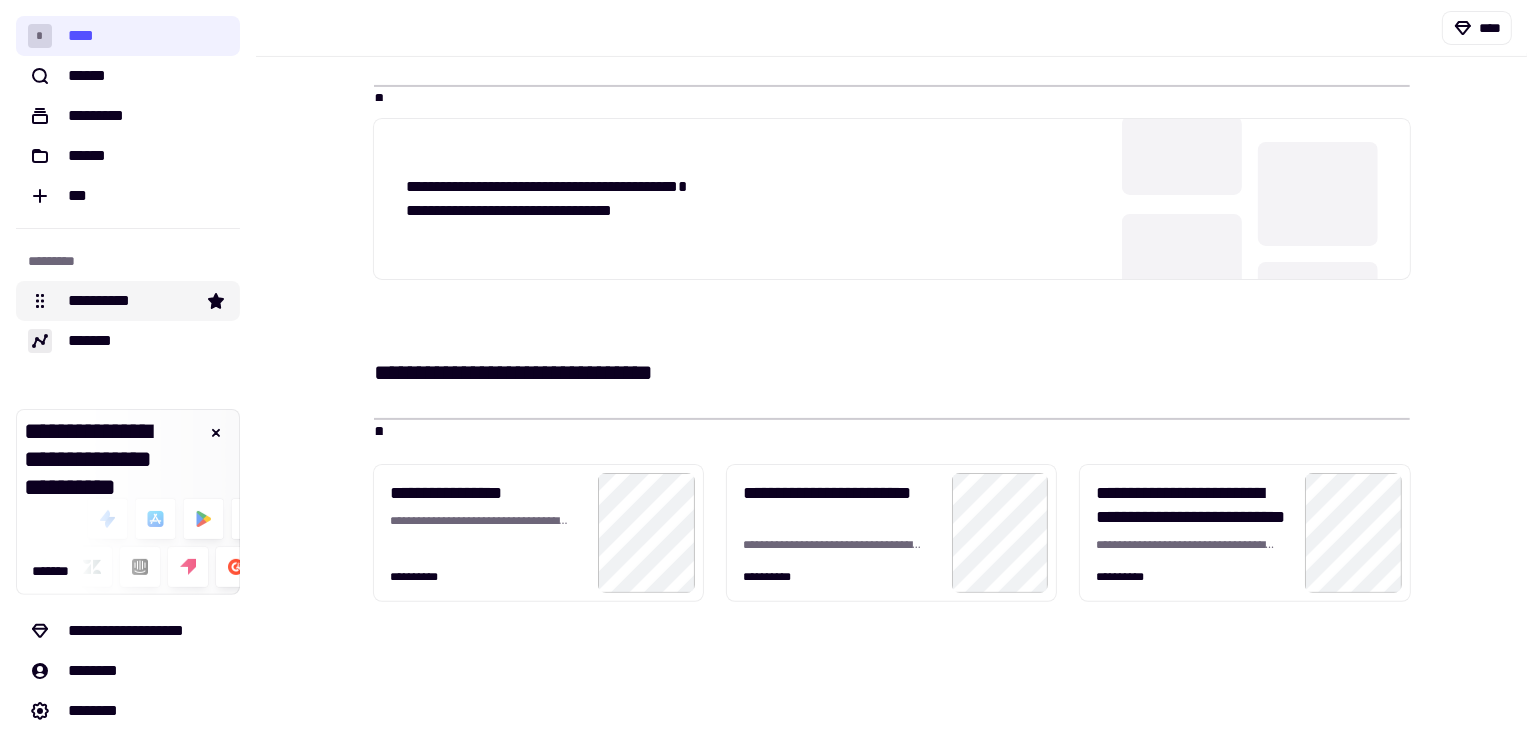 click on "**********" 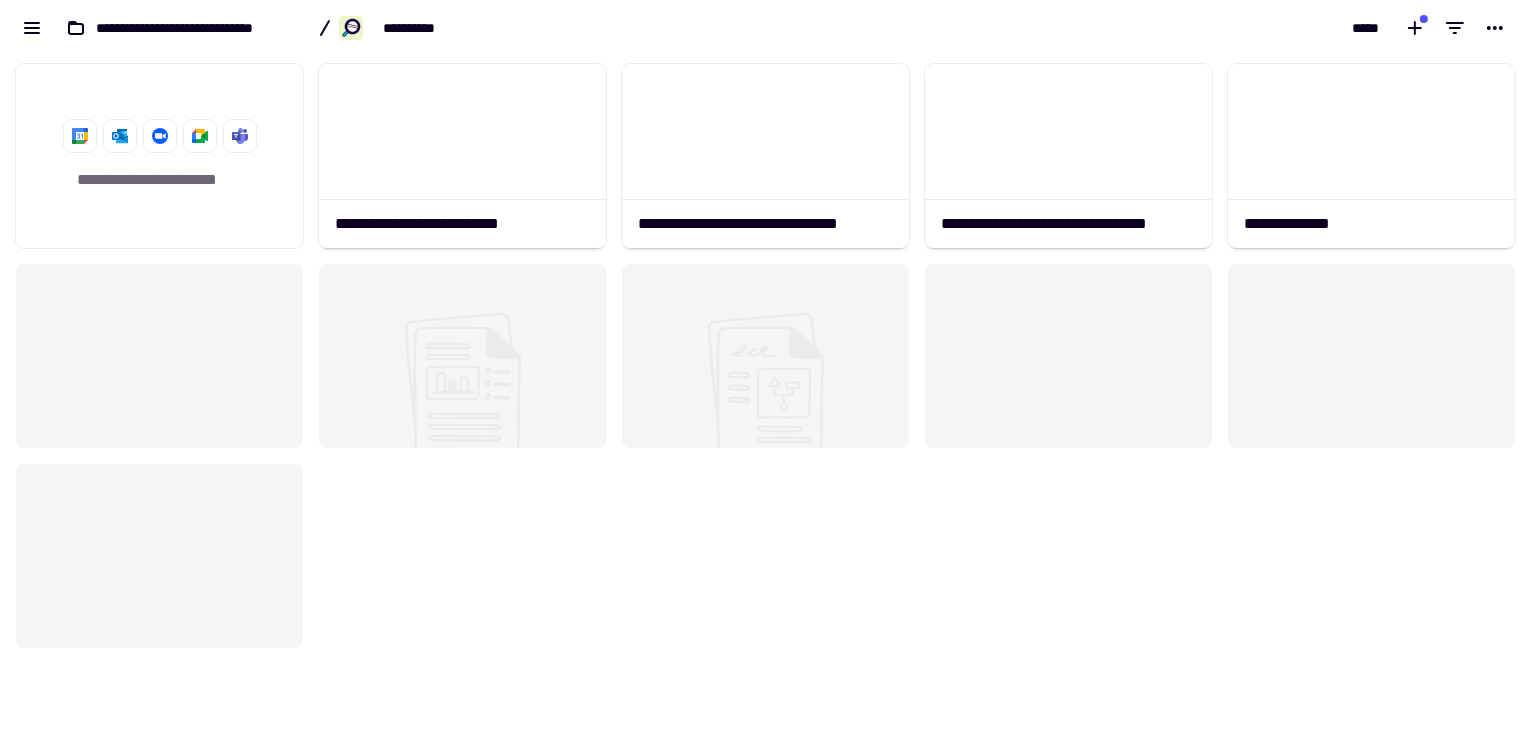 scroll, scrollTop: 16, scrollLeft: 16, axis: both 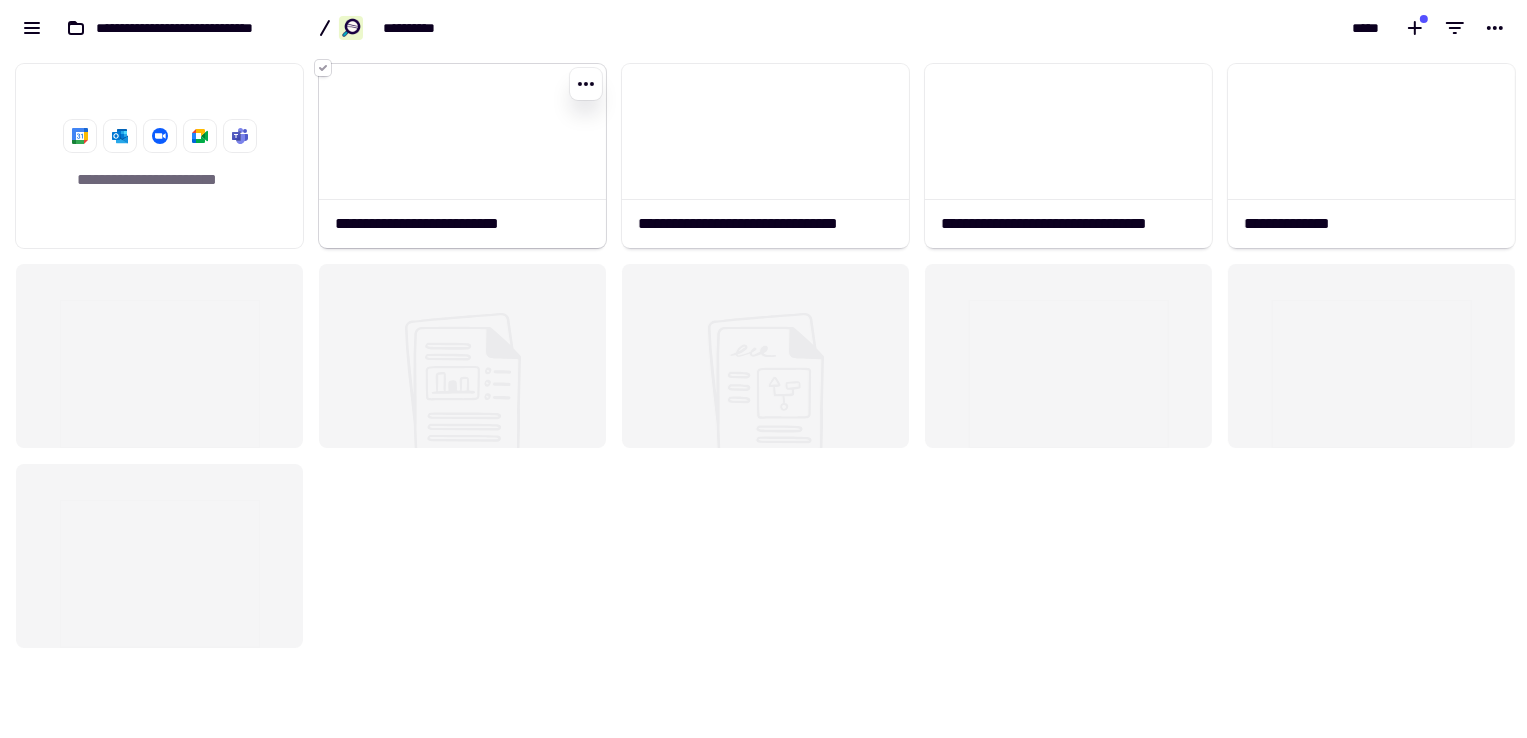 click 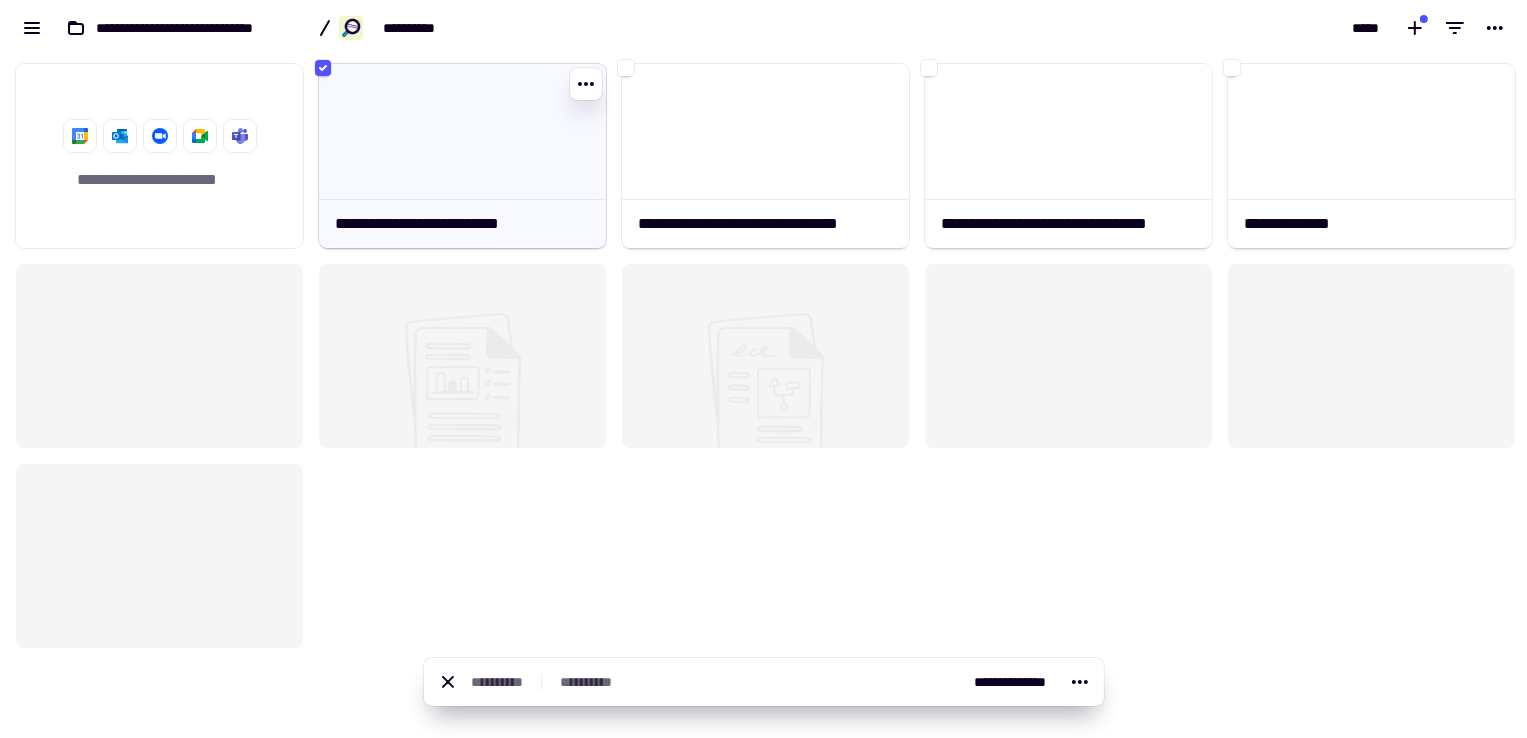 click 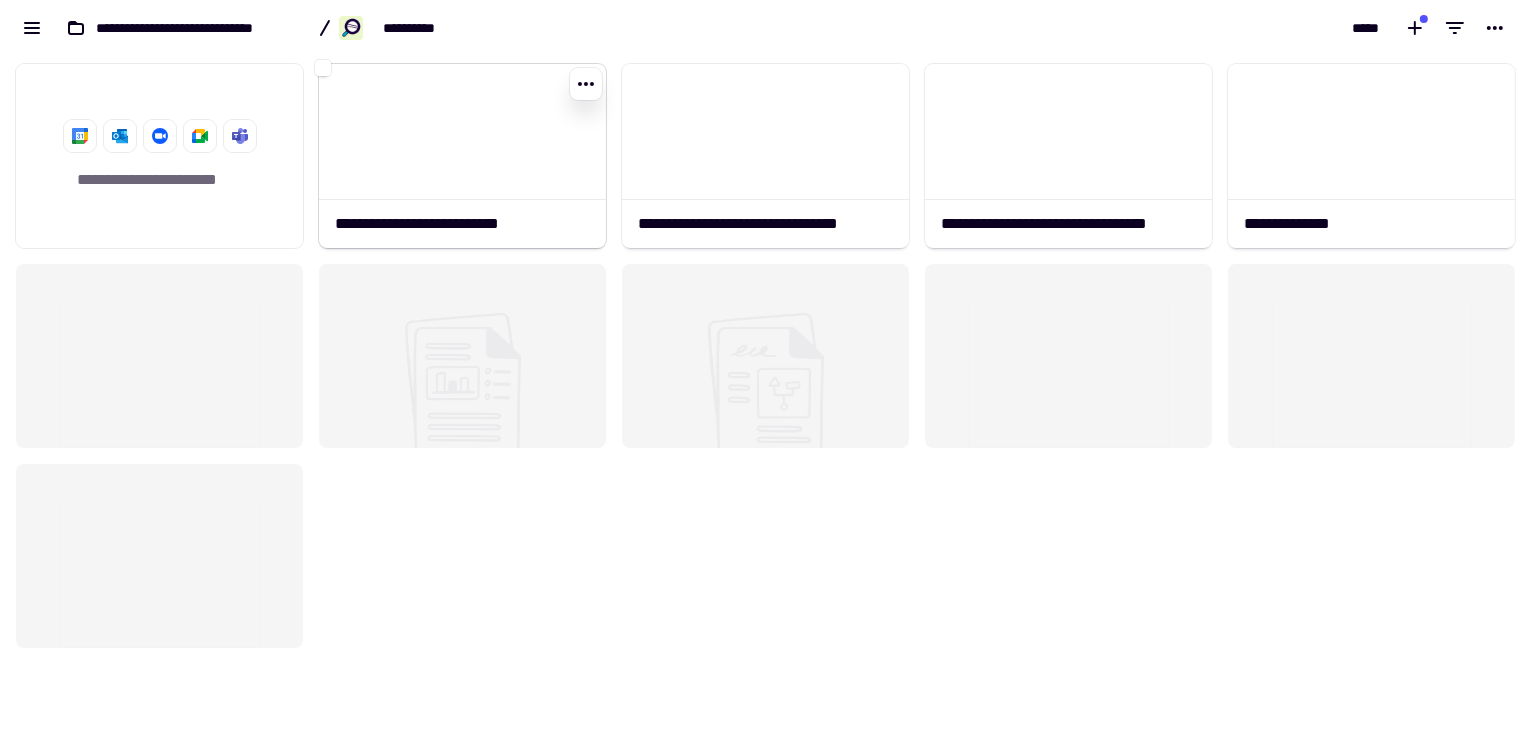 click 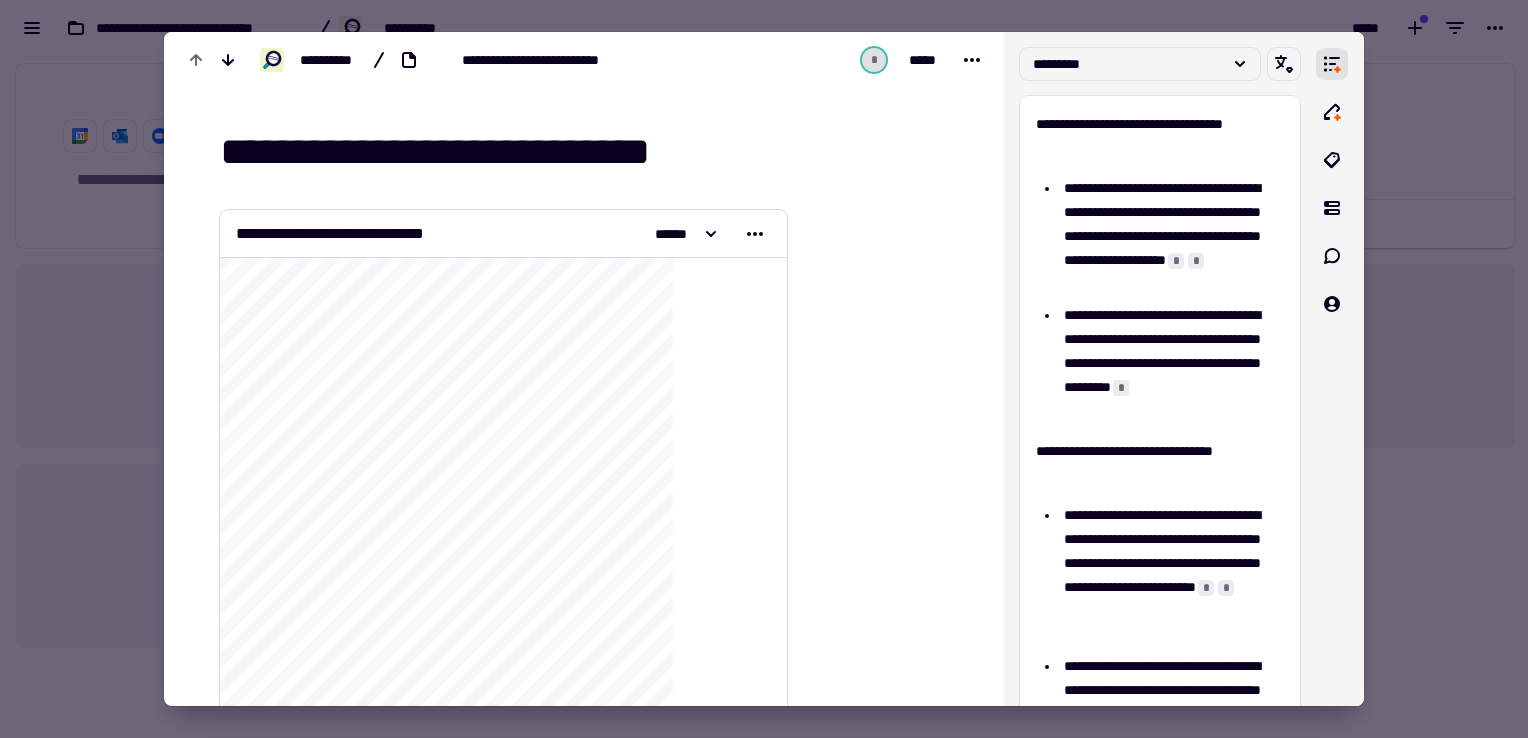 scroll, scrollTop: 16, scrollLeft: 16, axis: both 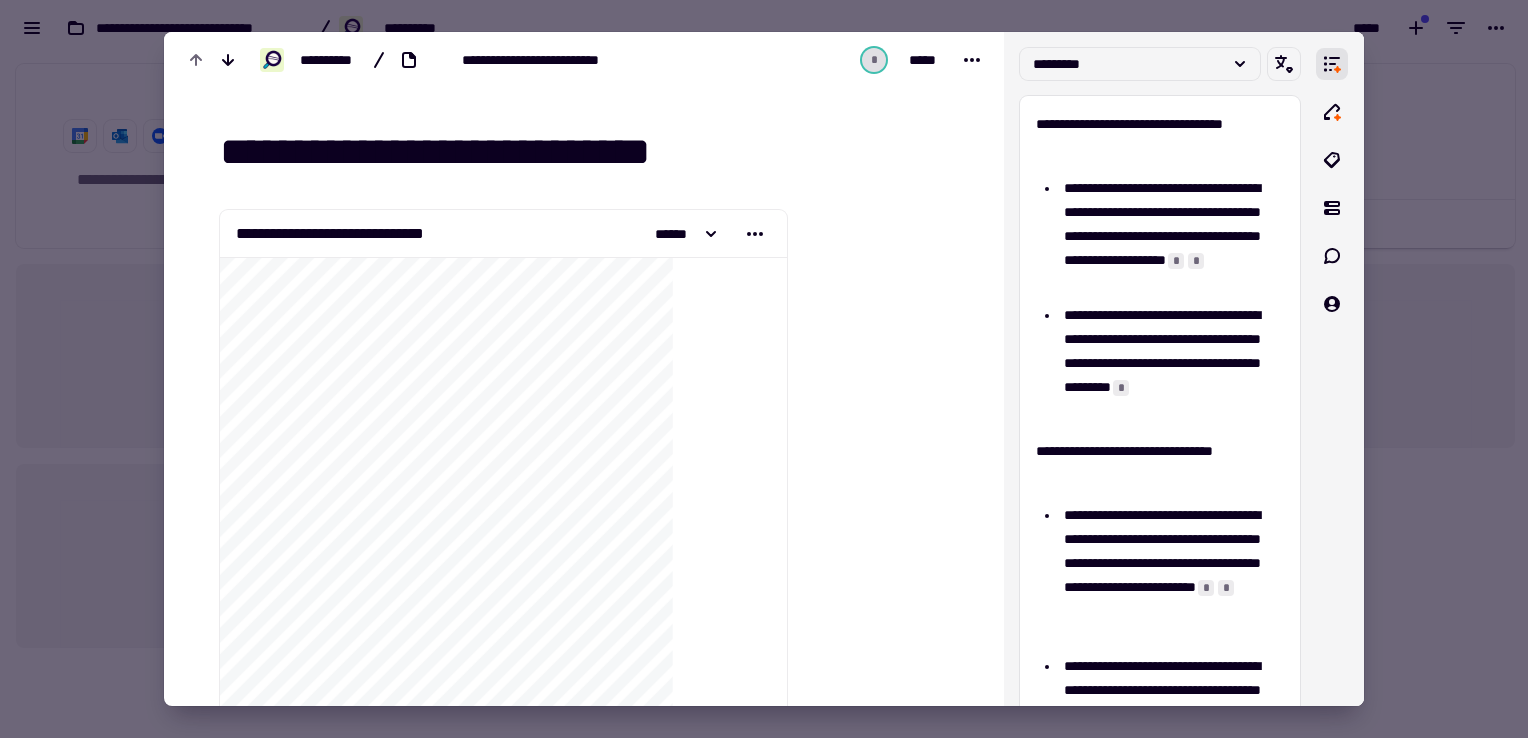 click at bounding box center (764, 369) 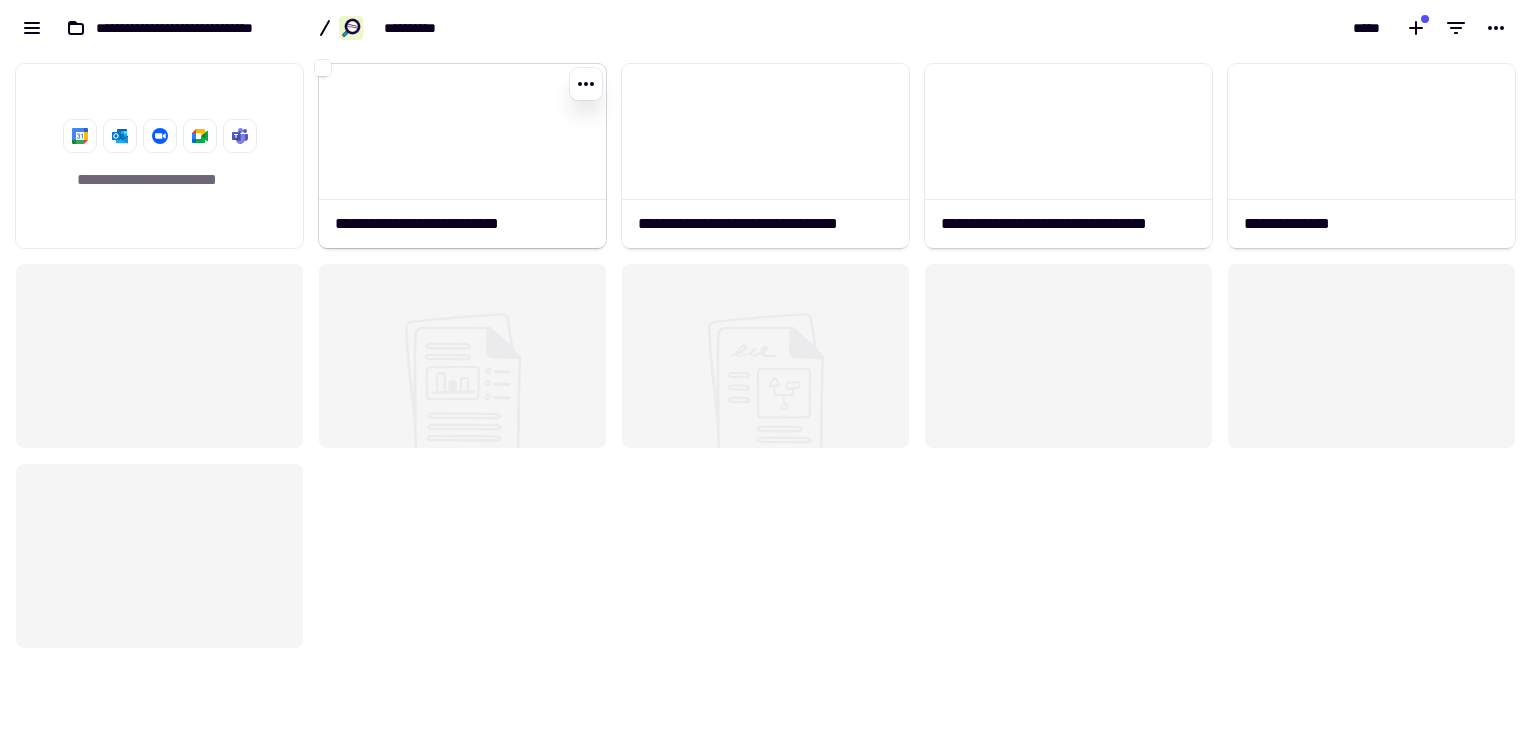 click 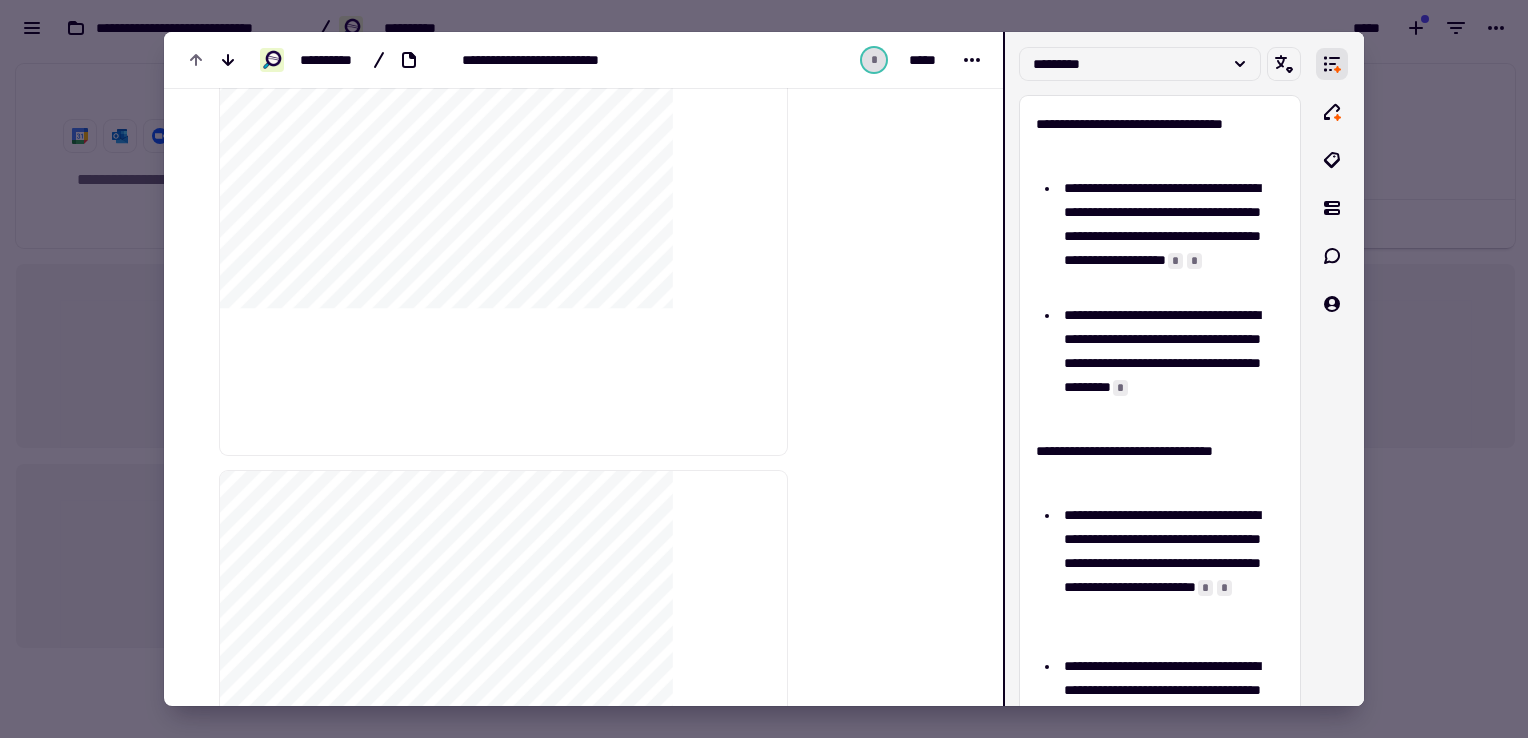 scroll, scrollTop: 4288, scrollLeft: 0, axis: vertical 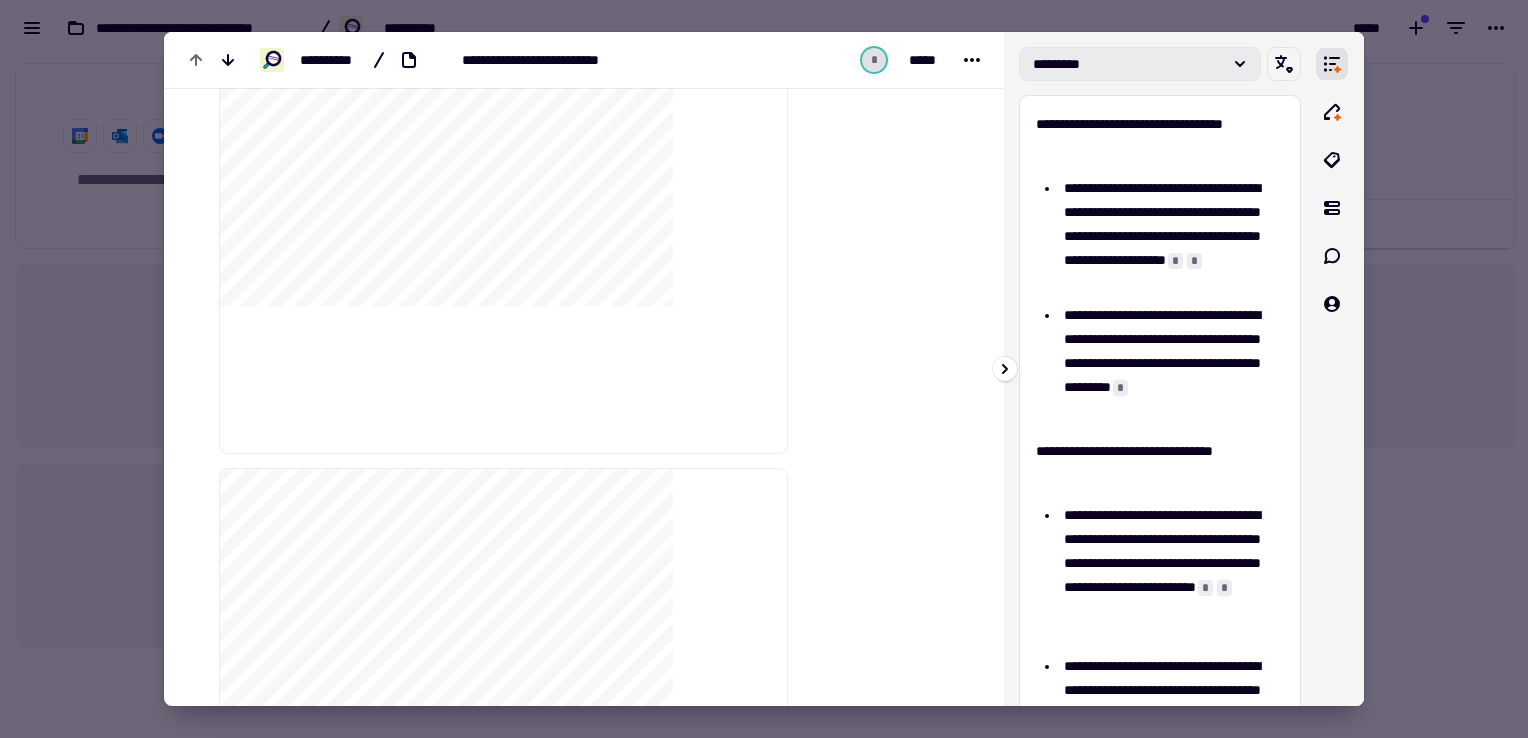click 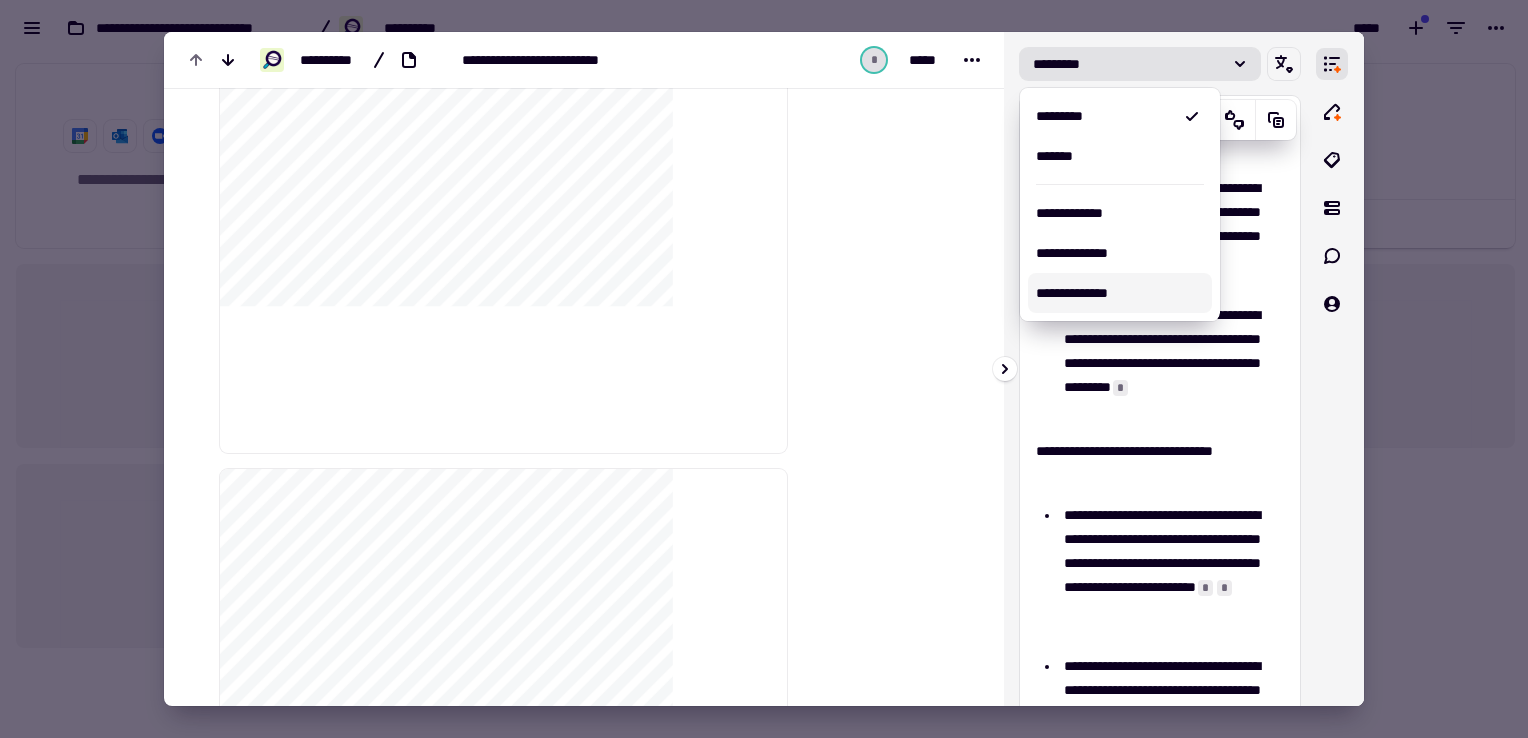 click on "**********" at bounding box center [1164, 363] 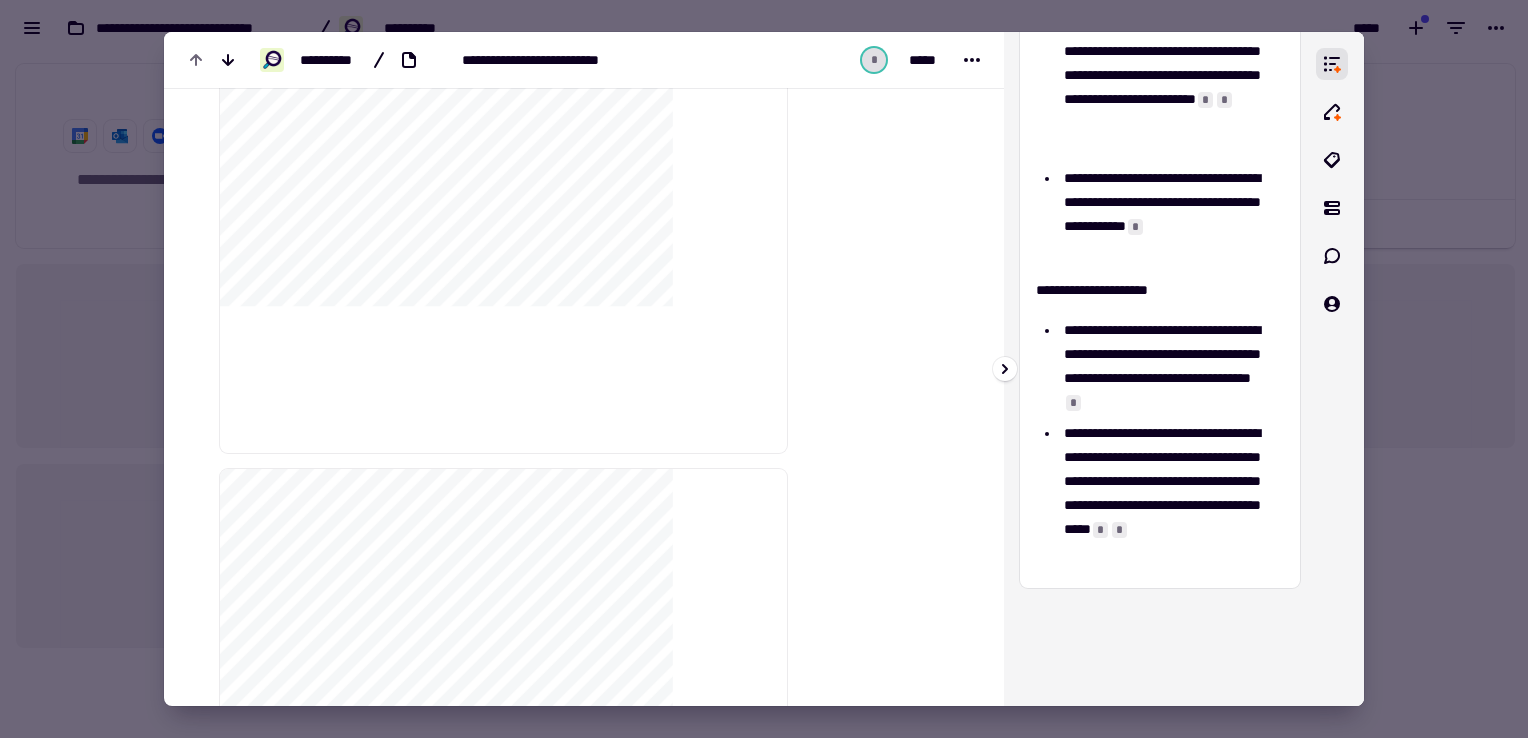 scroll, scrollTop: 576, scrollLeft: 0, axis: vertical 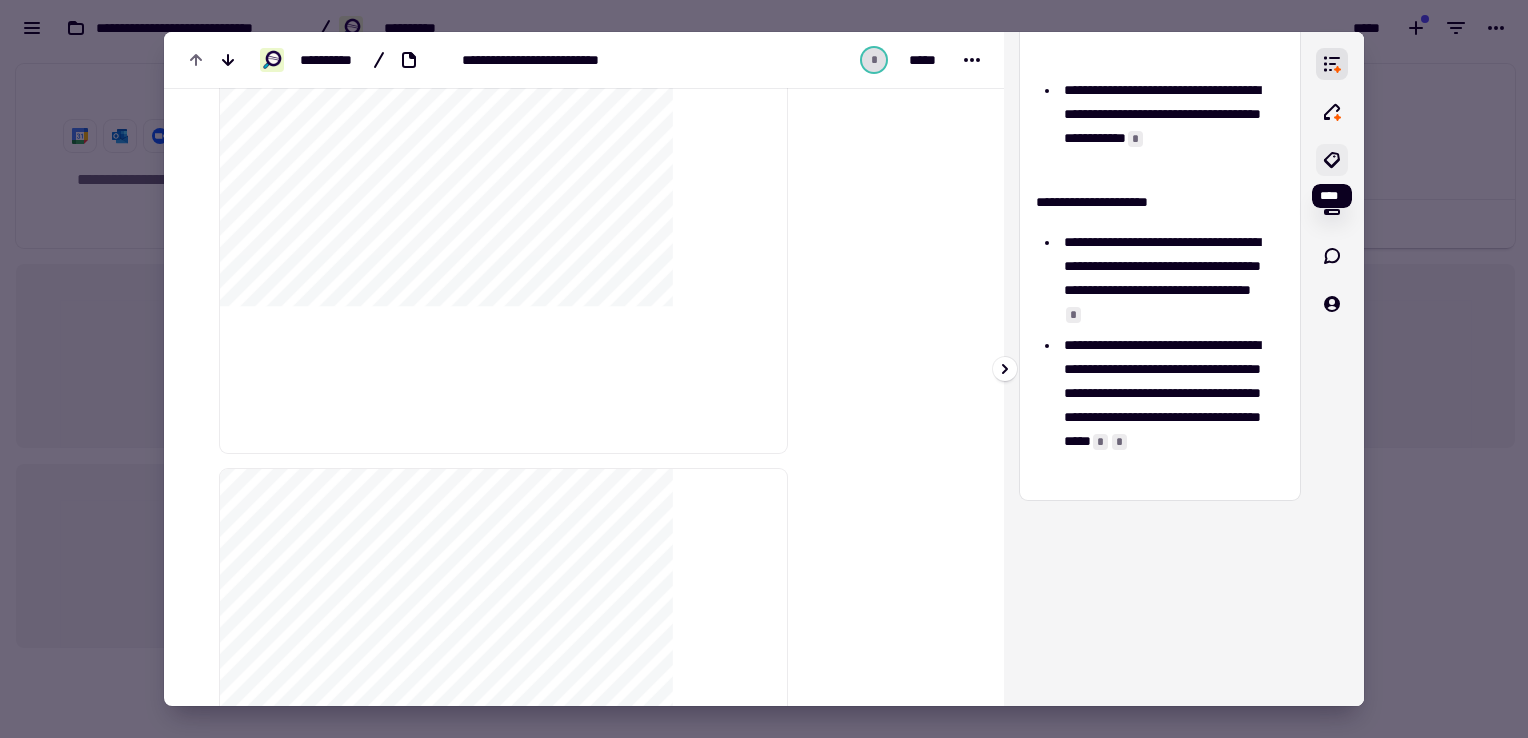 click 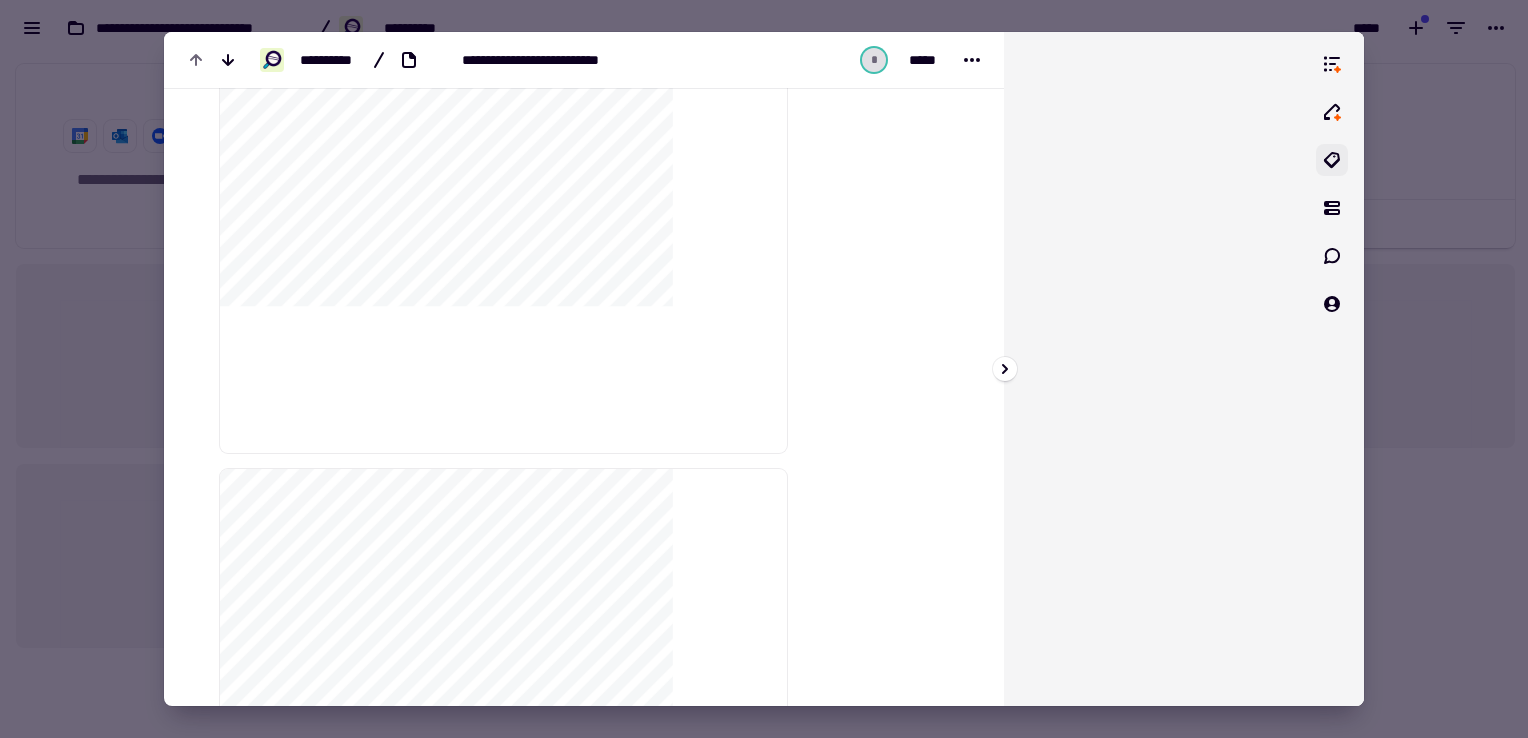 scroll, scrollTop: 0, scrollLeft: 0, axis: both 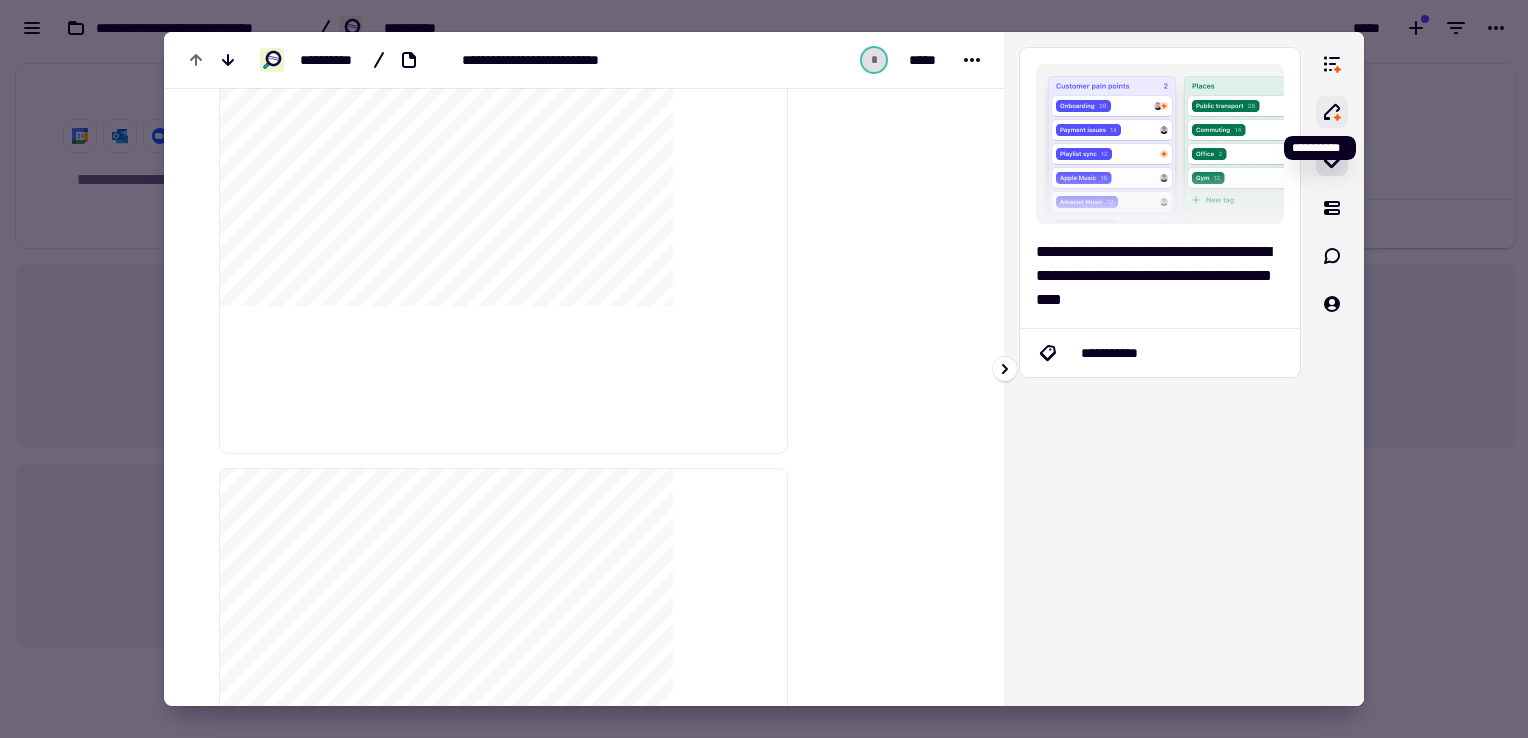 click 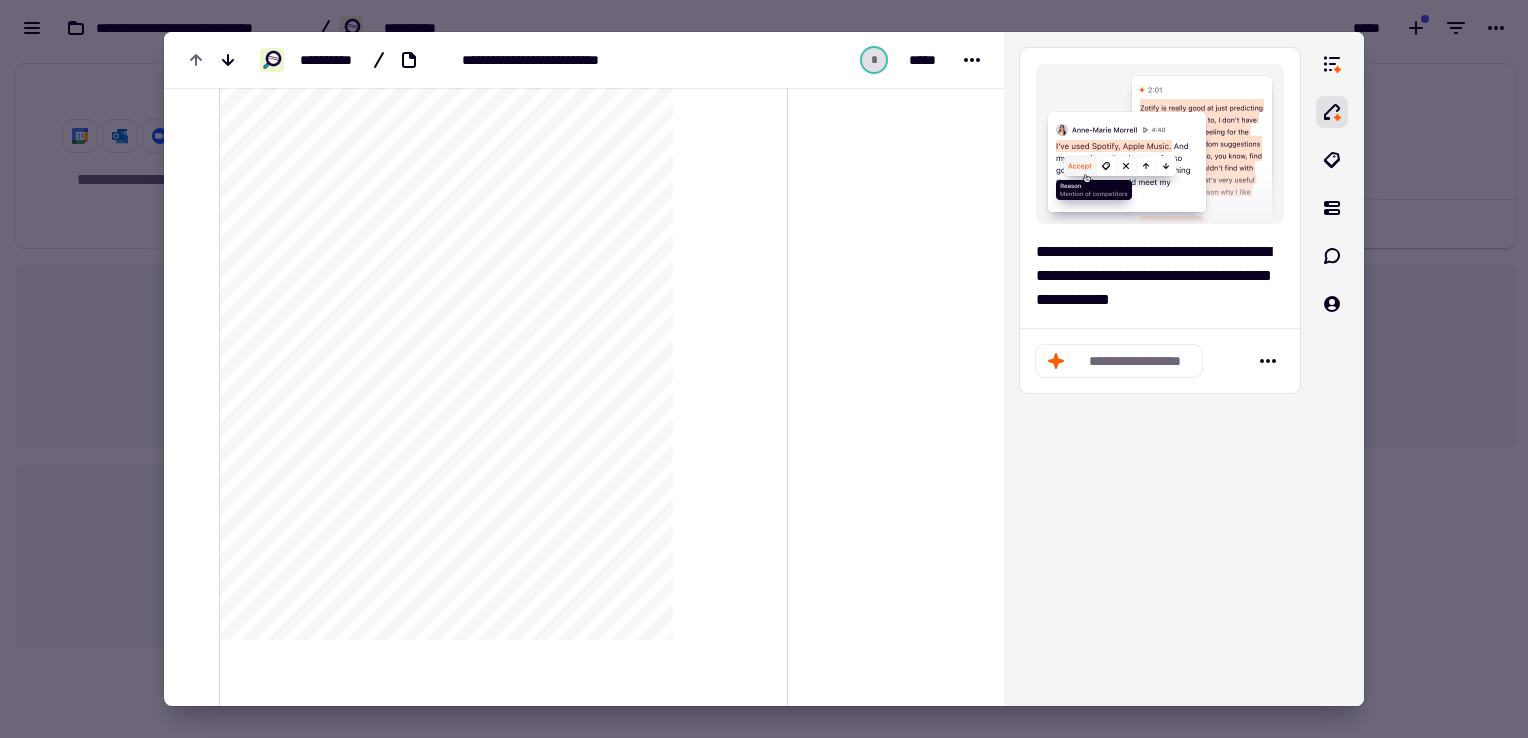 scroll, scrollTop: 4695, scrollLeft: 0, axis: vertical 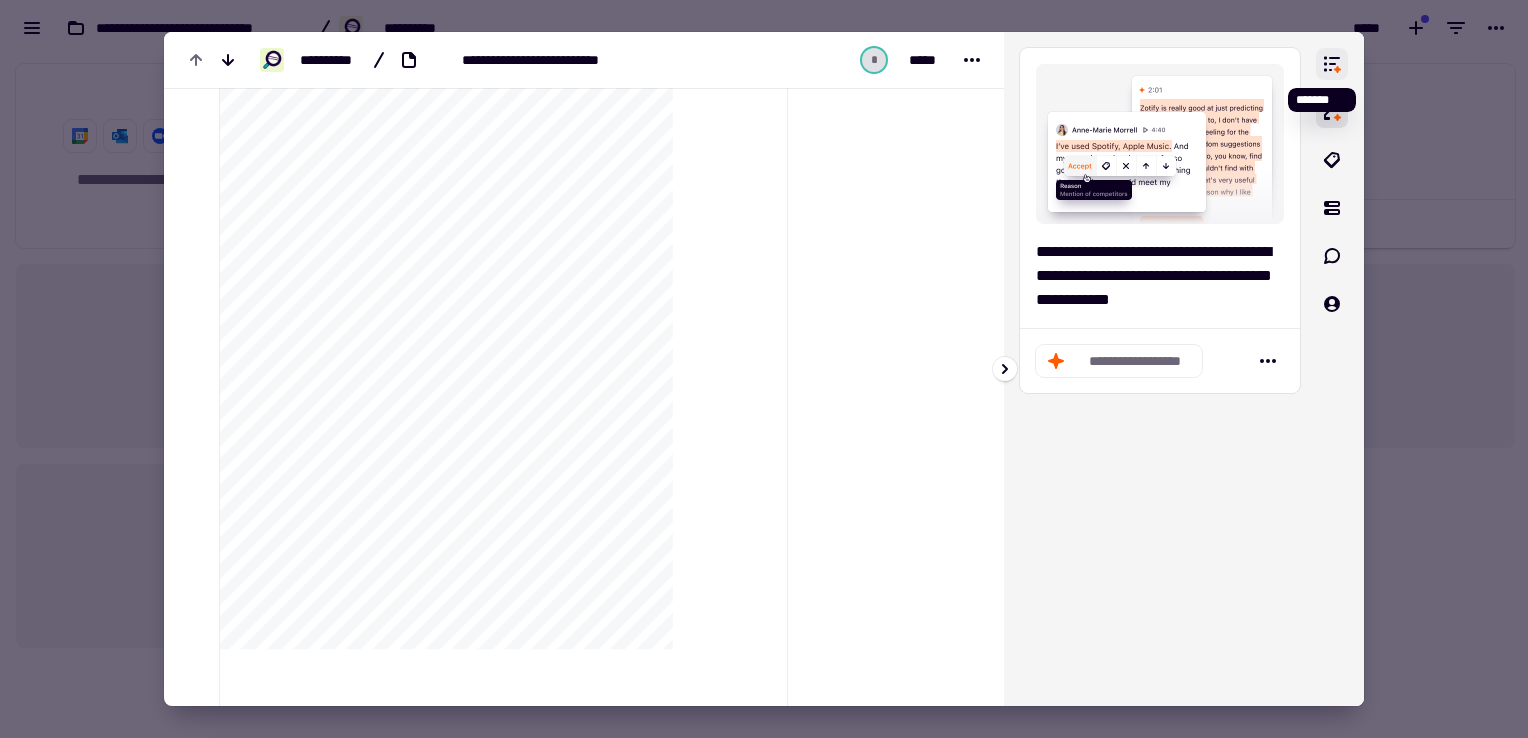 click 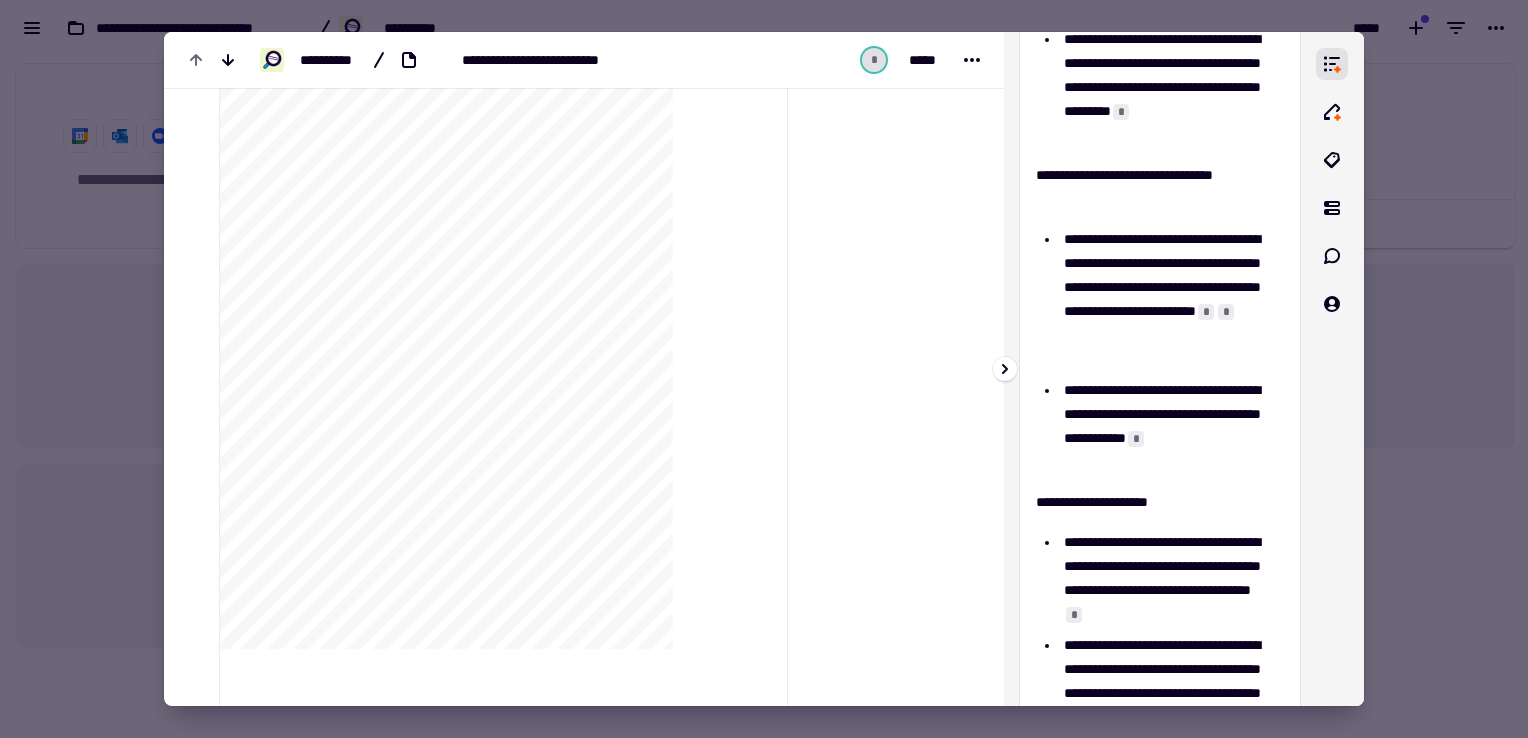 scroll, scrollTop: 280, scrollLeft: 0, axis: vertical 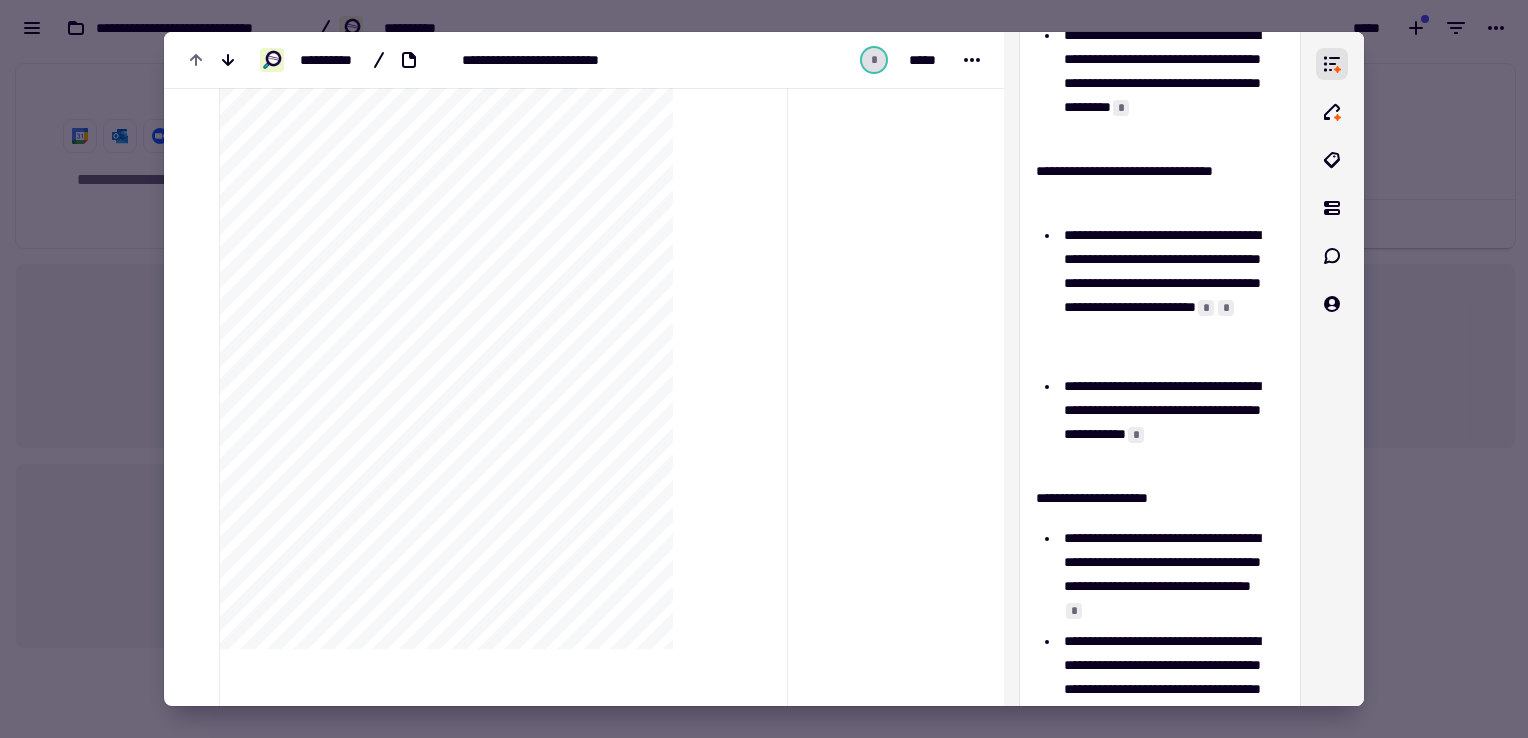 click at bounding box center [764, 369] 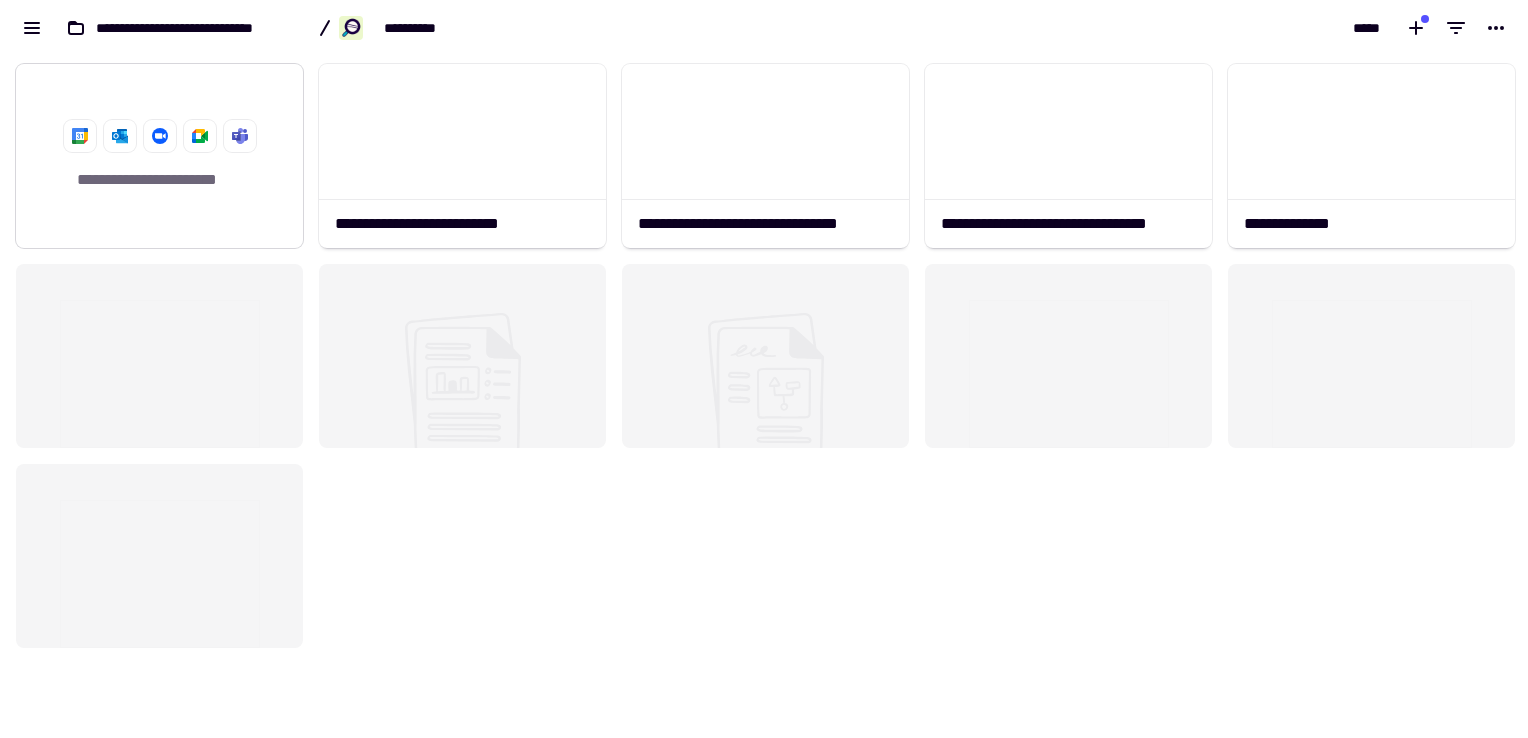 click on "**********" 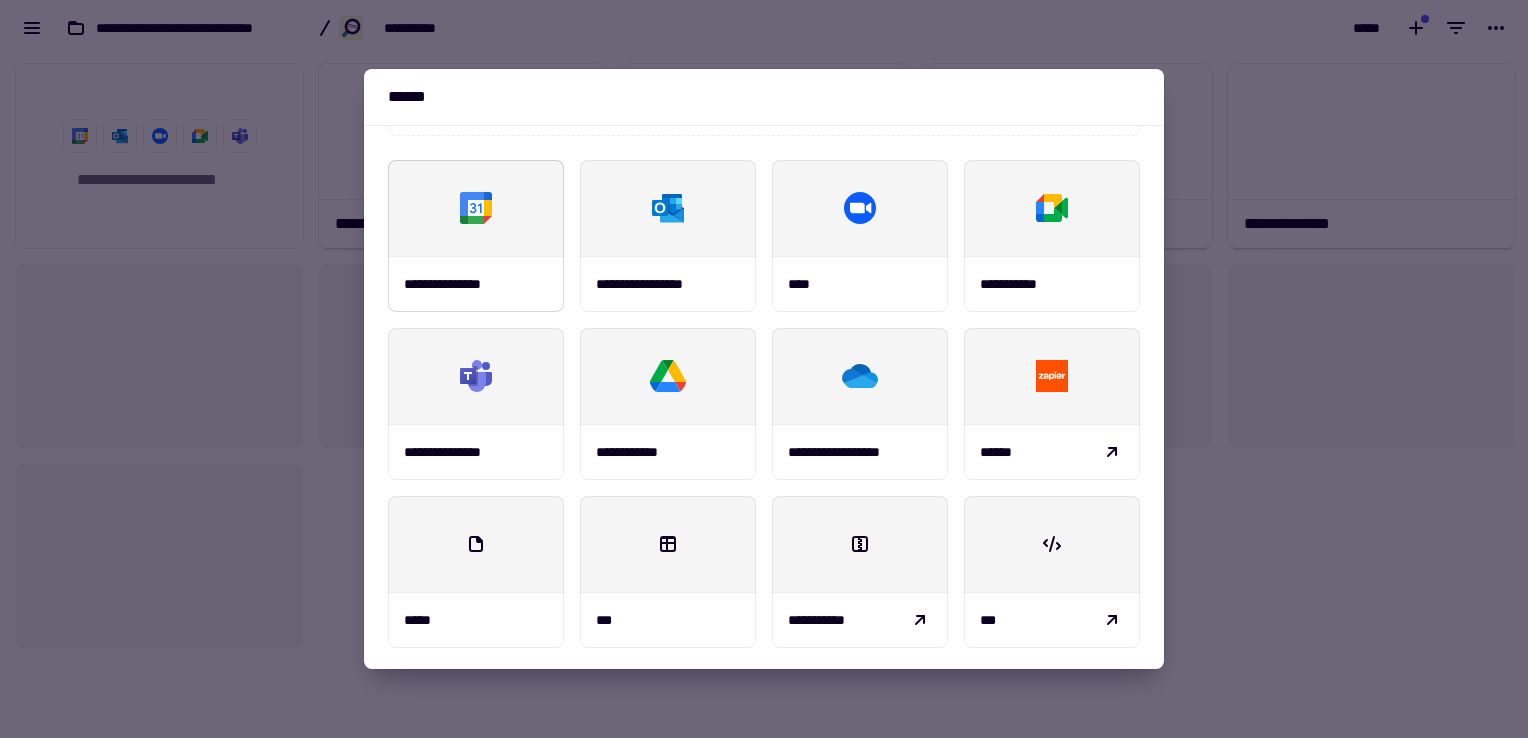 scroll, scrollTop: 233, scrollLeft: 0, axis: vertical 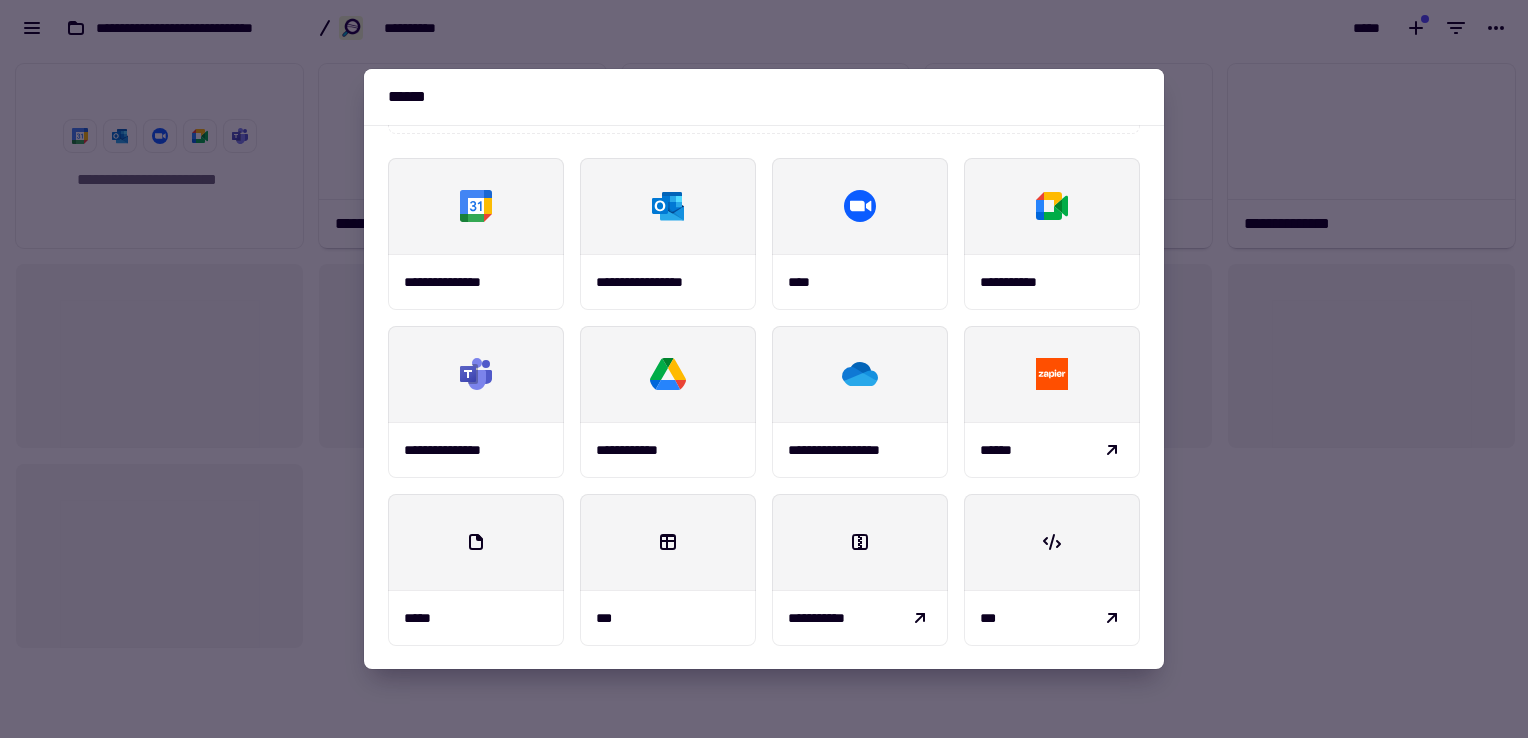 click at bounding box center [764, 369] 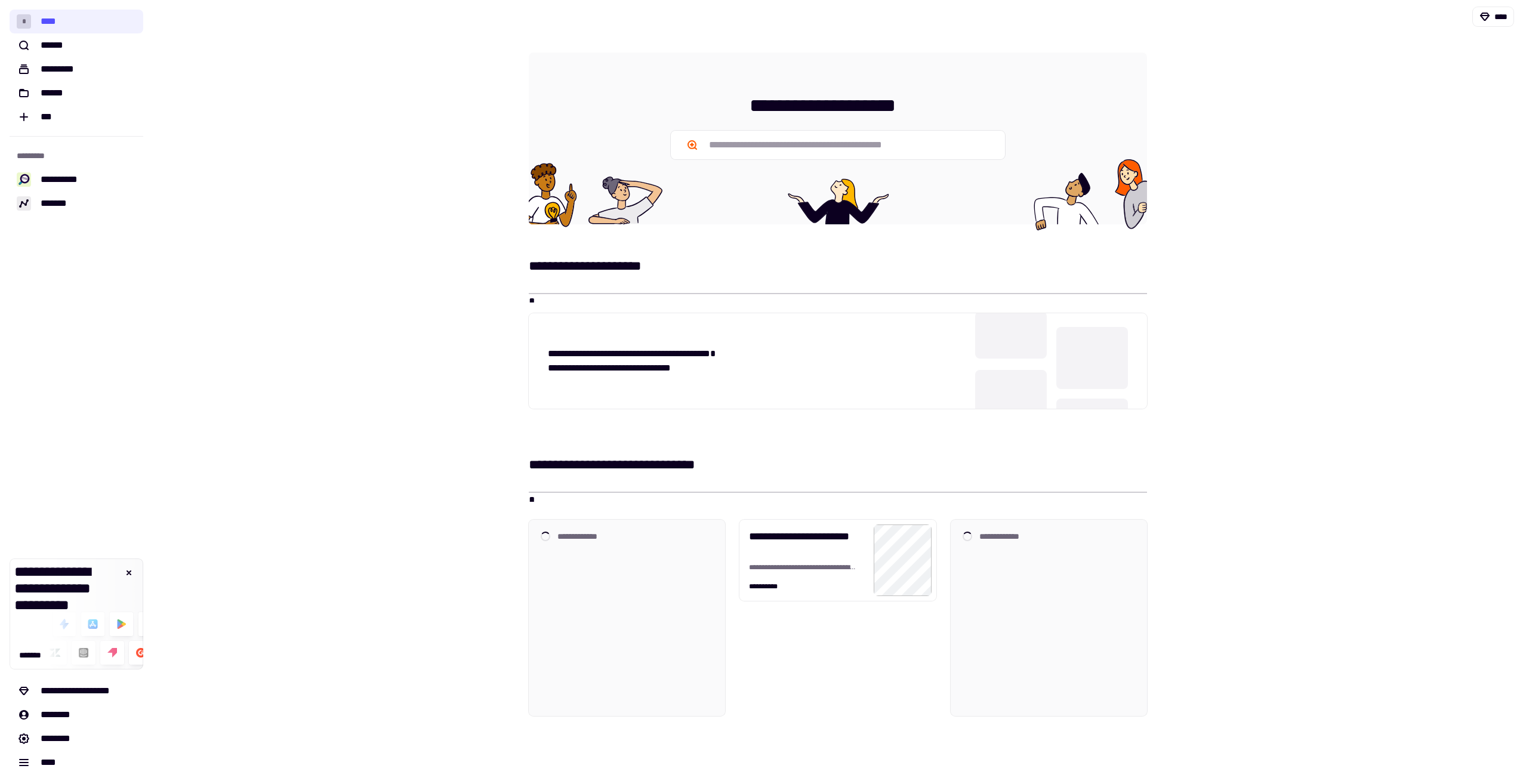 scroll, scrollTop: 0, scrollLeft: 0, axis: both 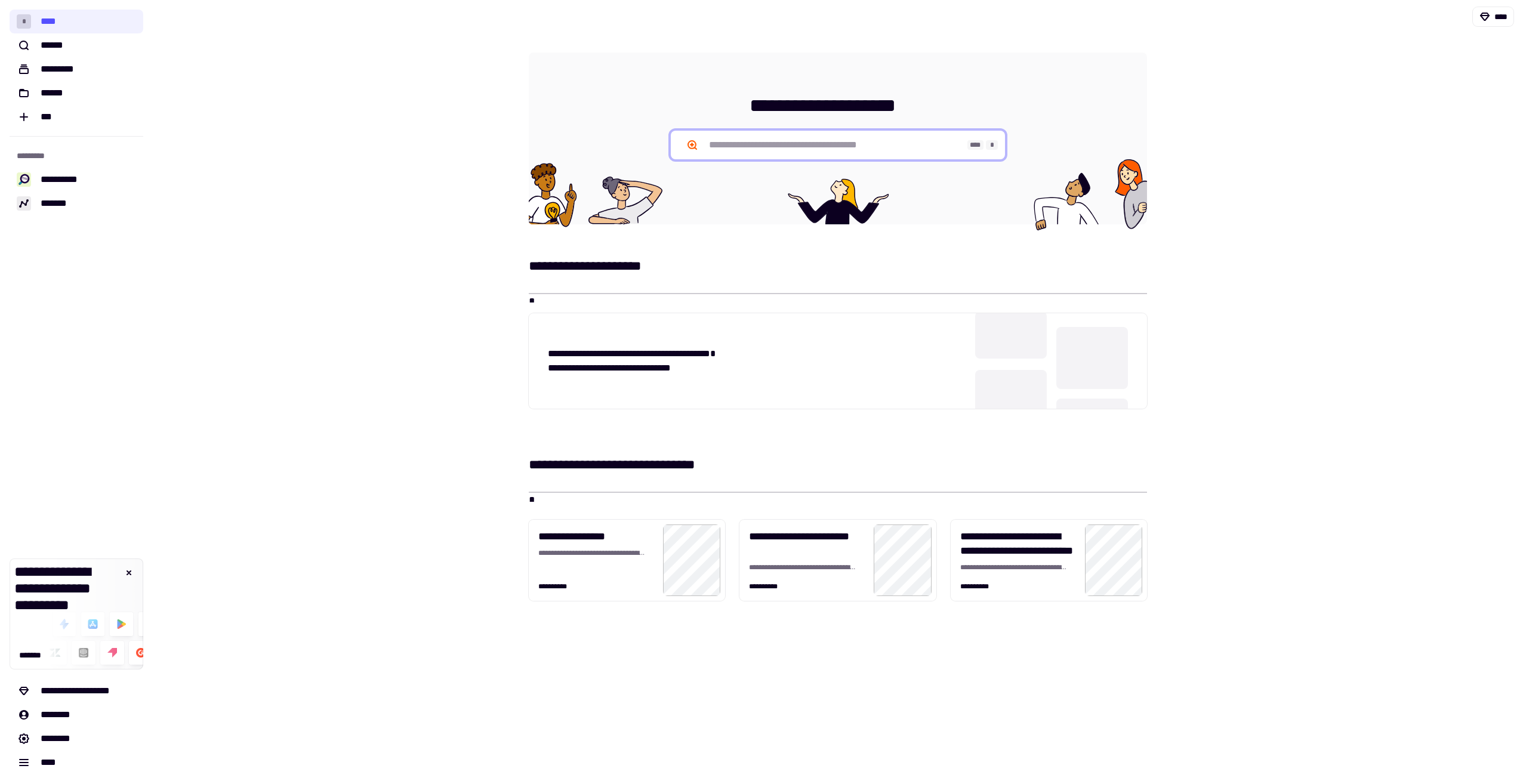 click at bounding box center (838, 145) 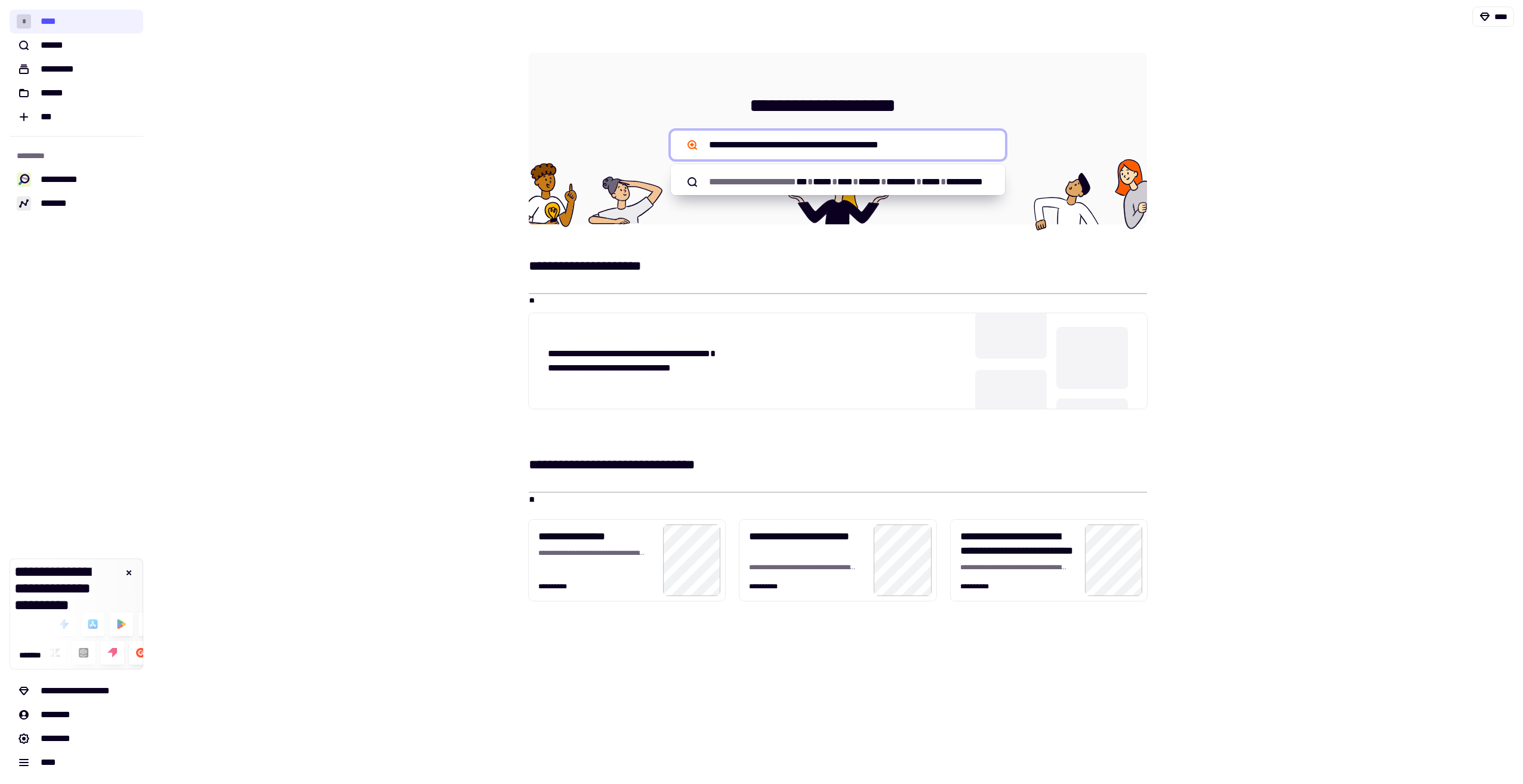 type on "**********" 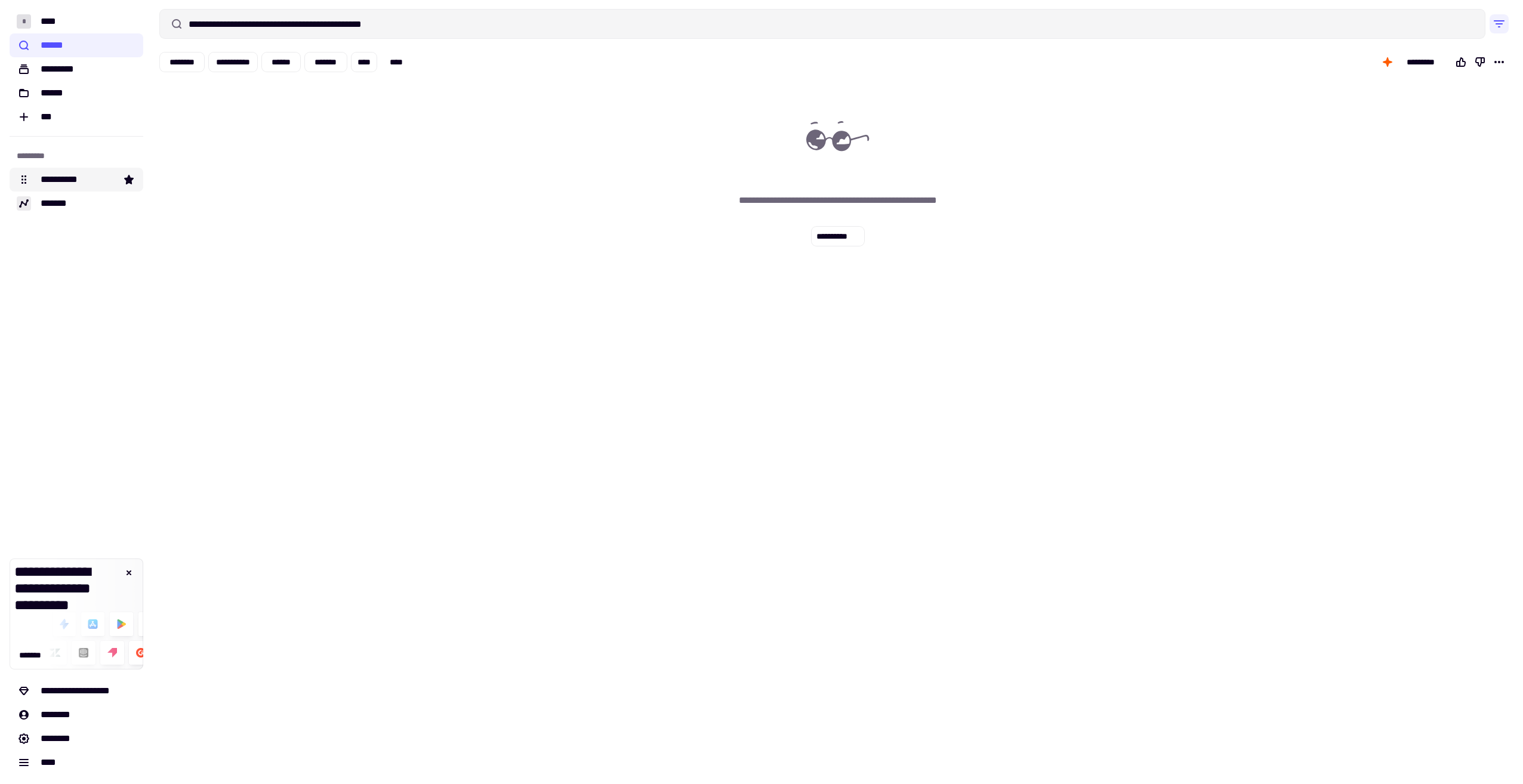 click on "**********" 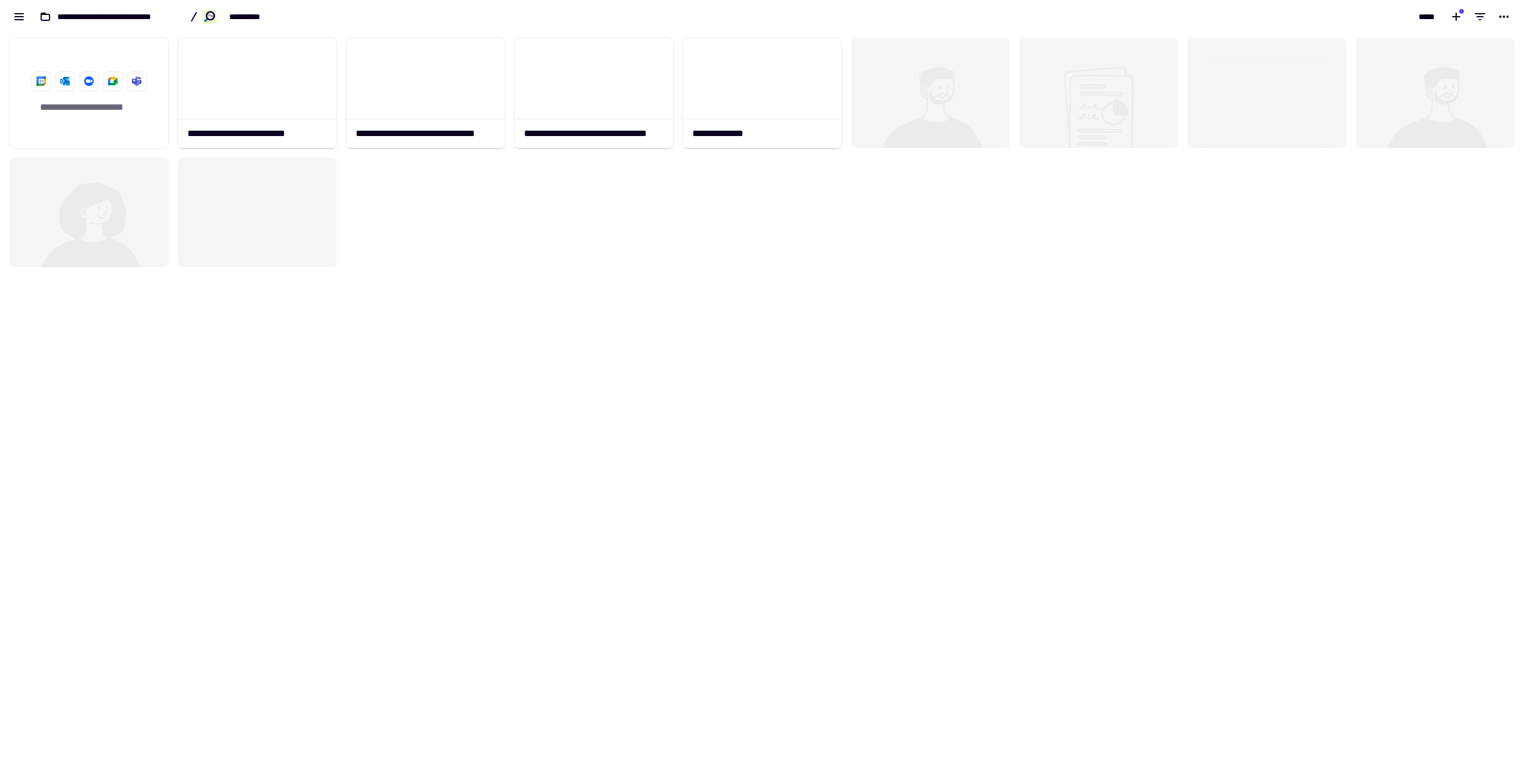 scroll, scrollTop: 10, scrollLeft: 10, axis: both 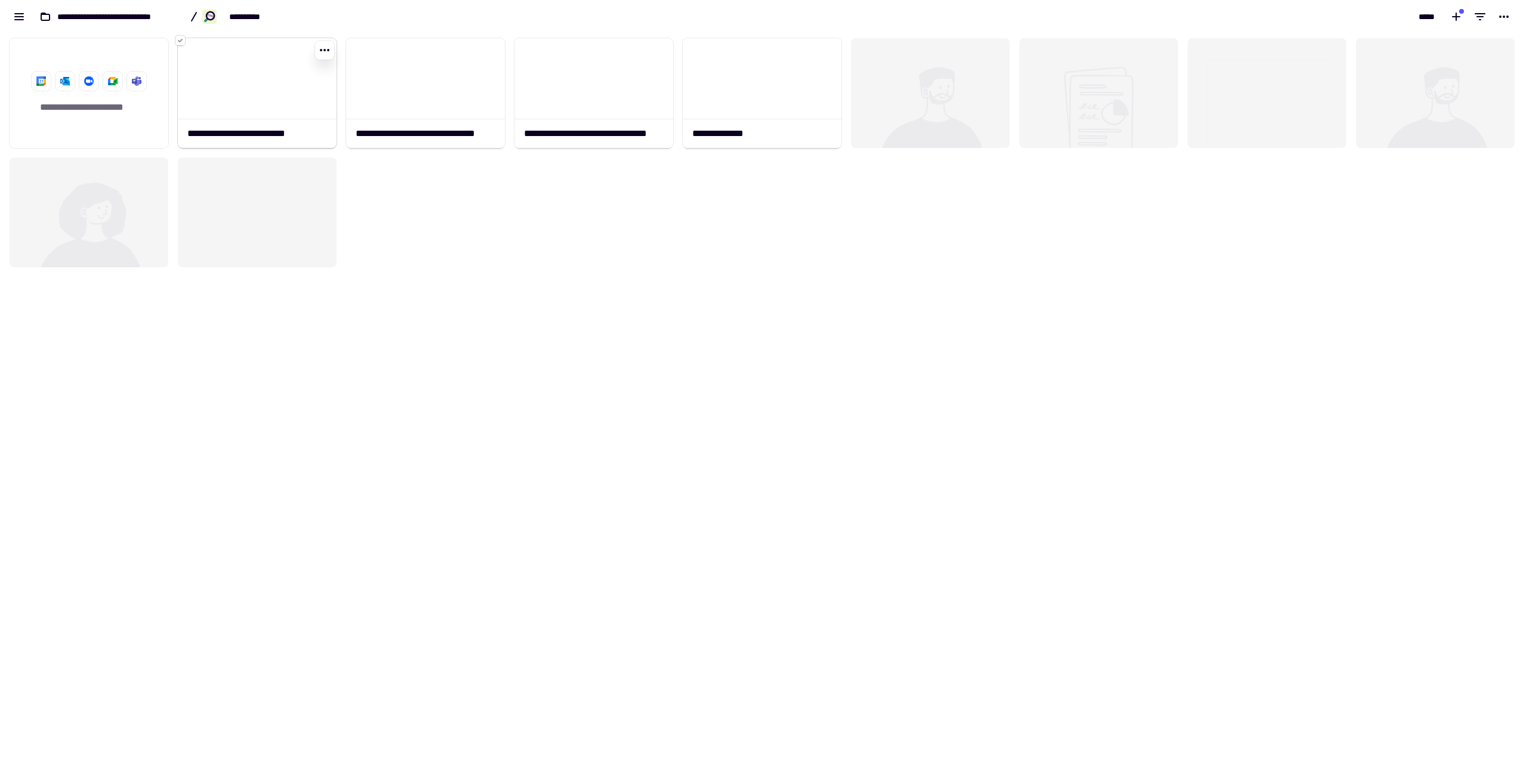 click 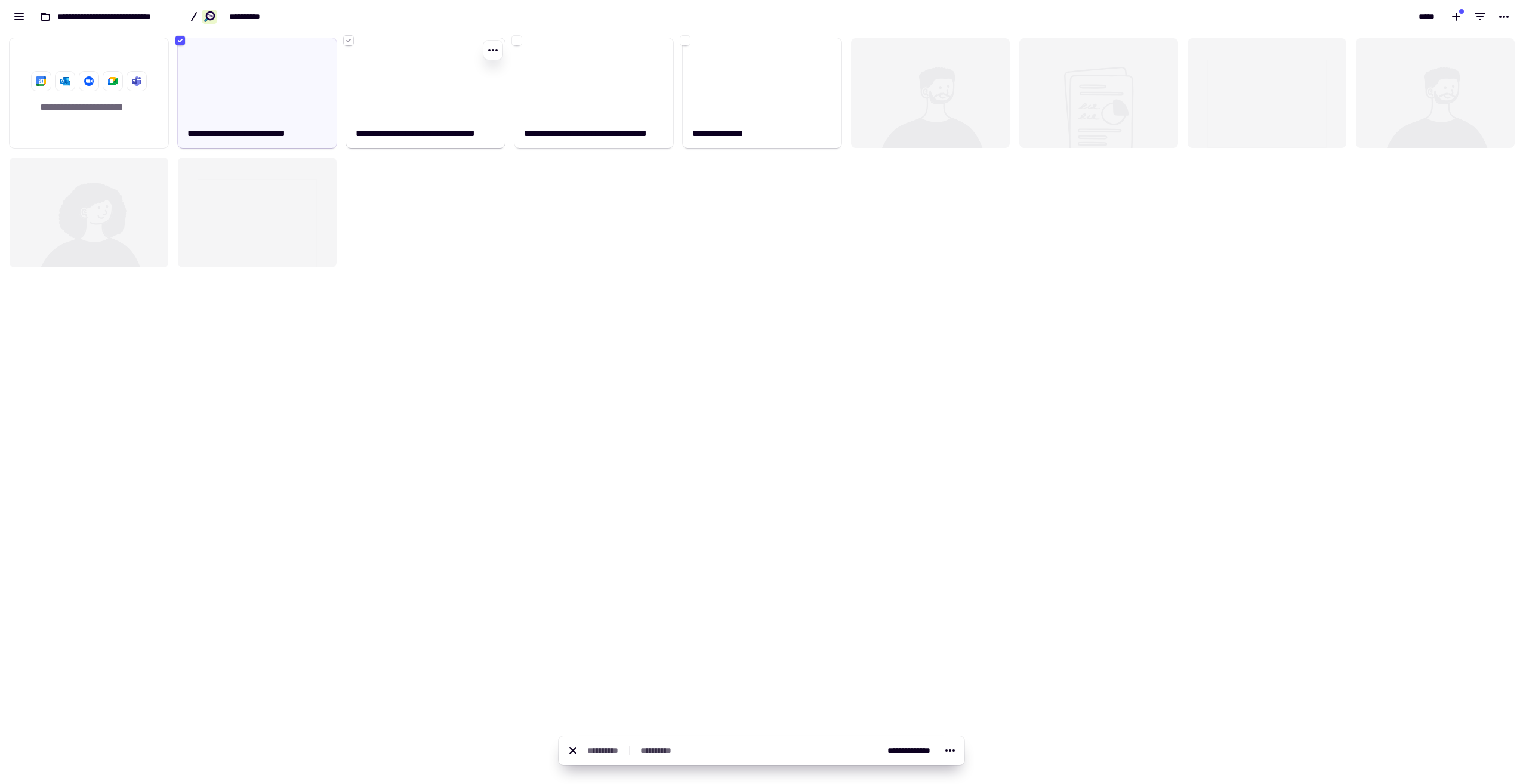 click 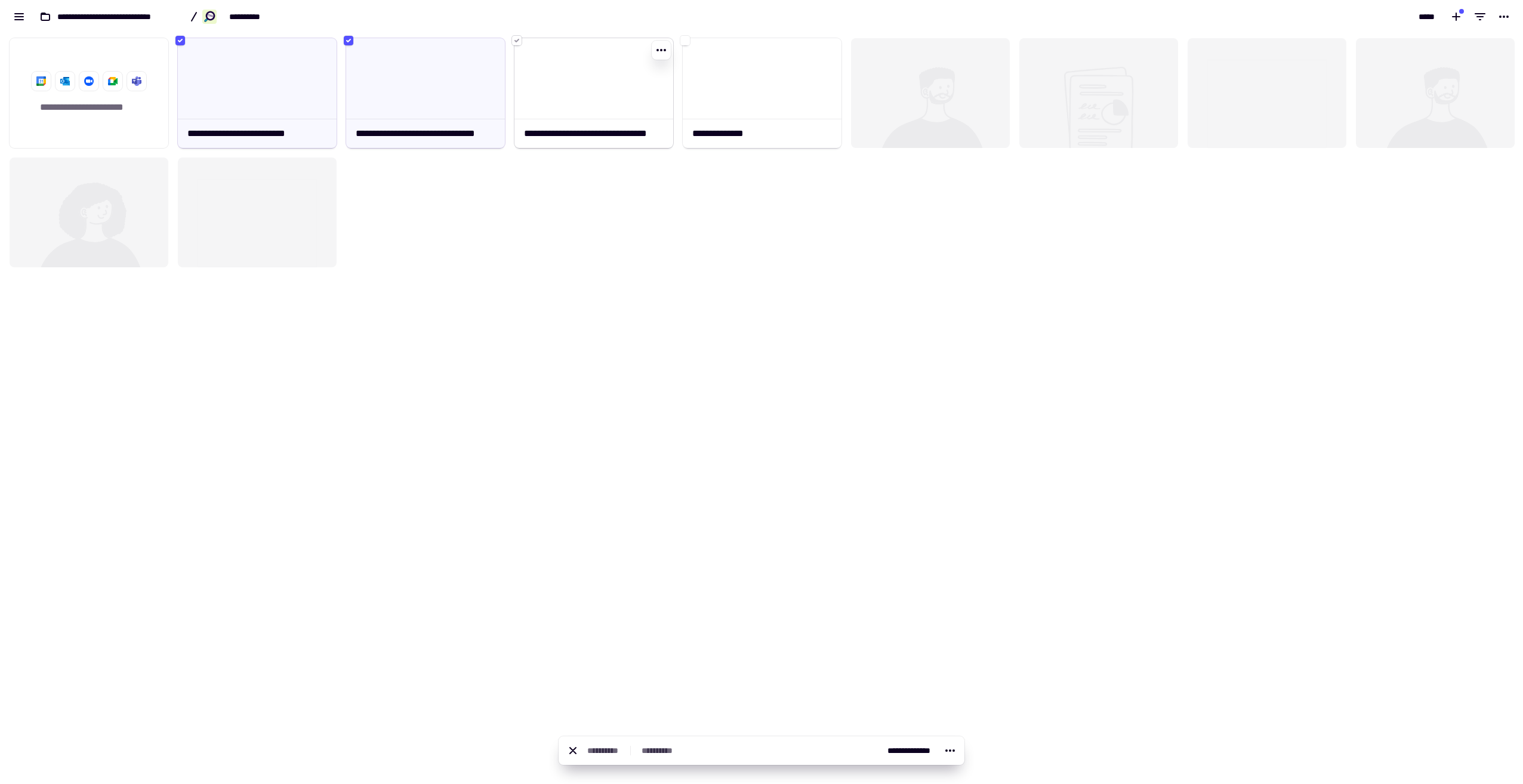click 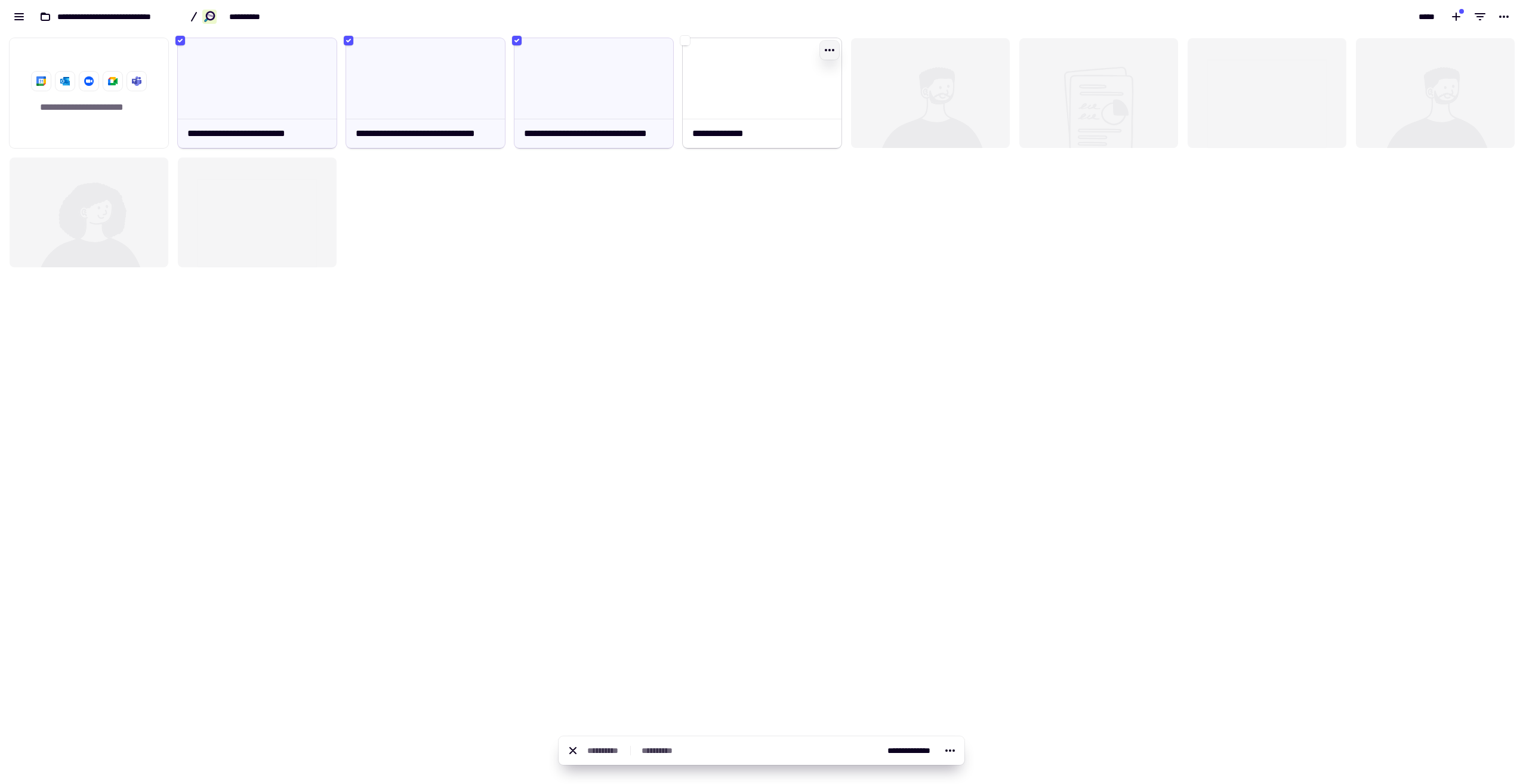 click 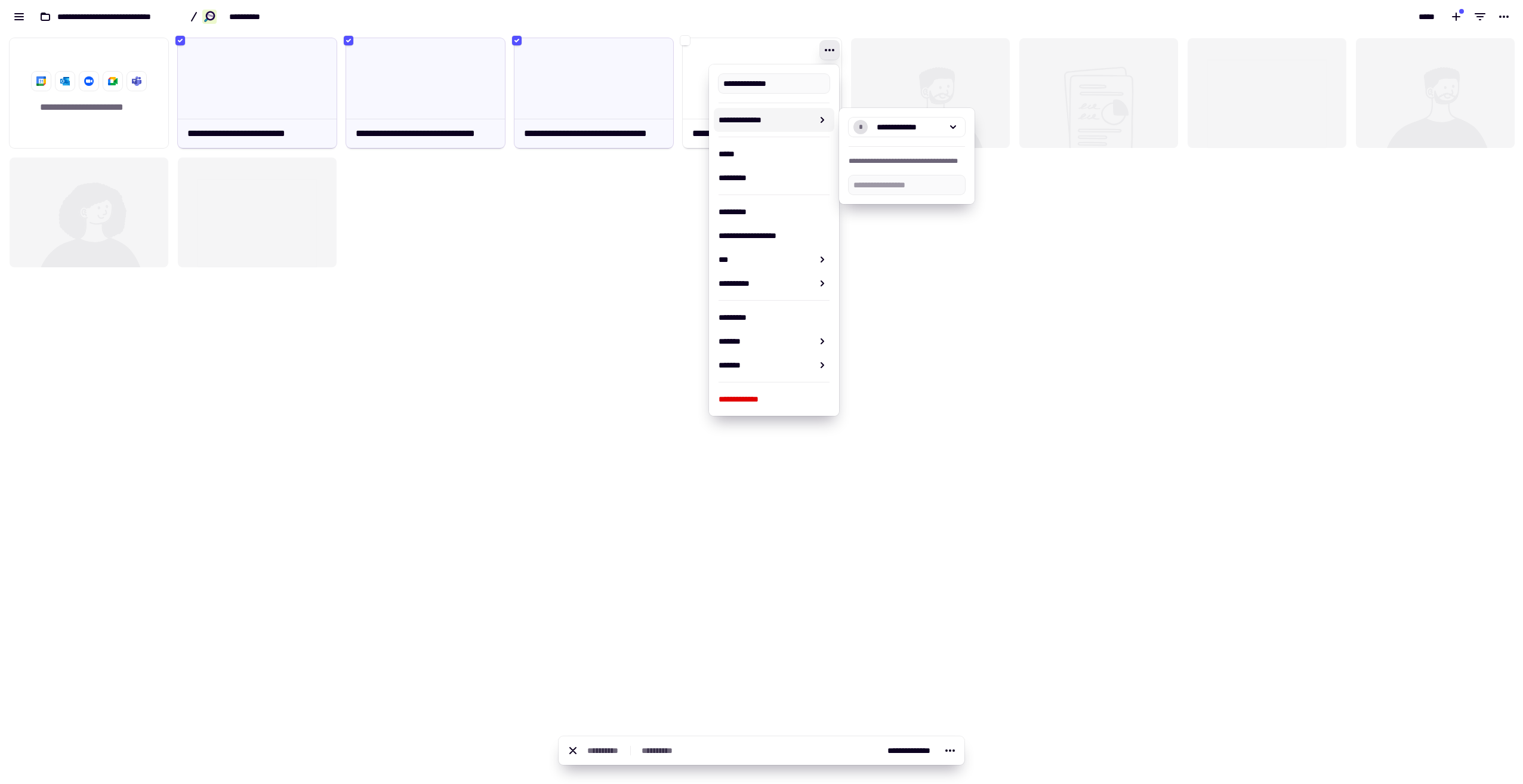 click on "**********" 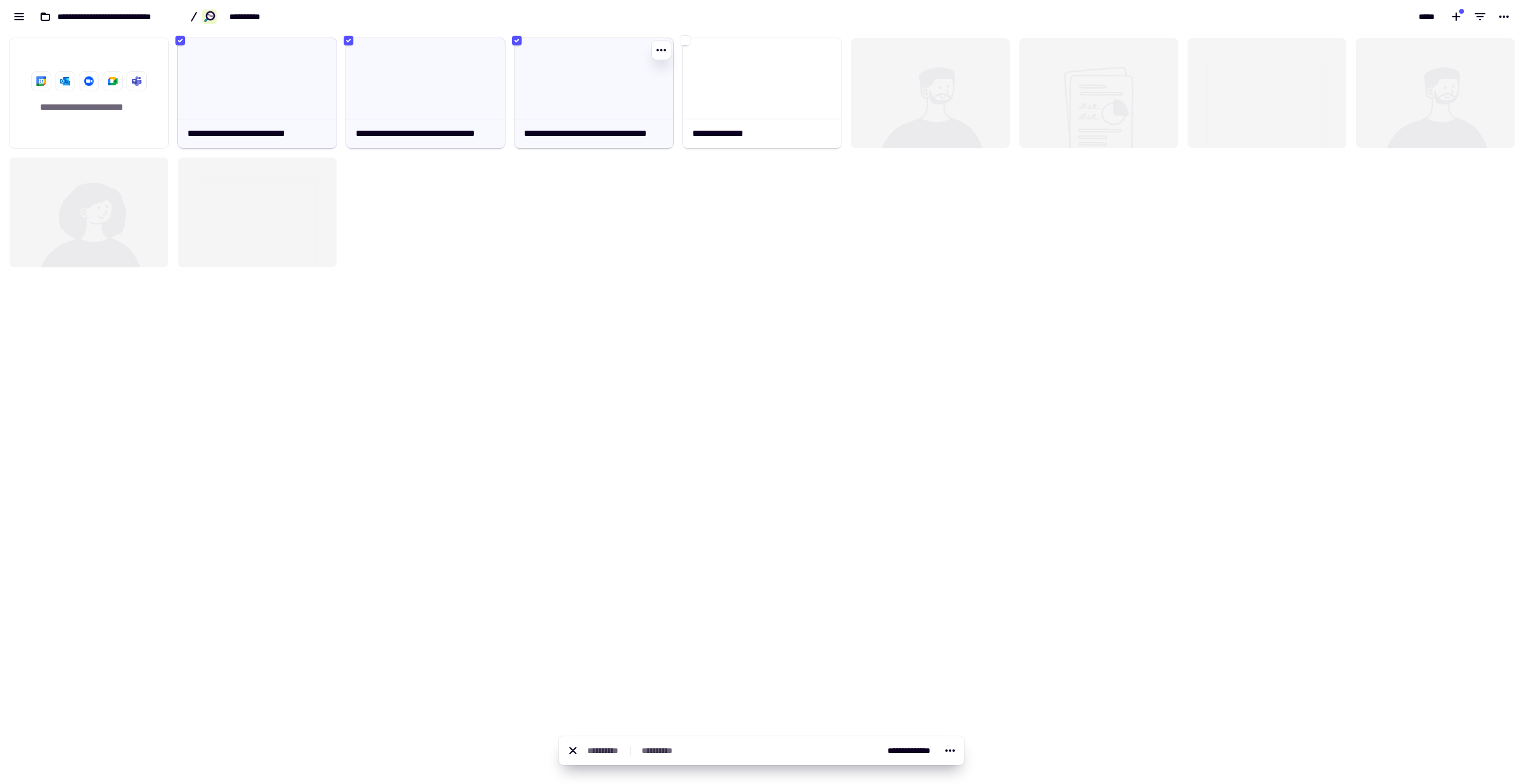 click 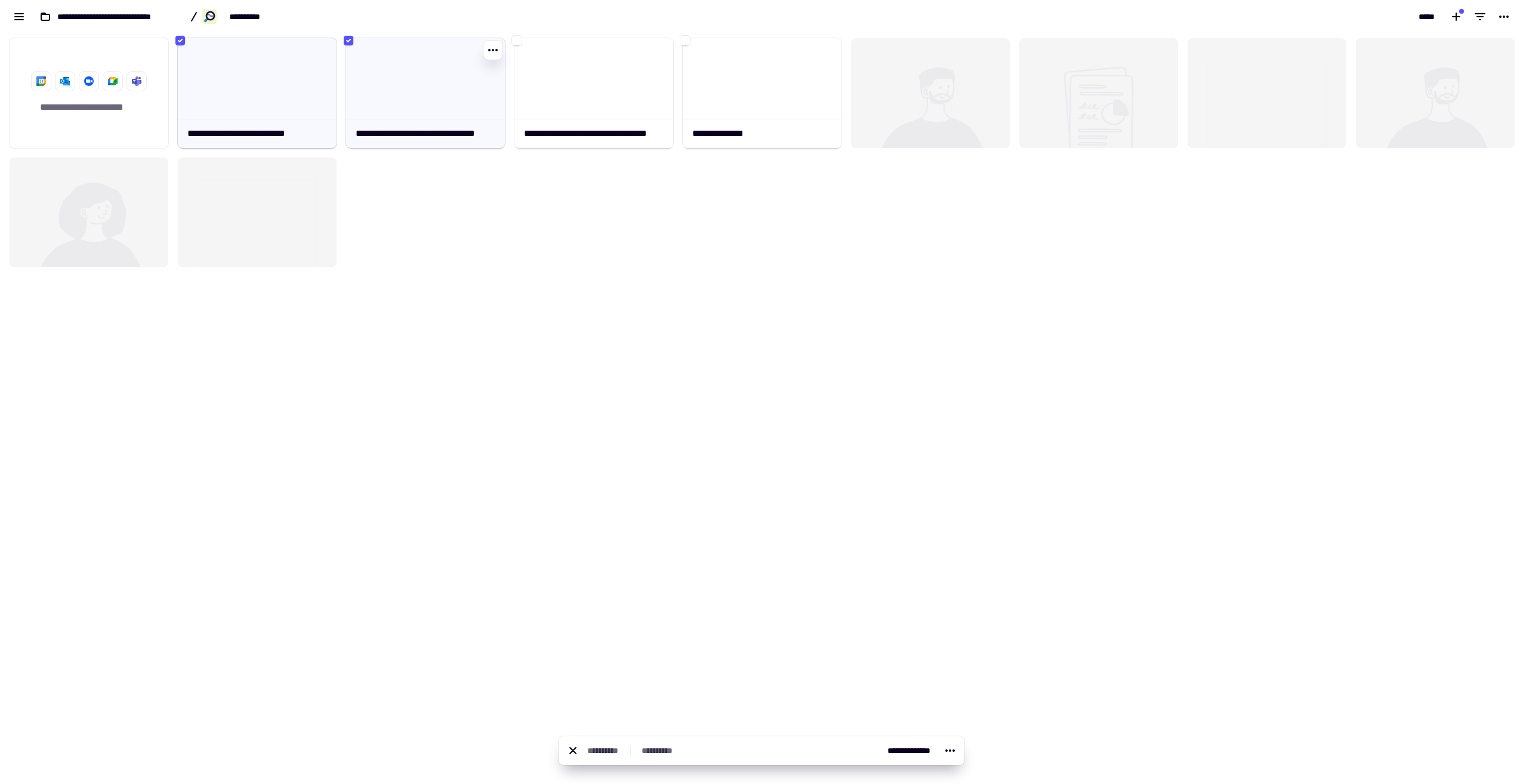 drag, startPoint x: 351, startPoint y: 39, endPoint x: 328, endPoint y: 43, distance: 23.345235 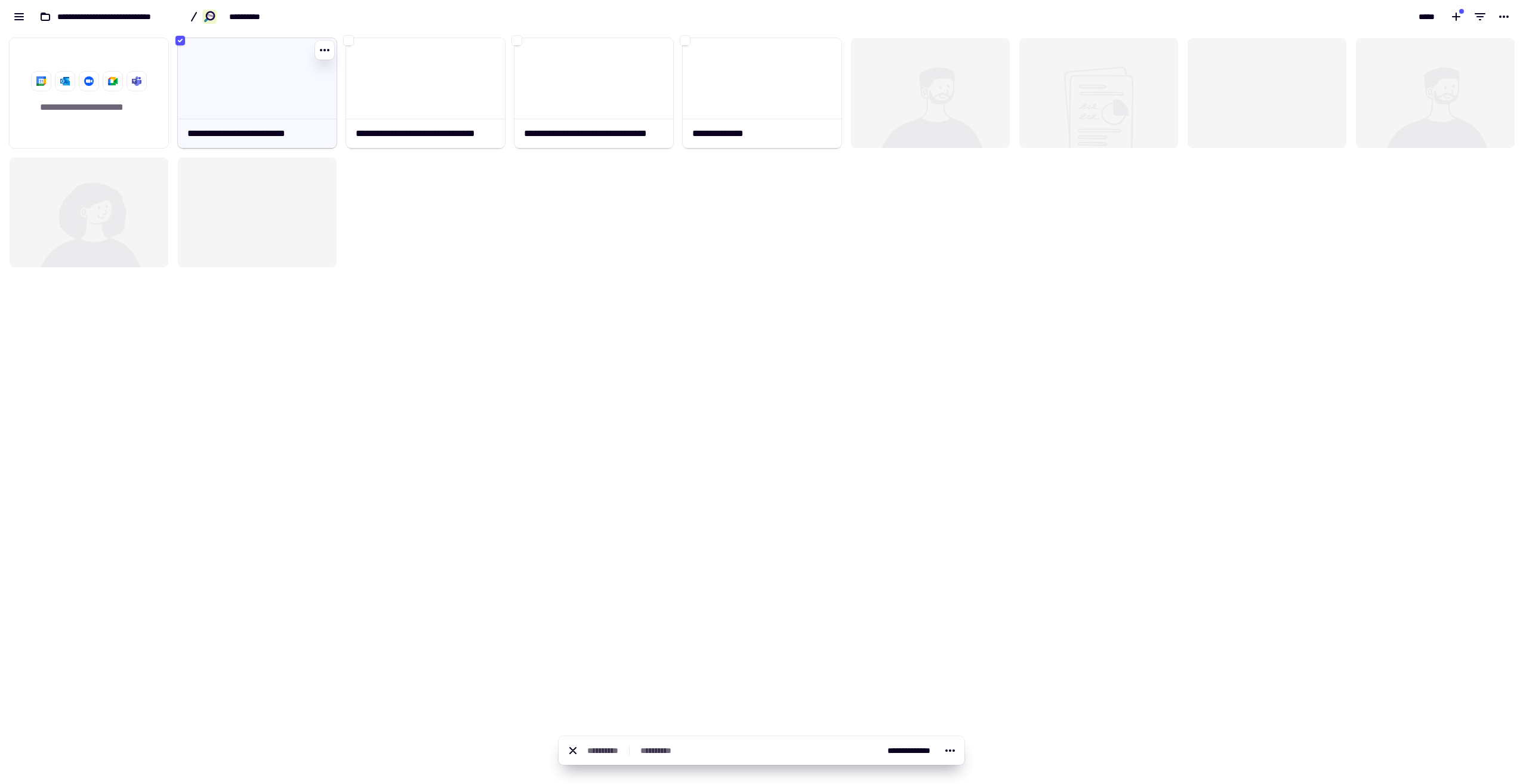 click 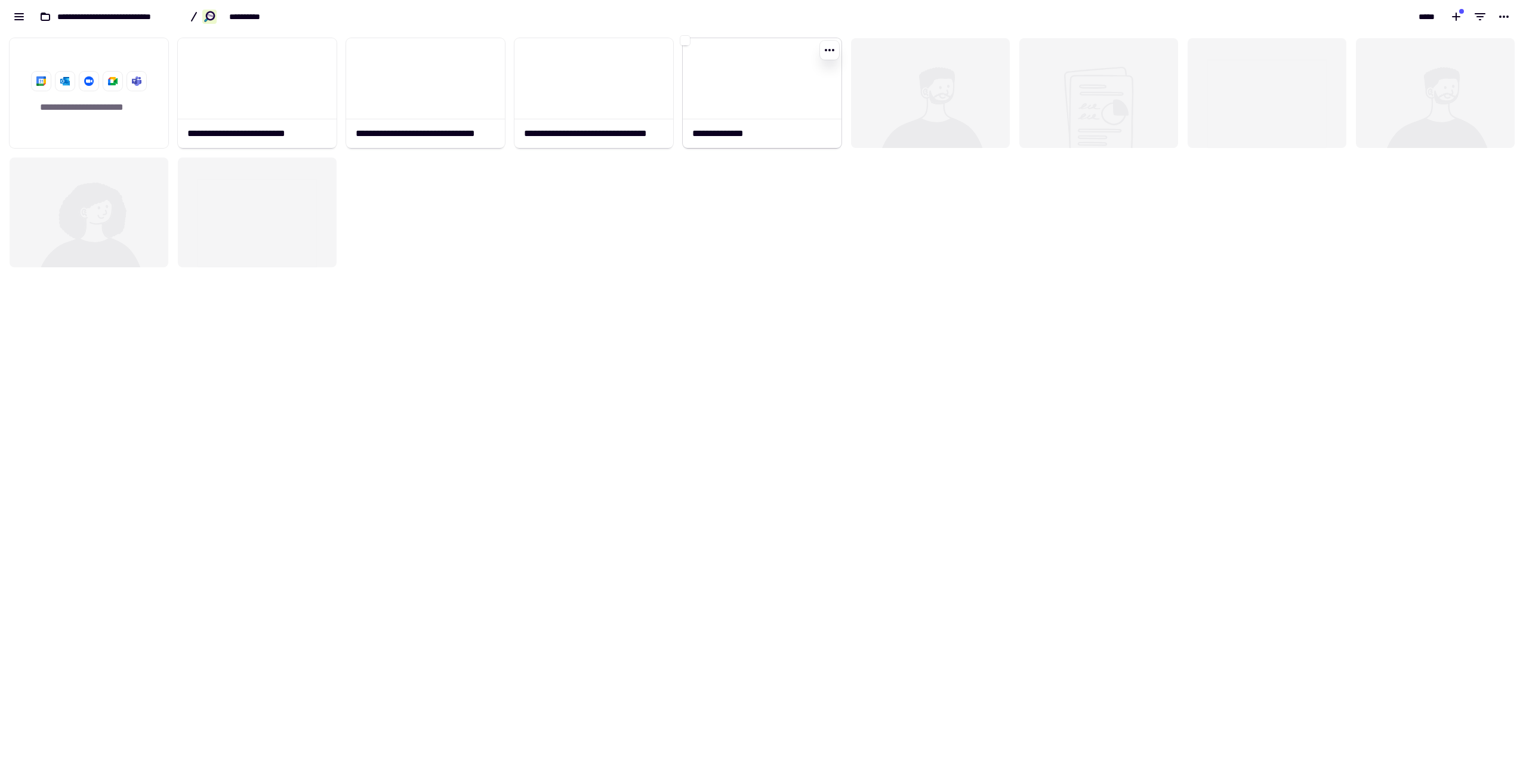 click 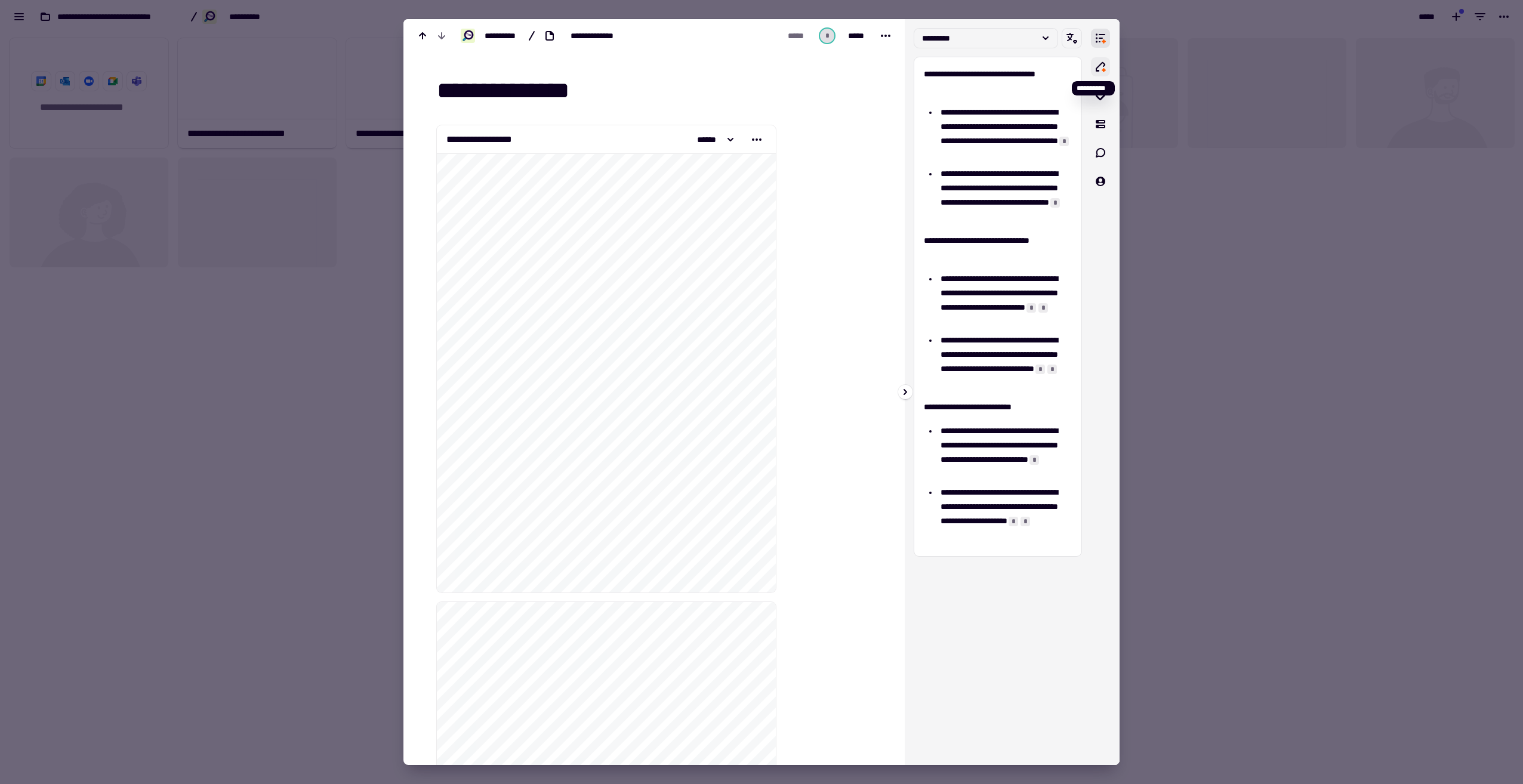 click 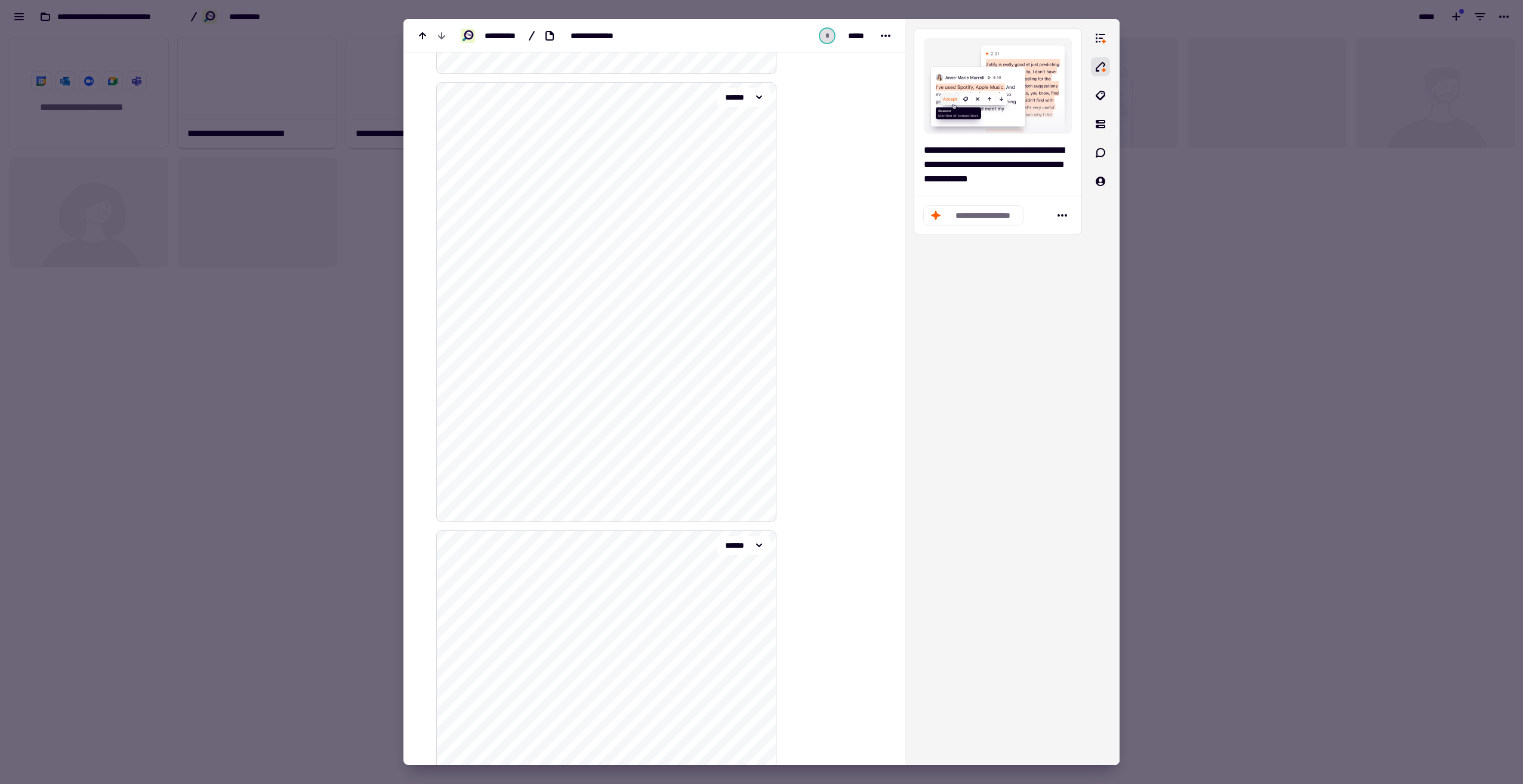 scroll, scrollTop: 1313, scrollLeft: 0, axis: vertical 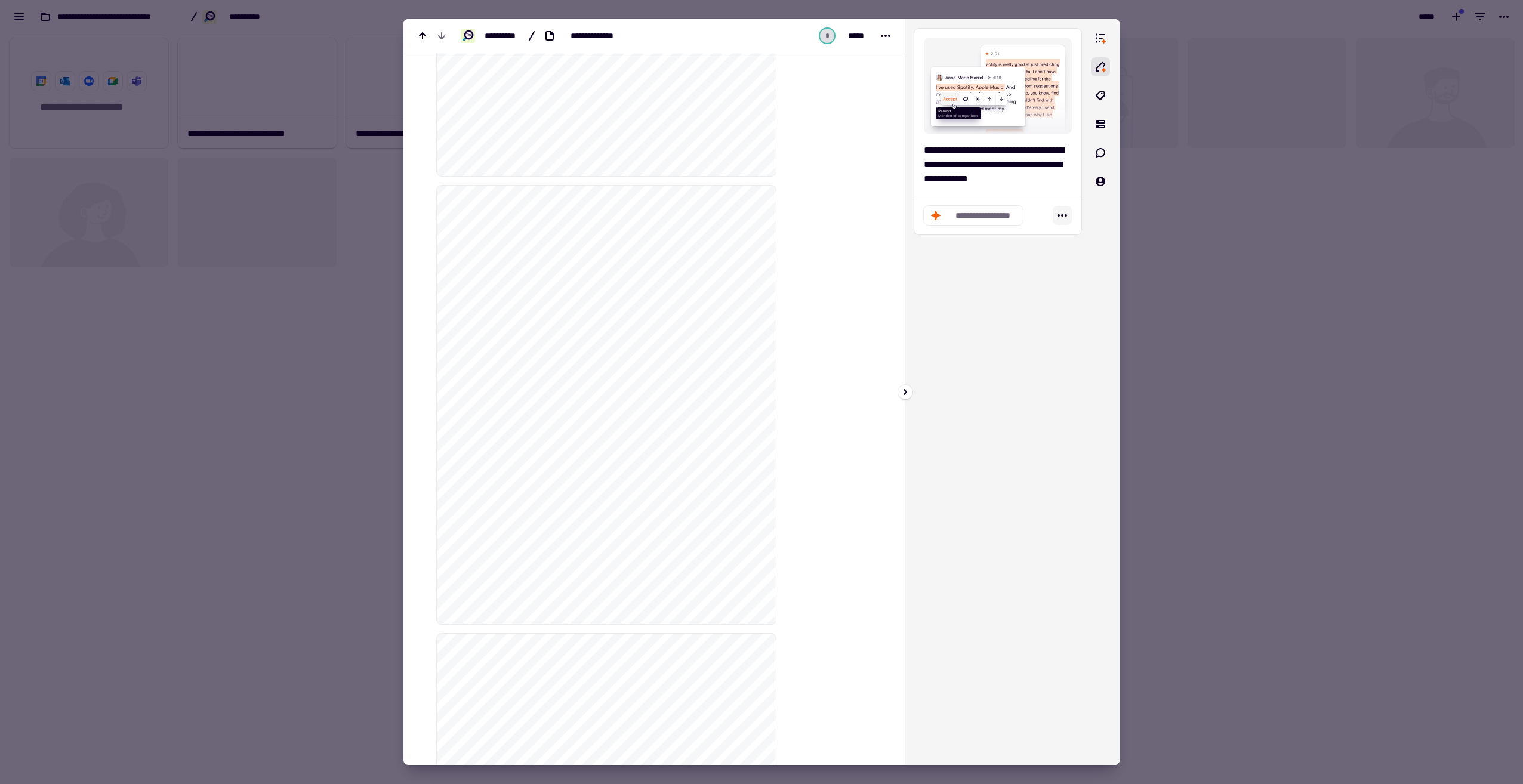 click 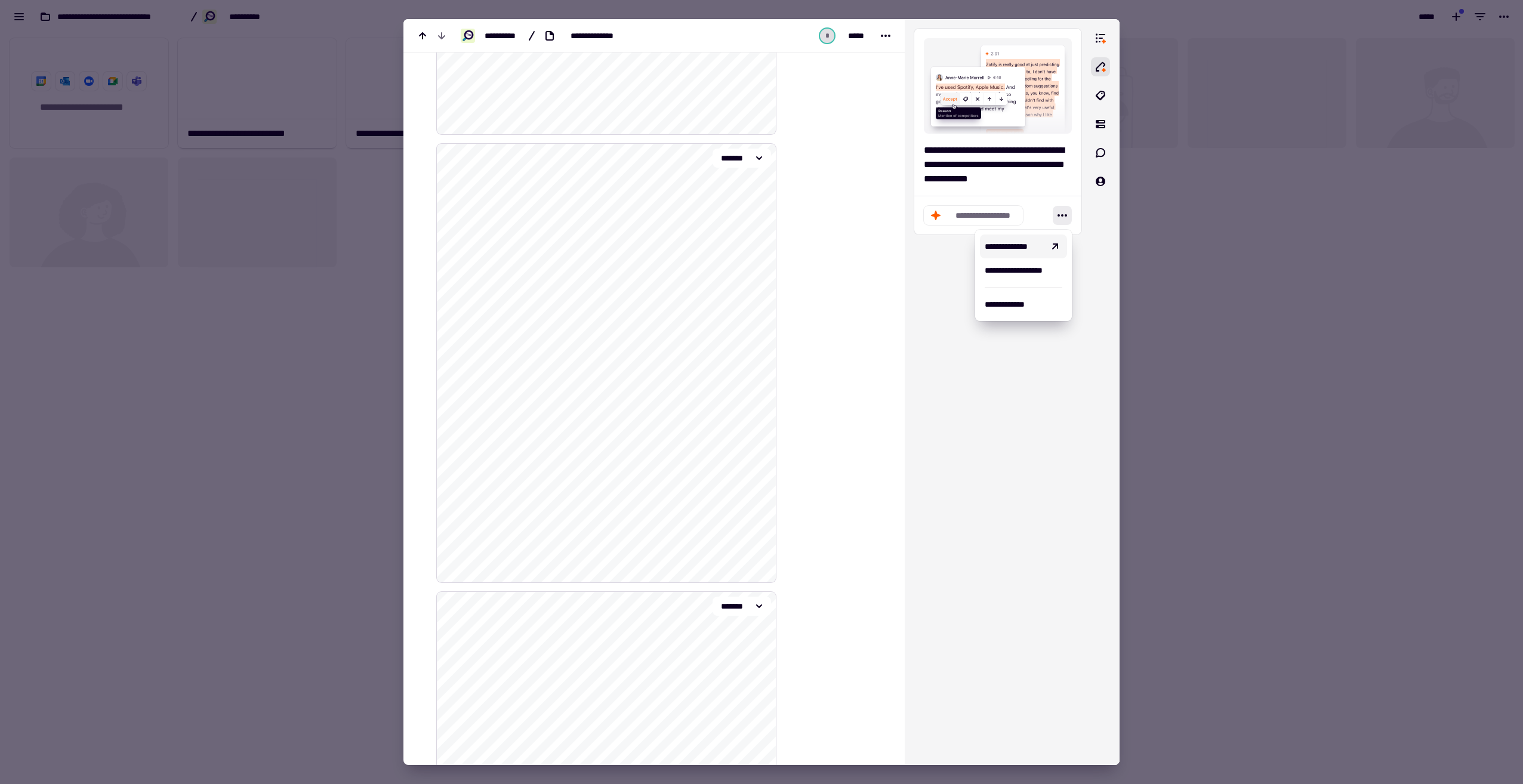 scroll, scrollTop: 16826, scrollLeft: 0, axis: vertical 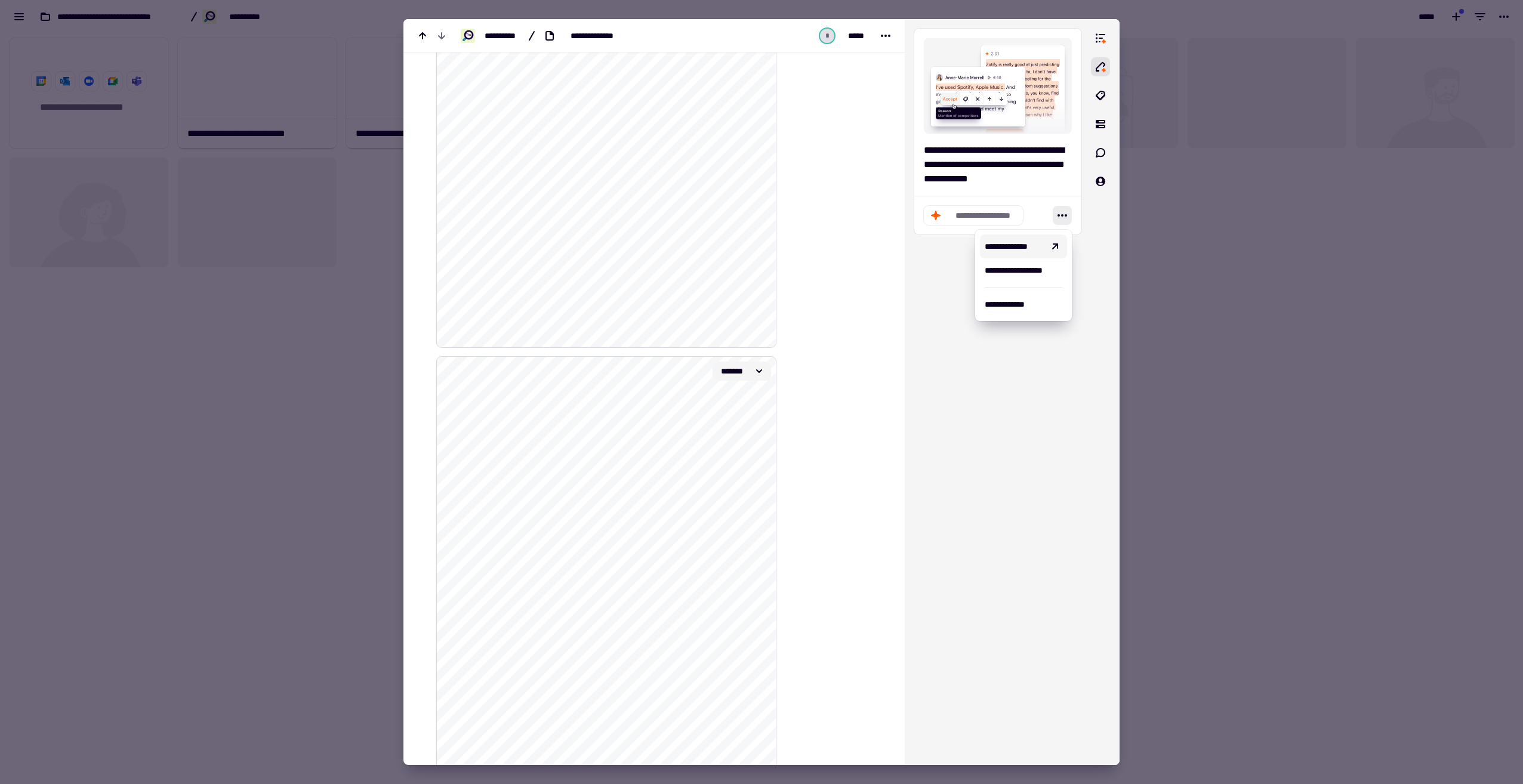 click on "*******" 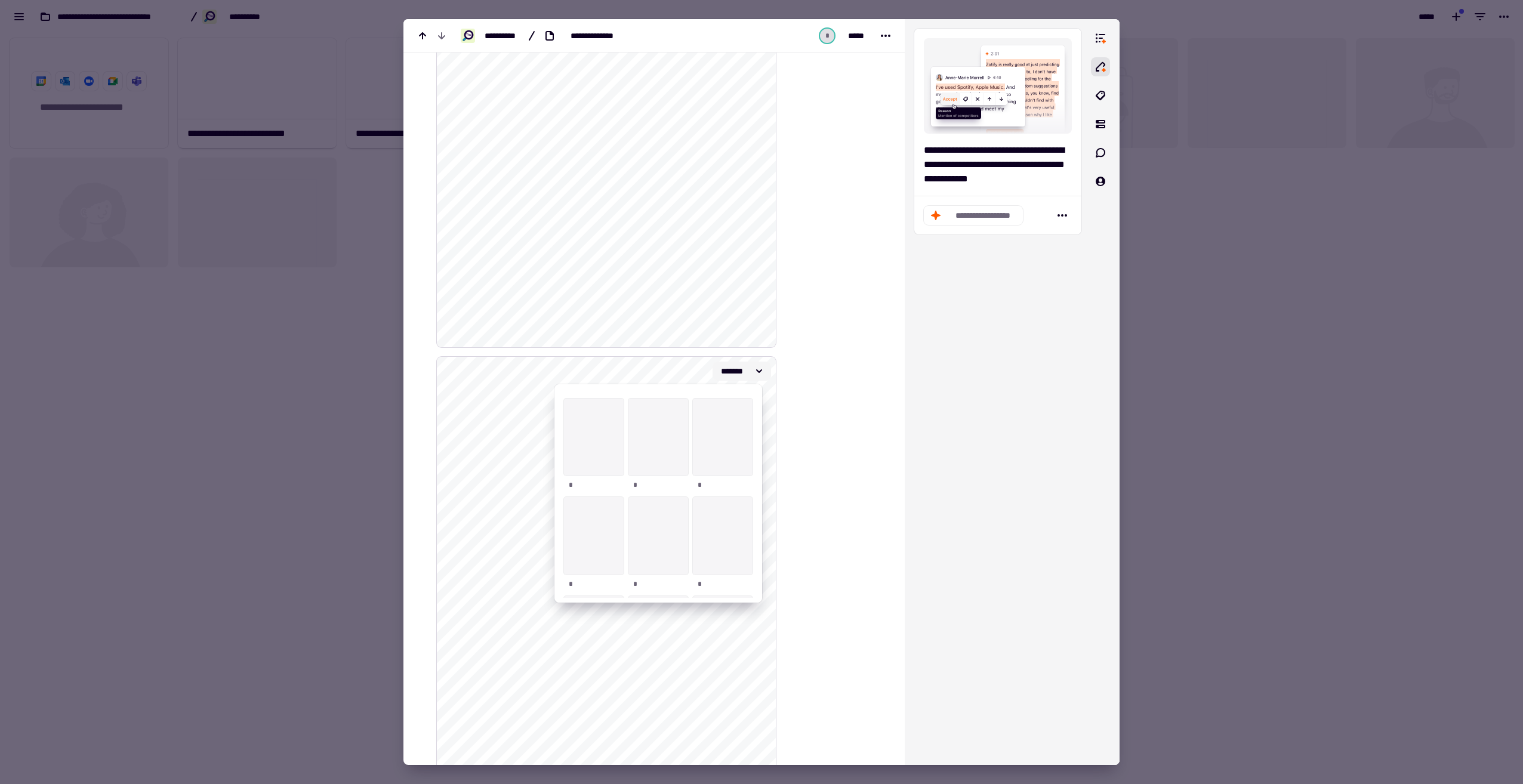 scroll, scrollTop: 1132, scrollLeft: 0, axis: vertical 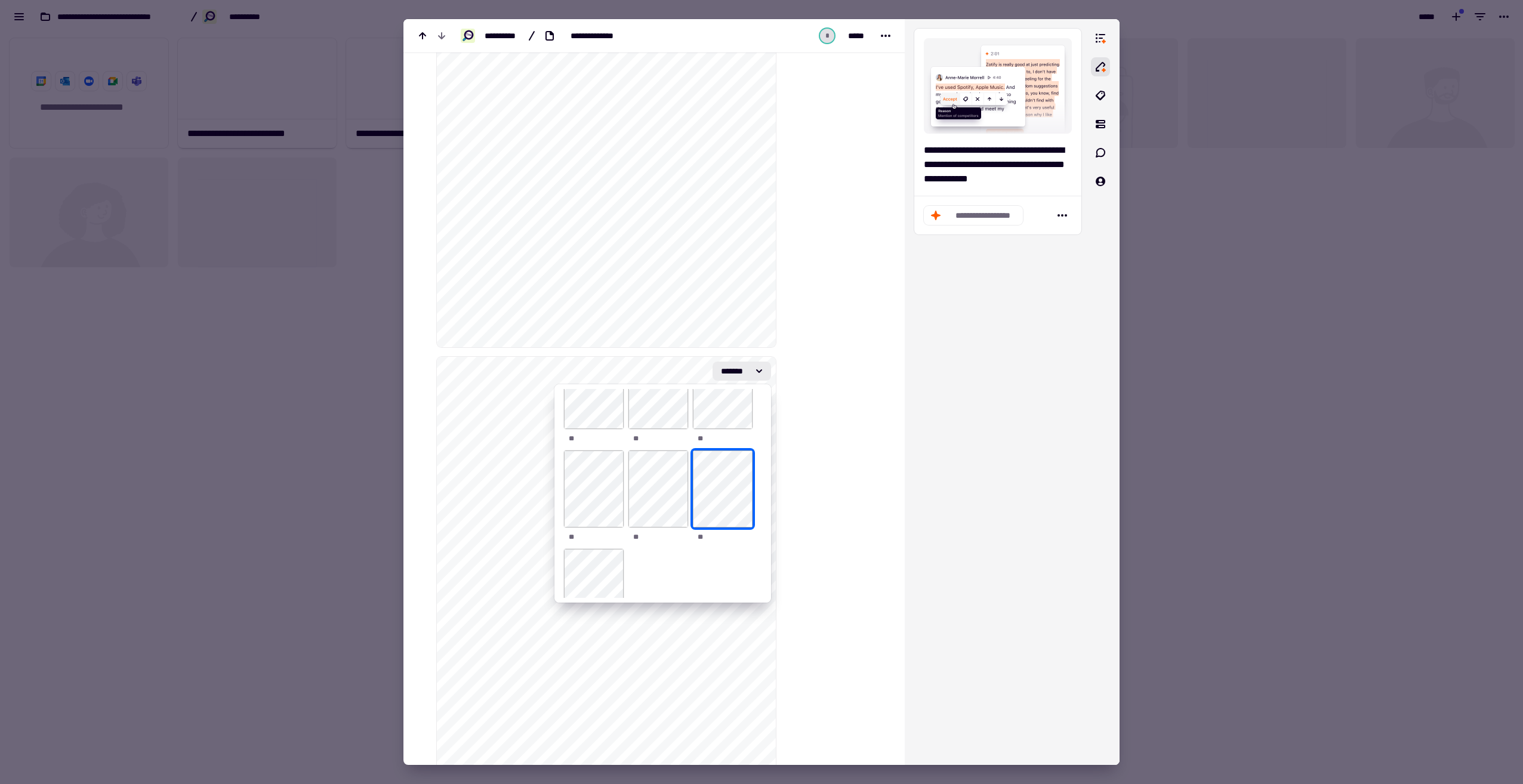 click at bounding box center (835, -7616) 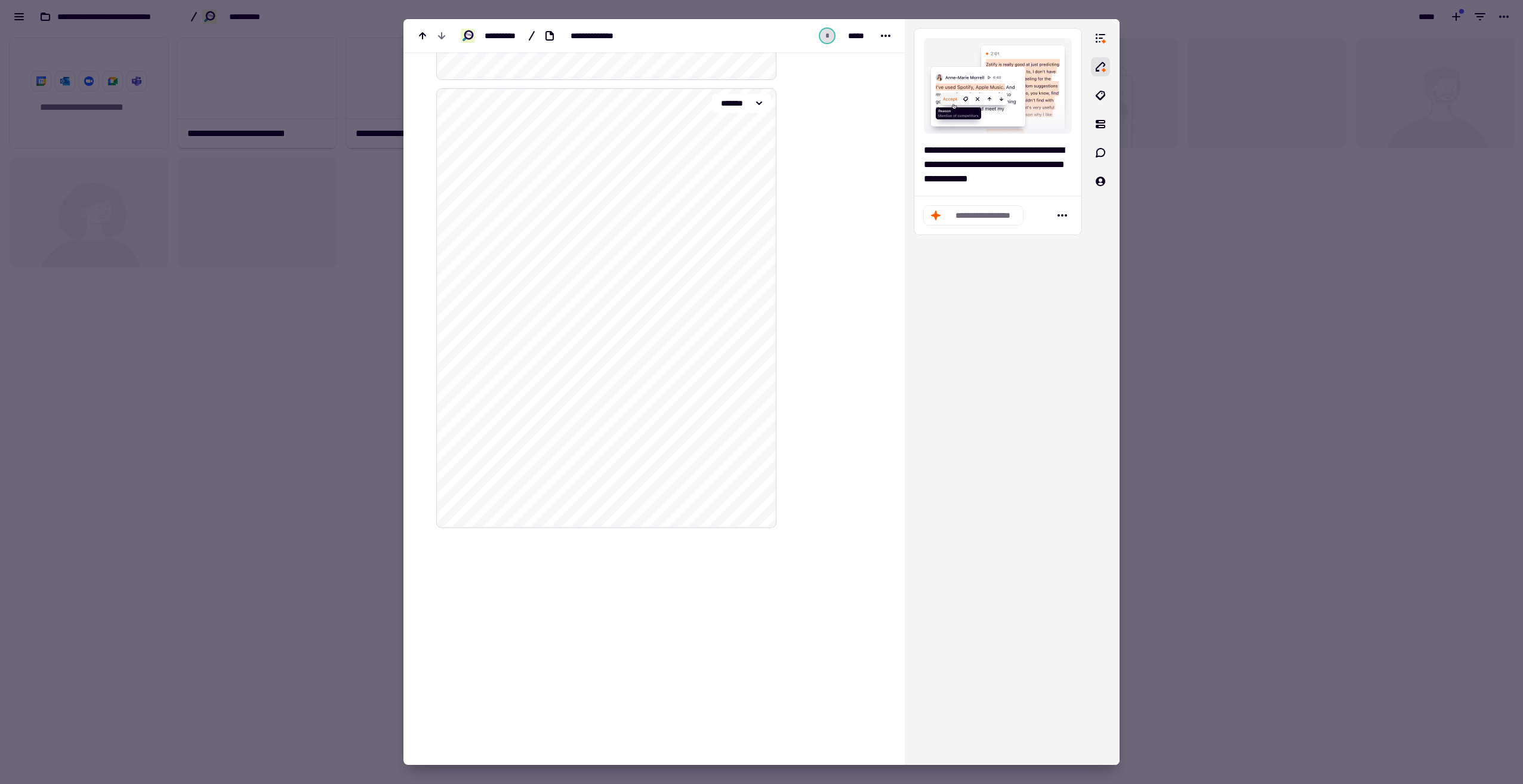 scroll, scrollTop: 17590, scrollLeft: 0, axis: vertical 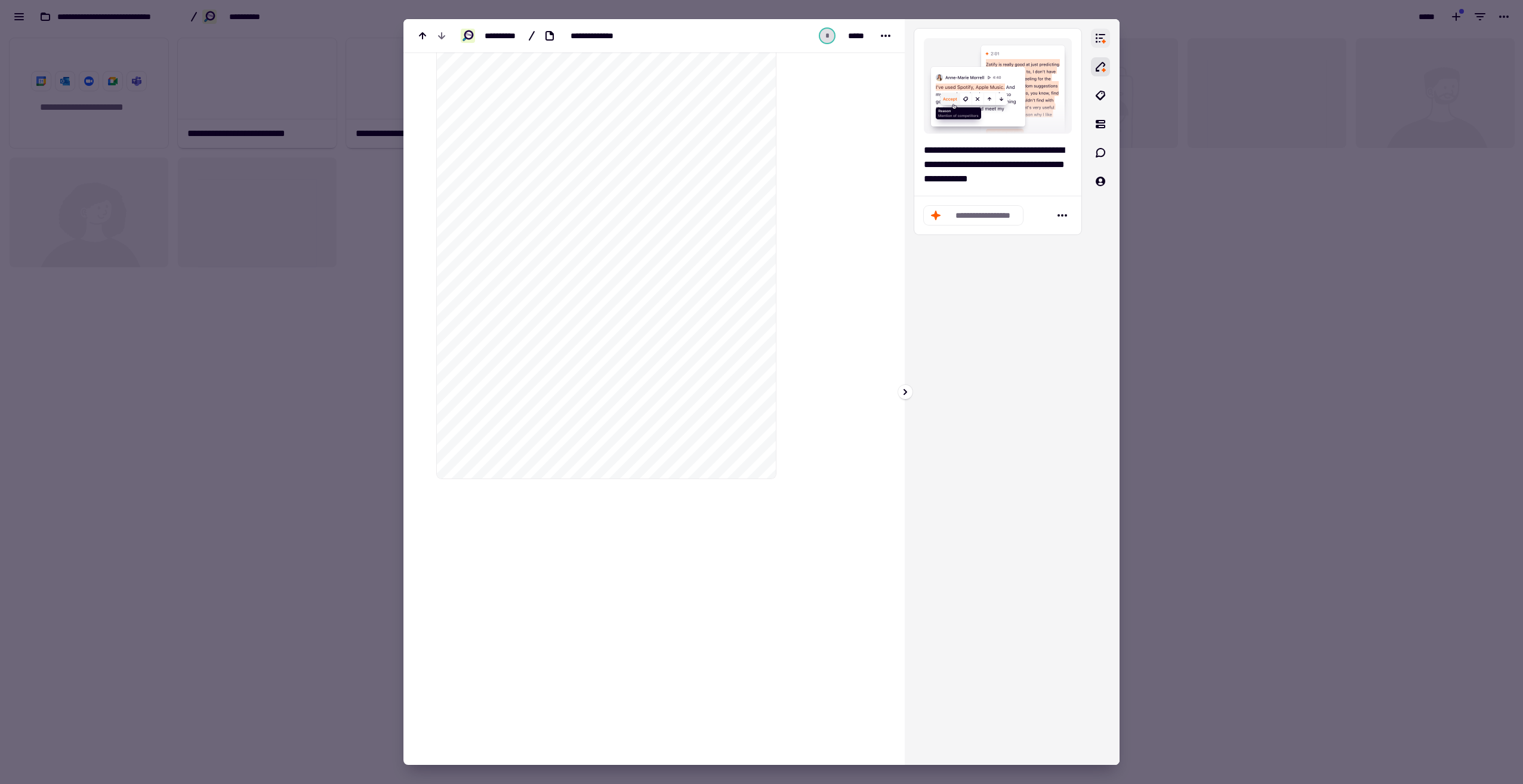 click 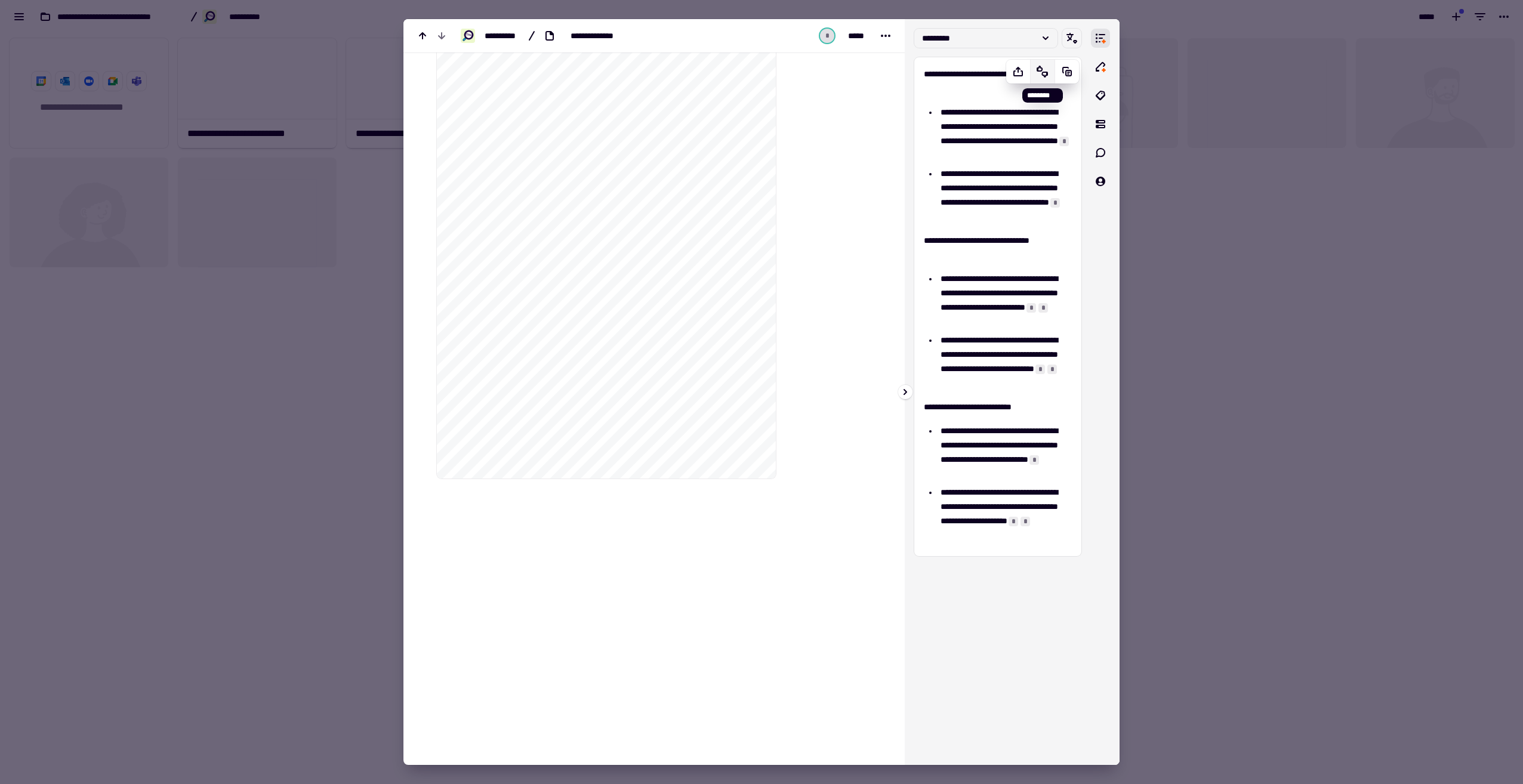 click 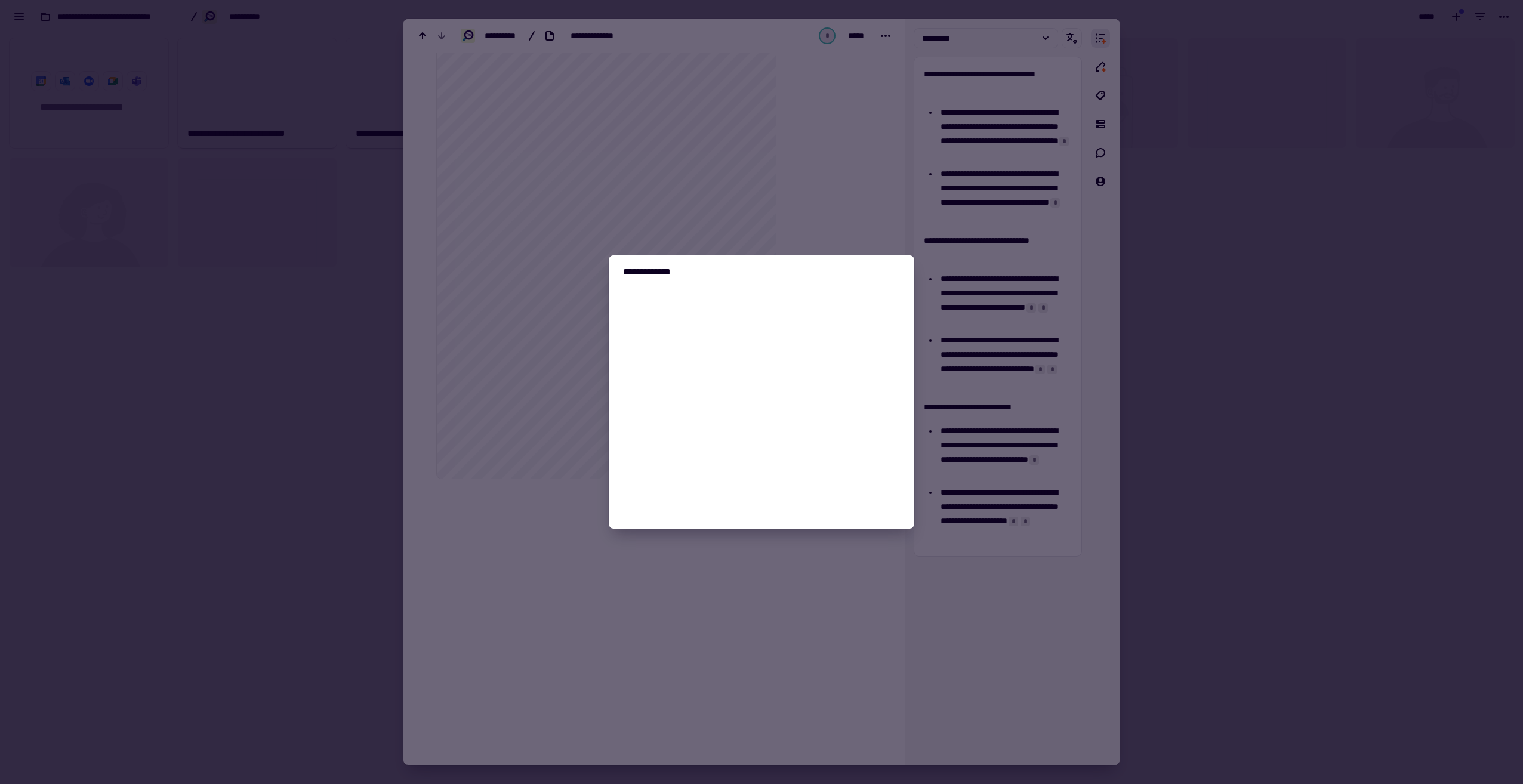 click at bounding box center (762, 392) 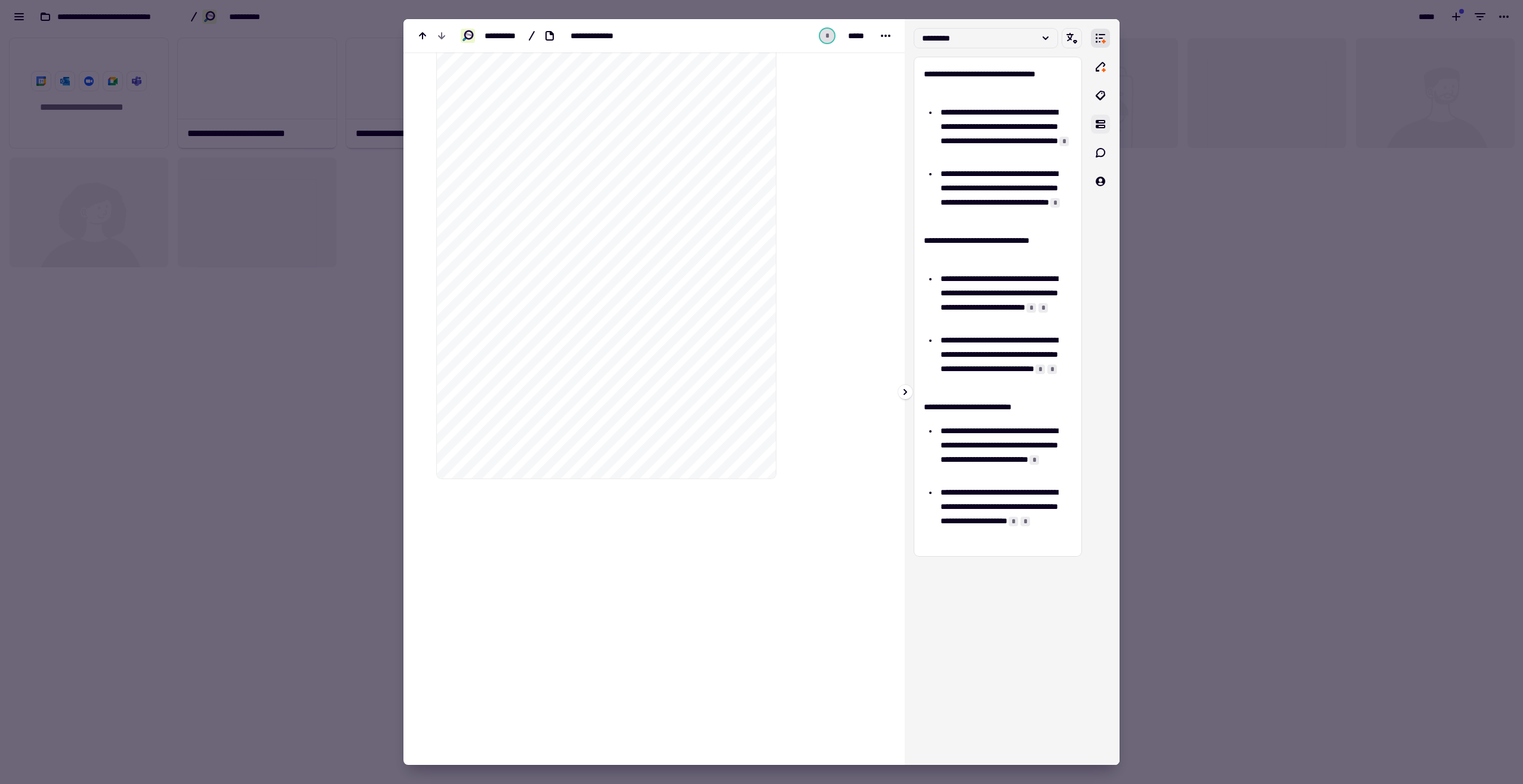 click 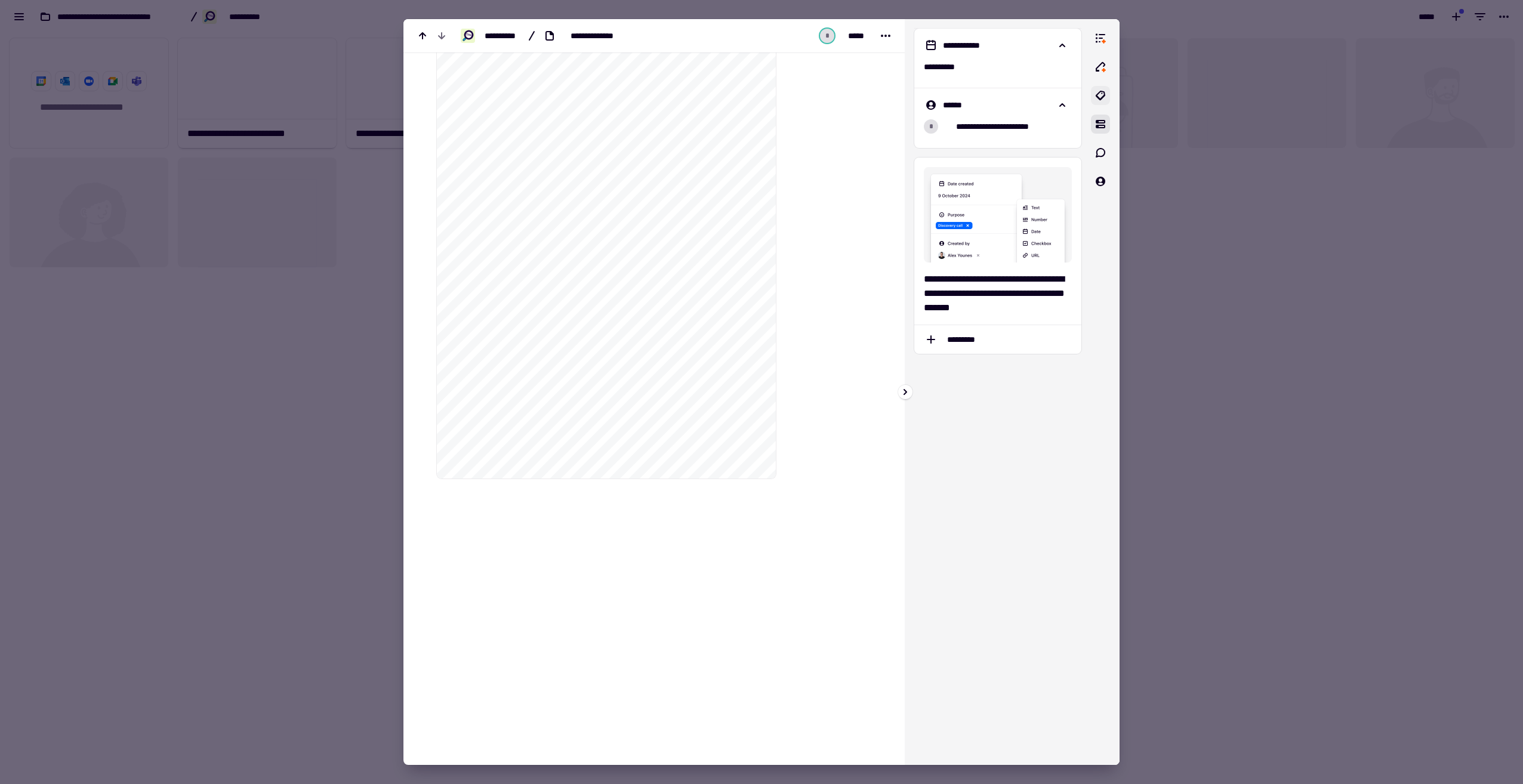 click 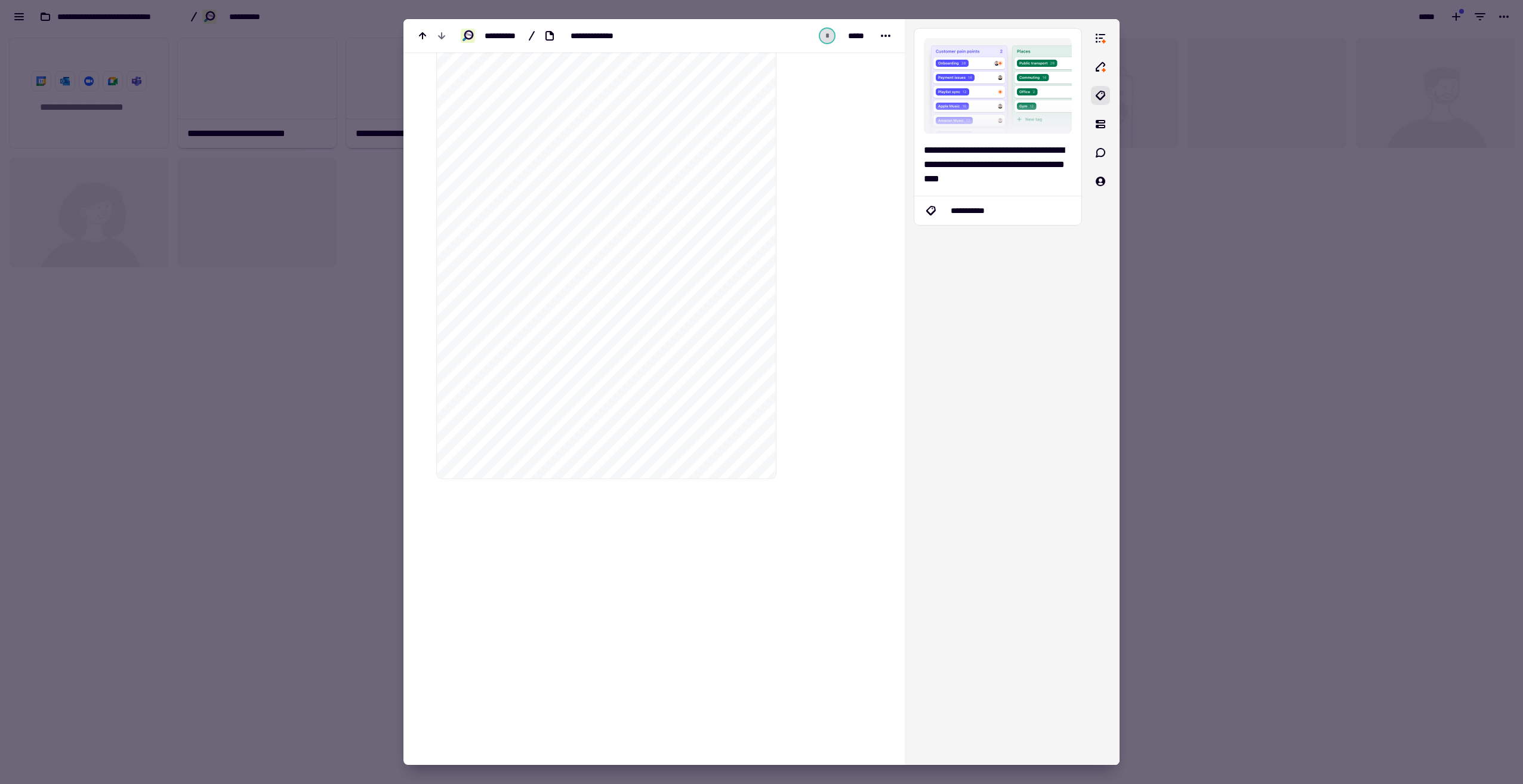 click at bounding box center [762, 392] 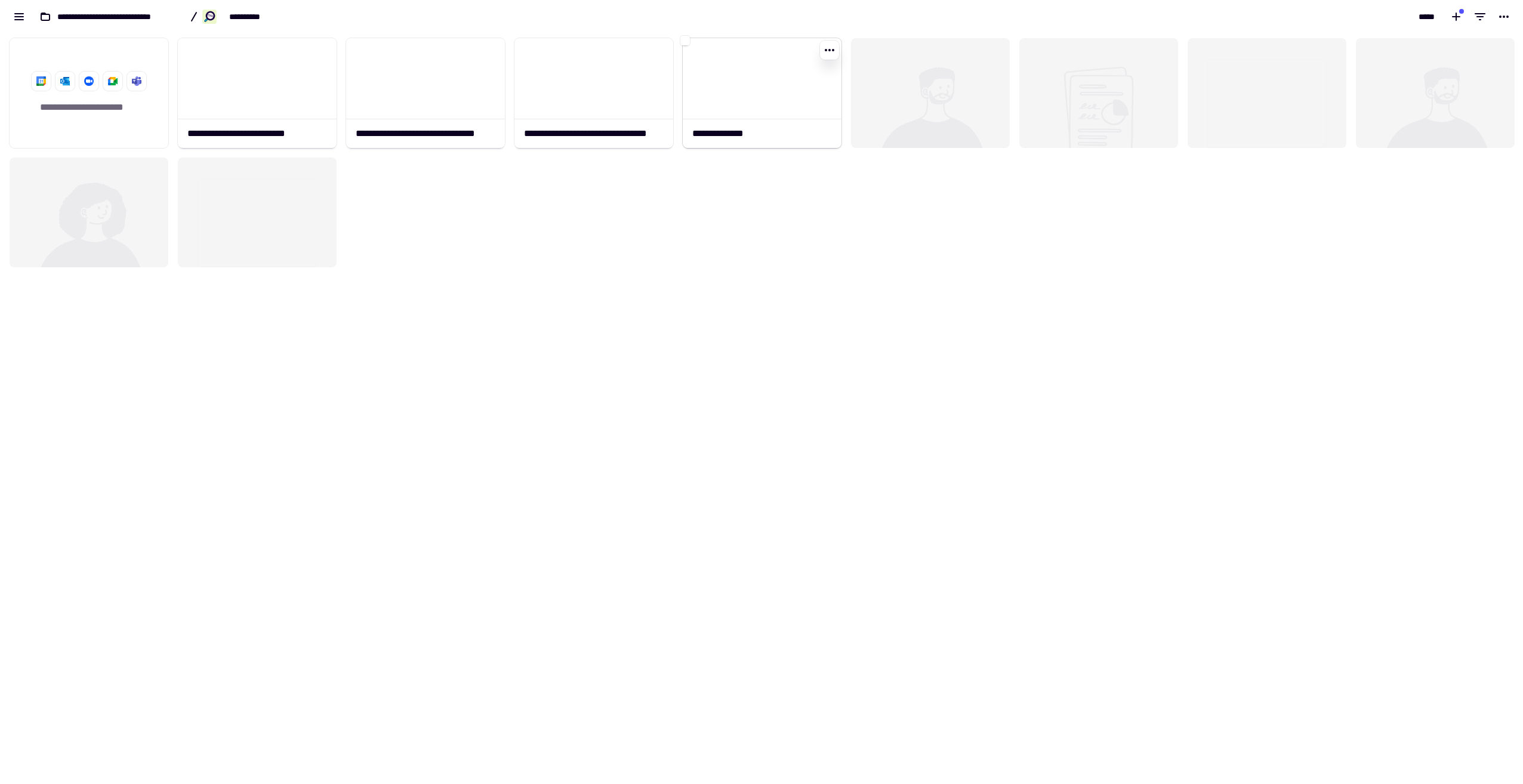 click 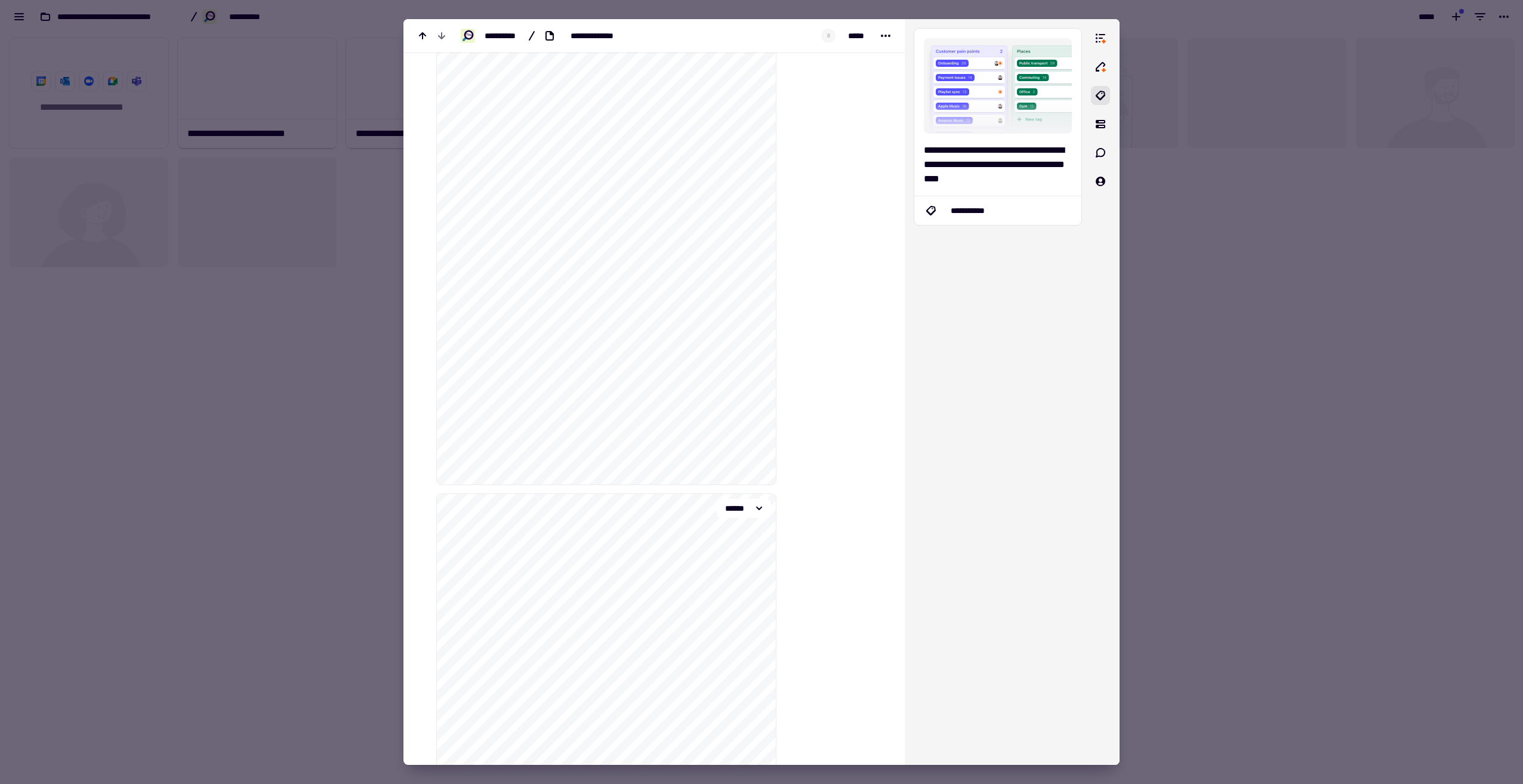 scroll, scrollTop: 60, scrollLeft: 0, axis: vertical 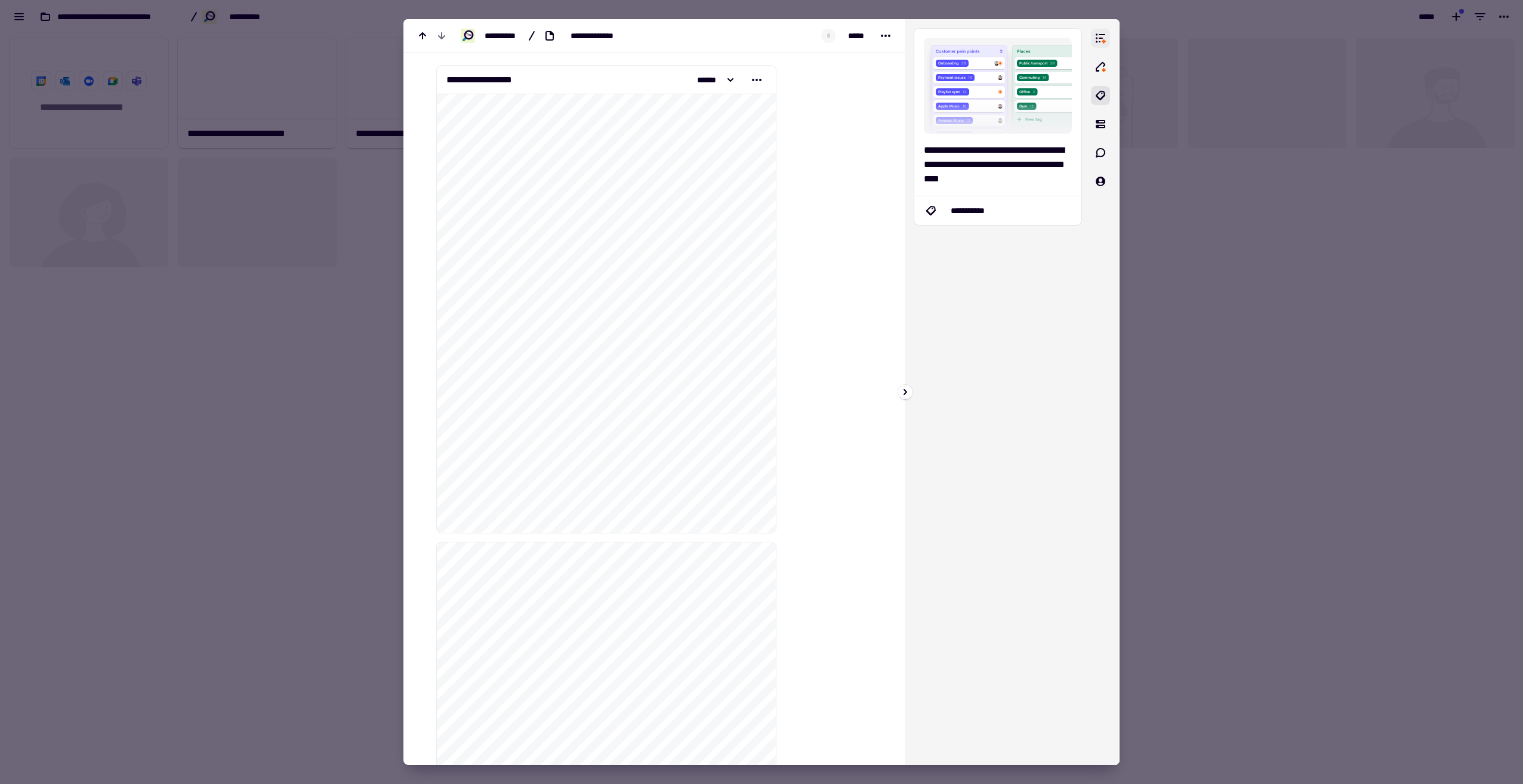 click 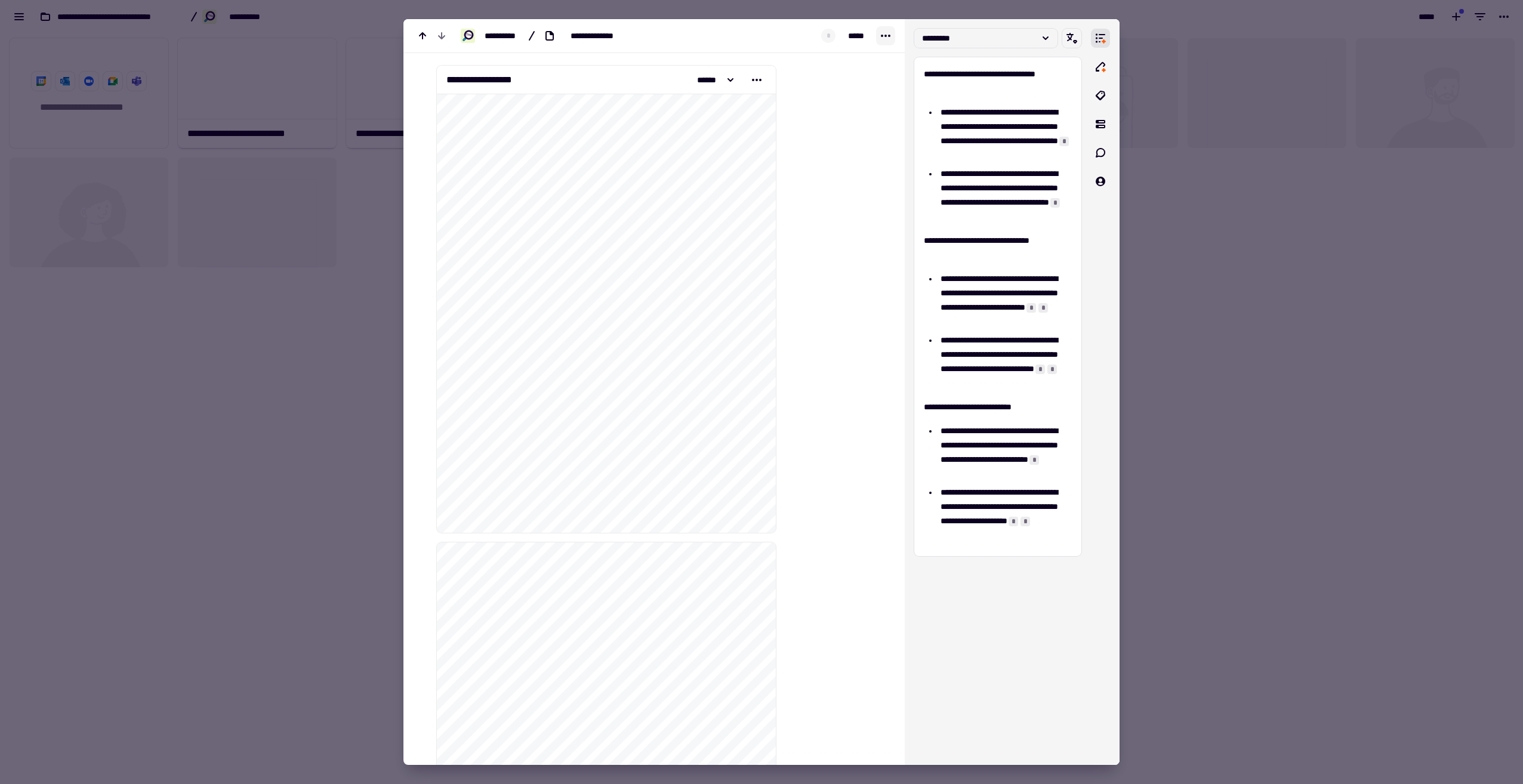 click 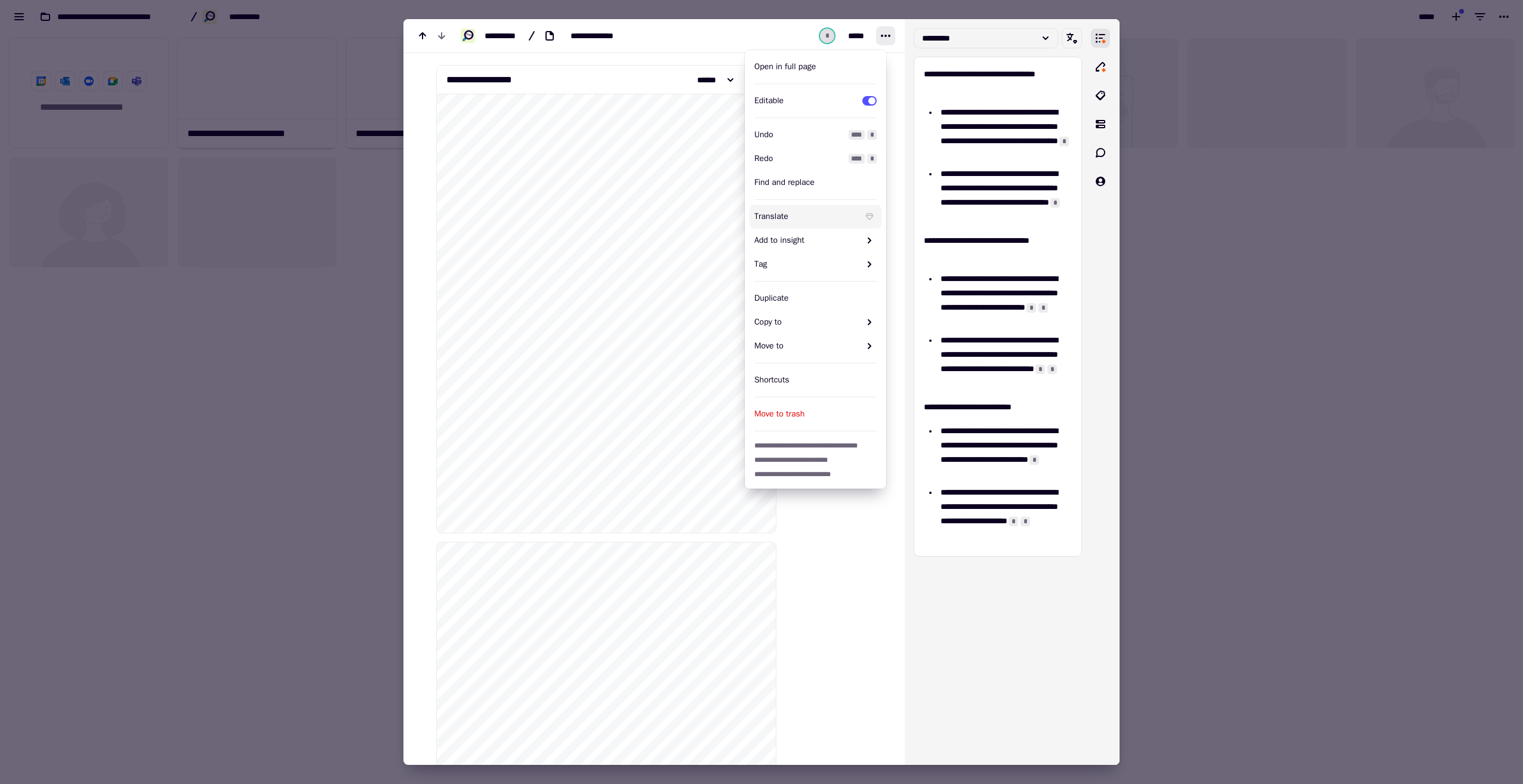 click at bounding box center [762, 392] 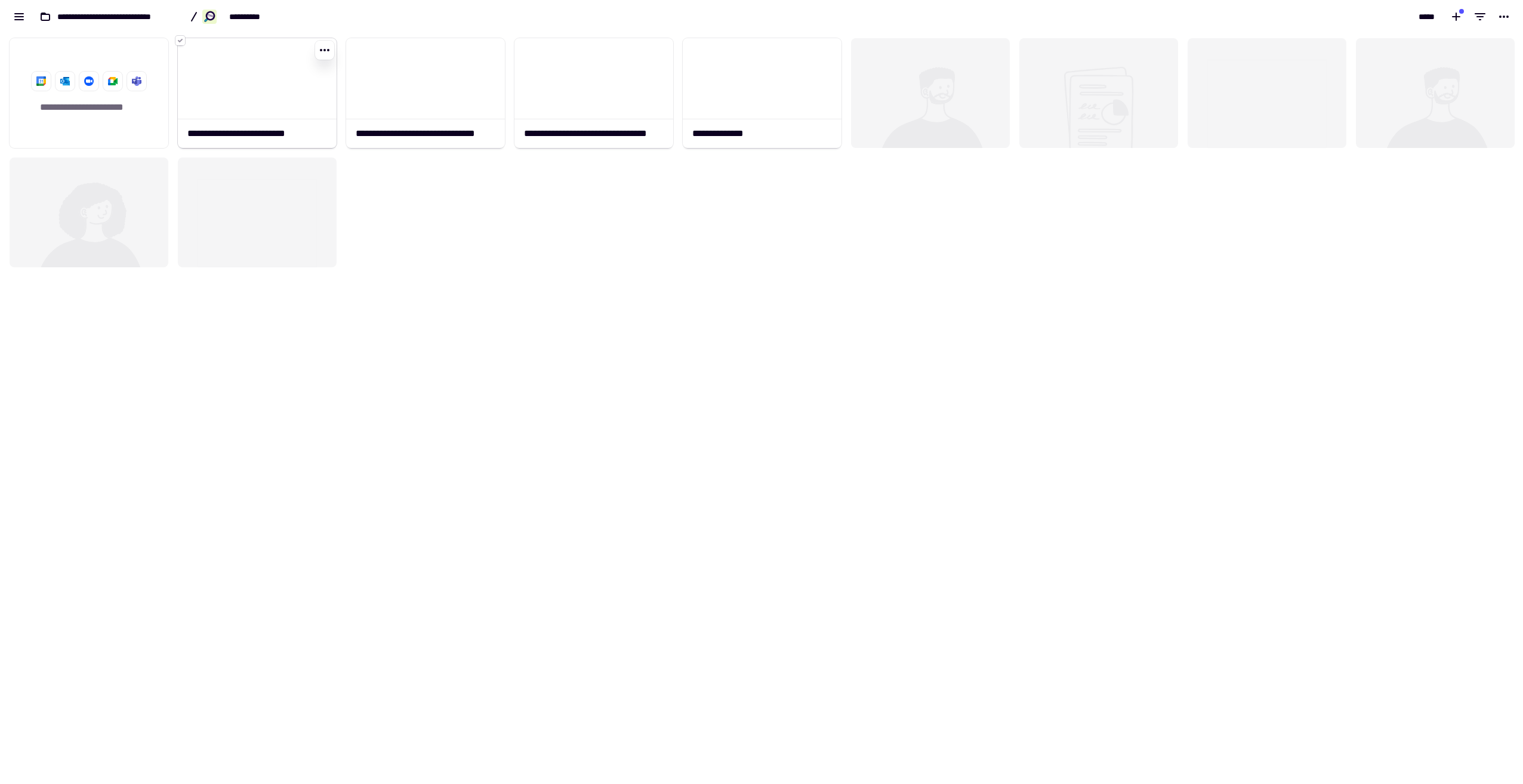 click 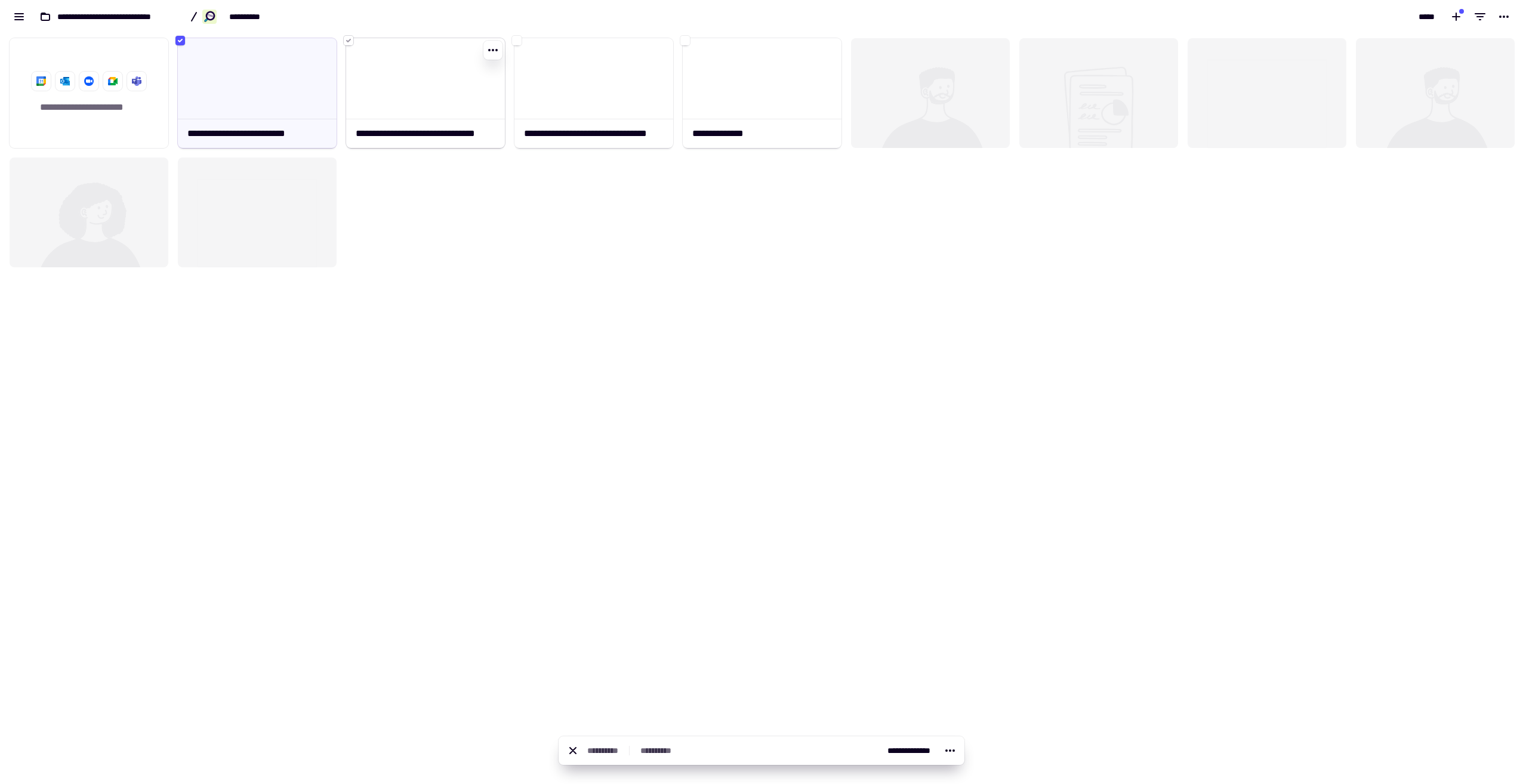 click 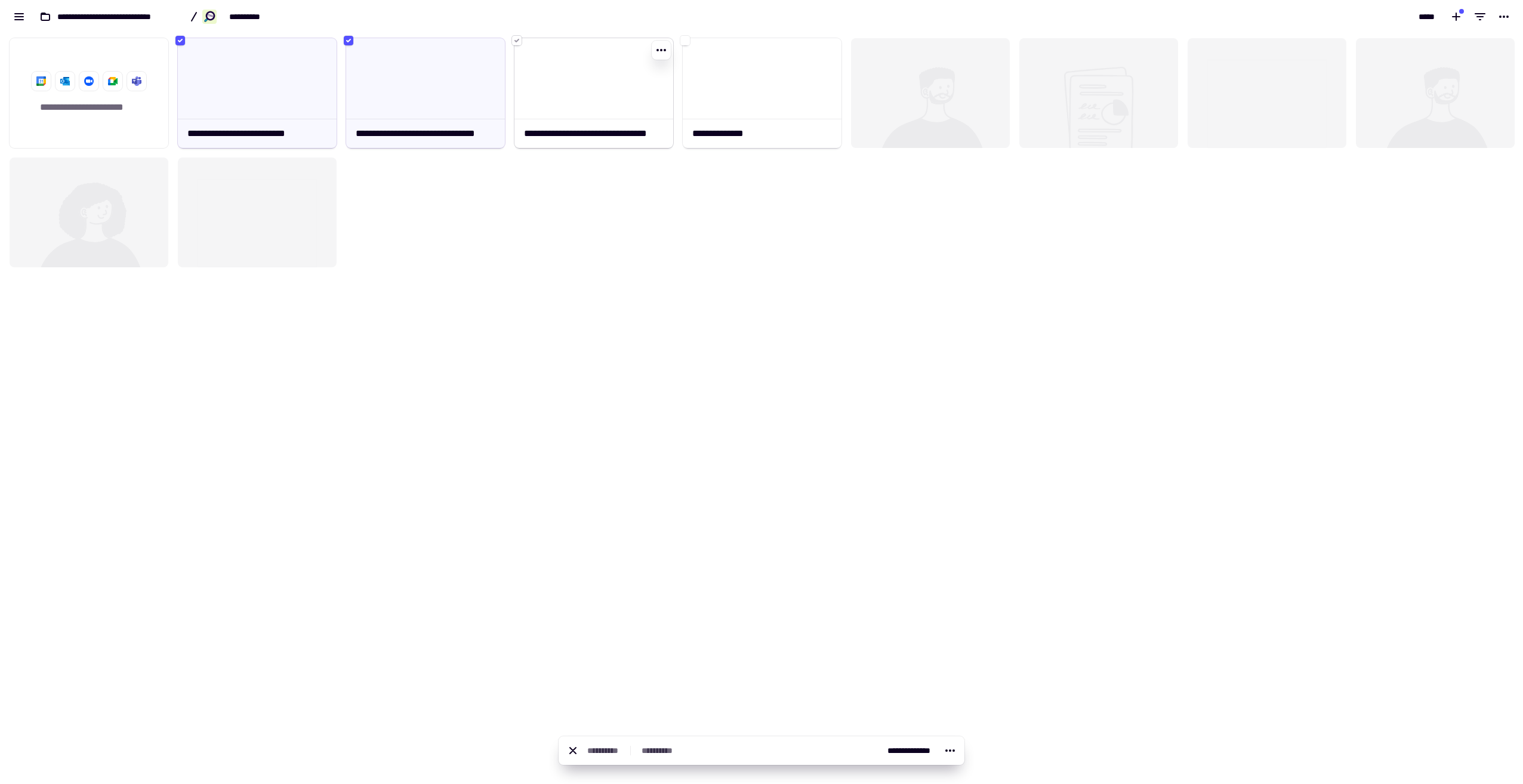 click 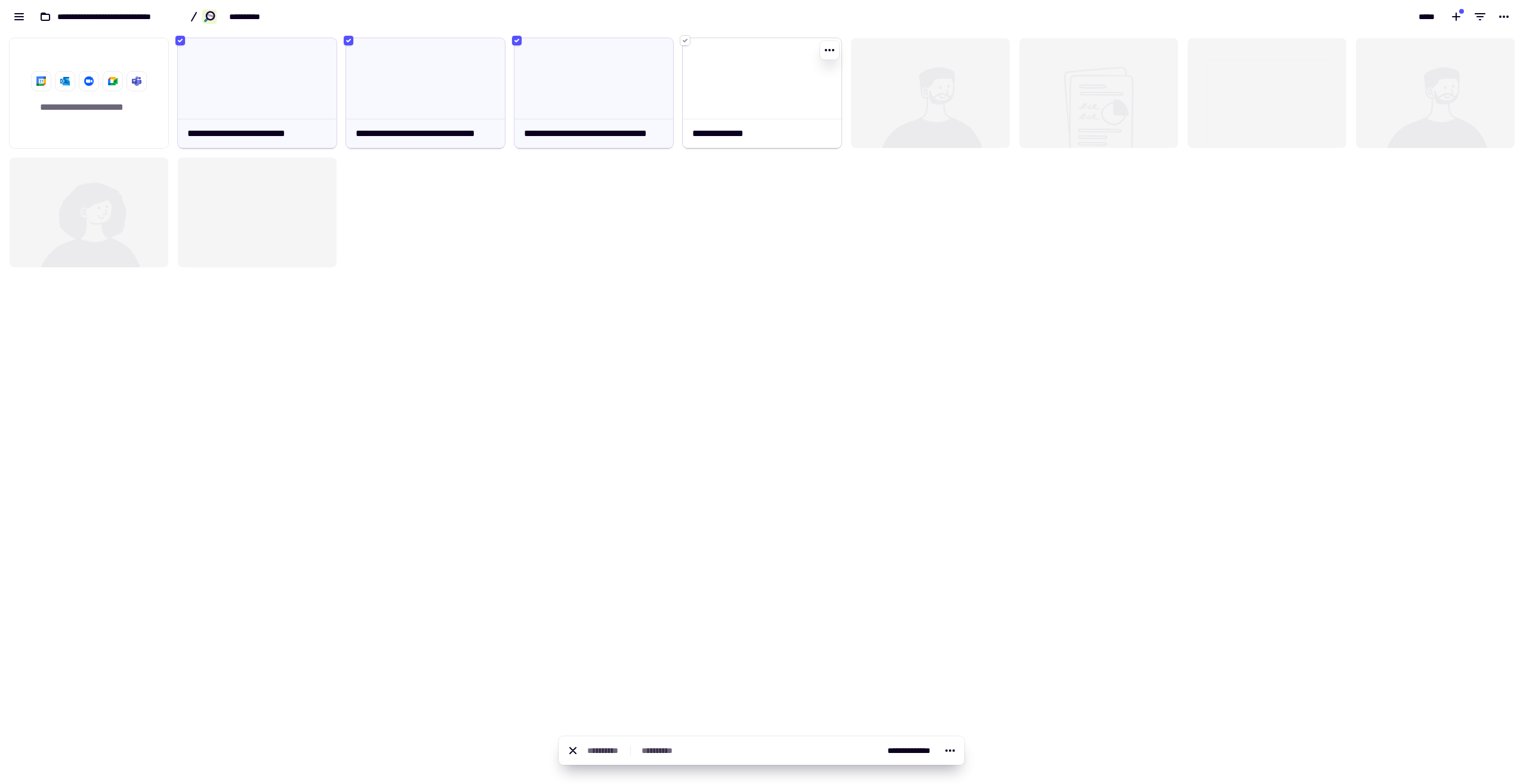 click 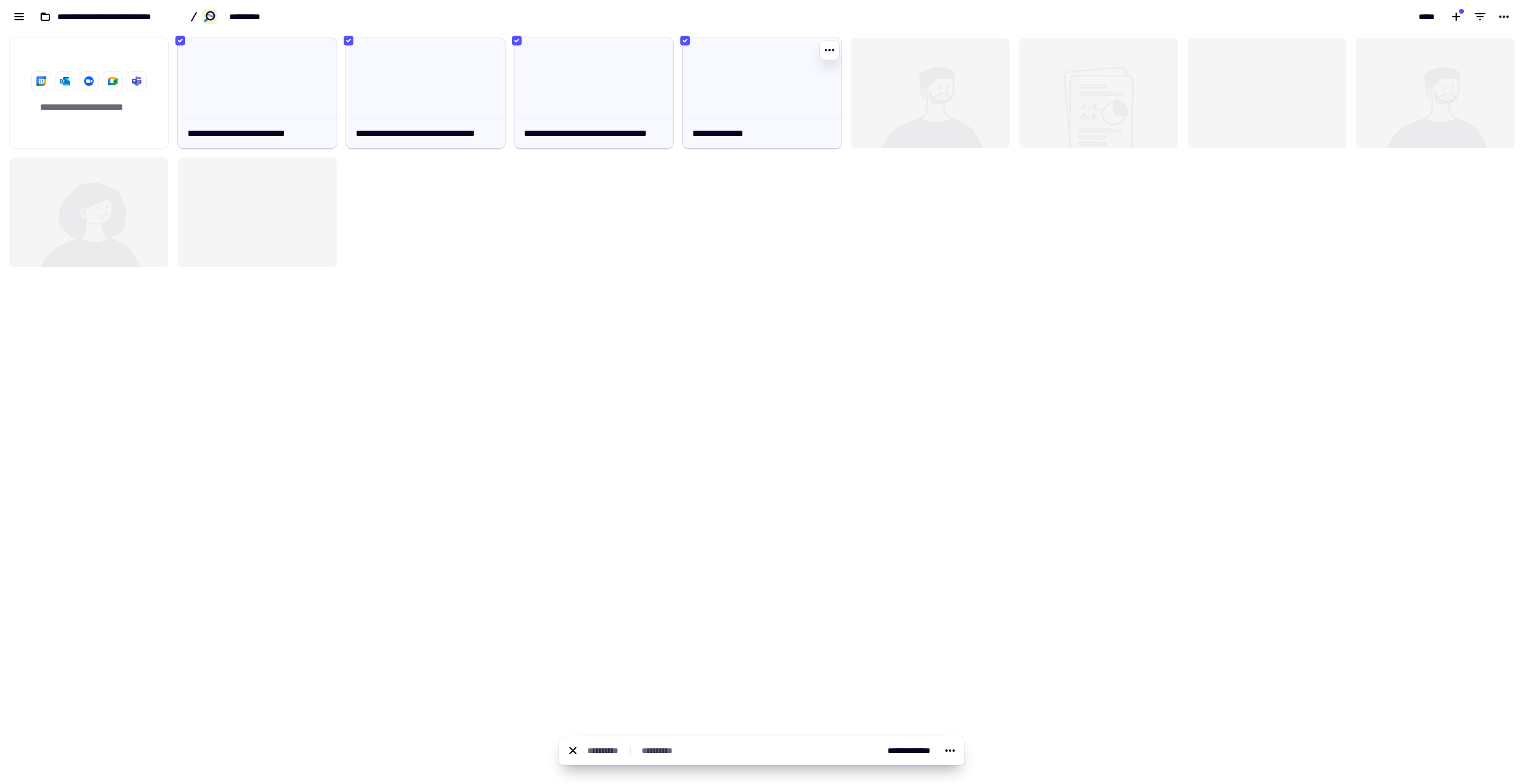drag, startPoint x: 738, startPoint y: 81, endPoint x: 642, endPoint y: 207, distance: 158.4045 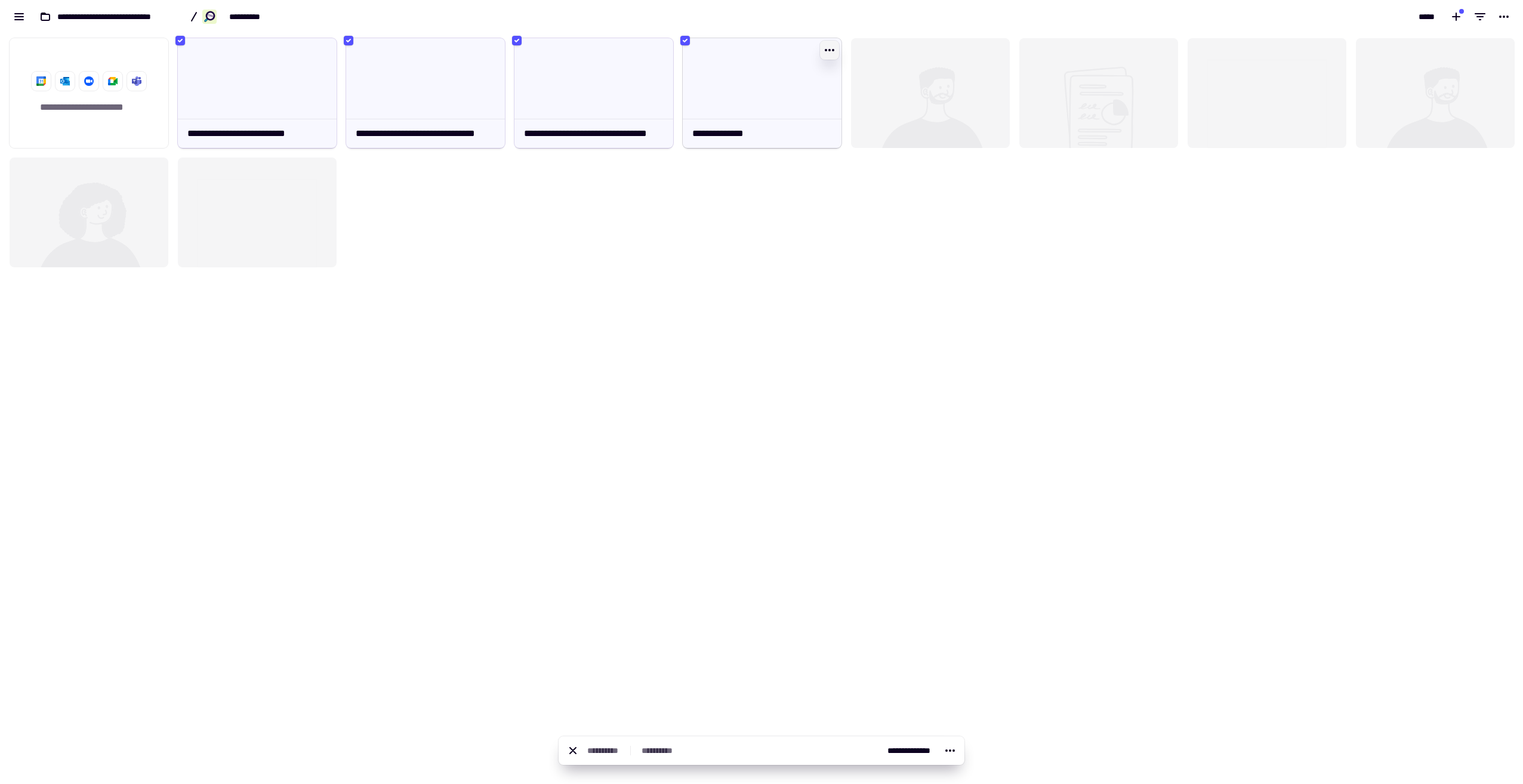 click 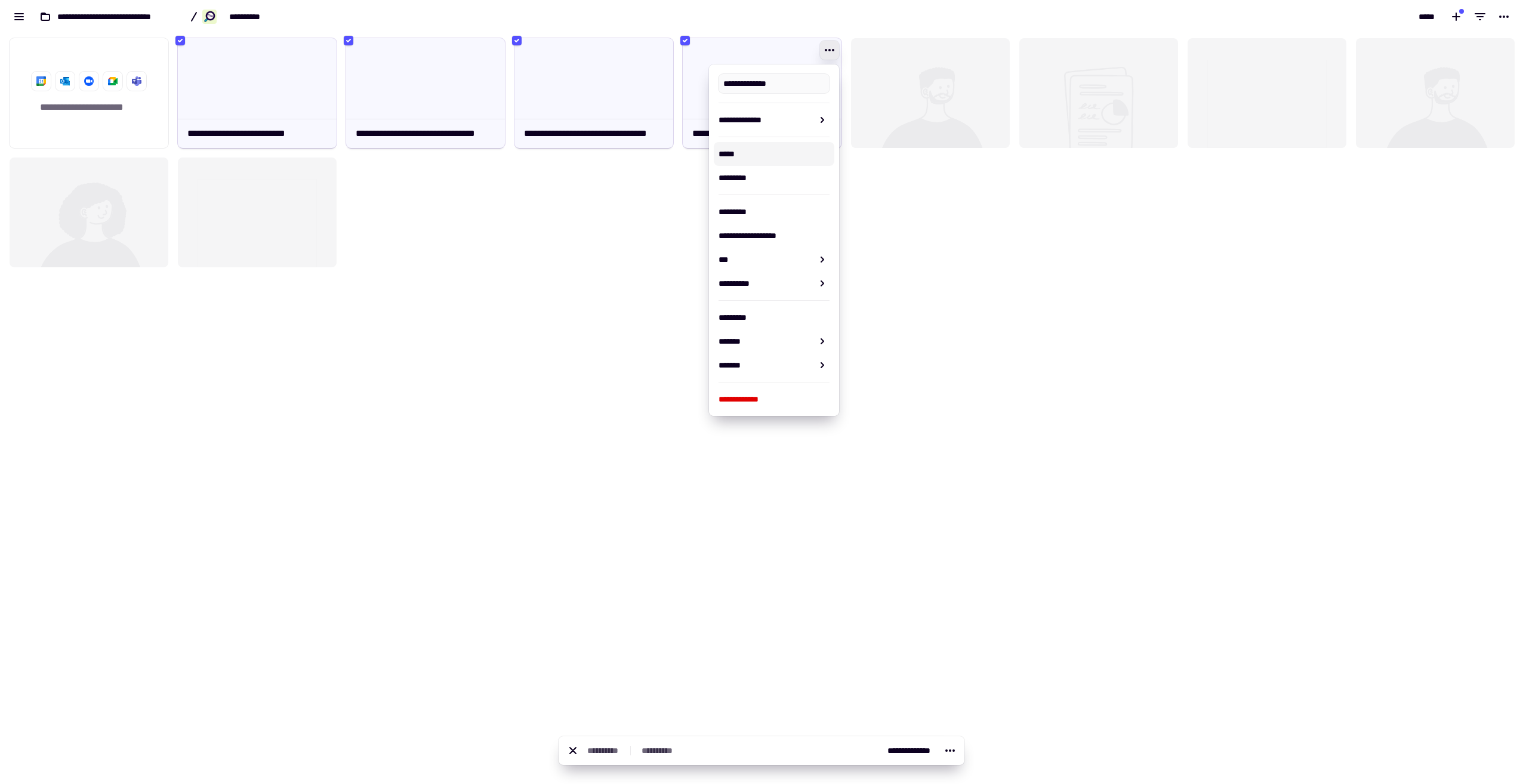 click on "**********" 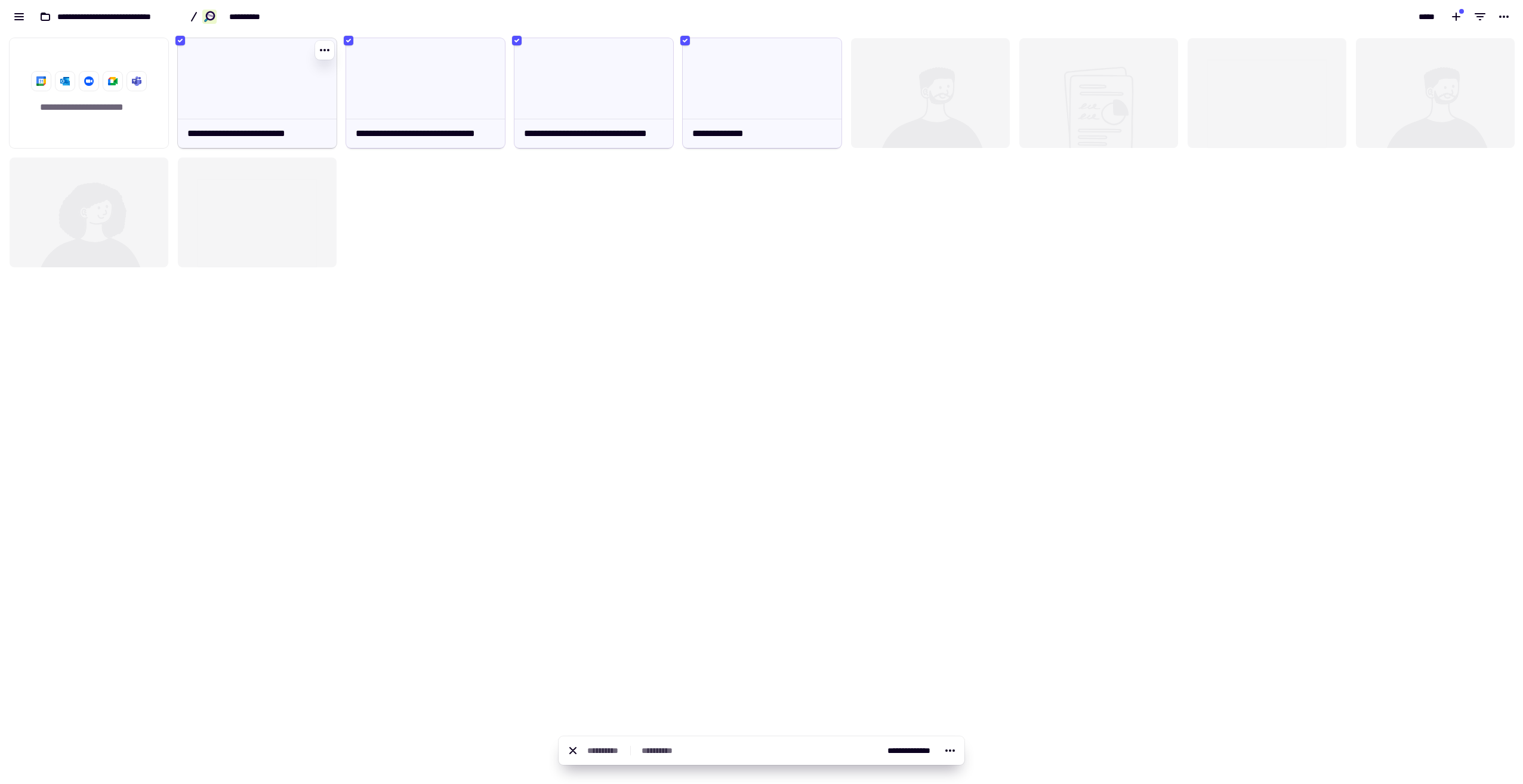 click 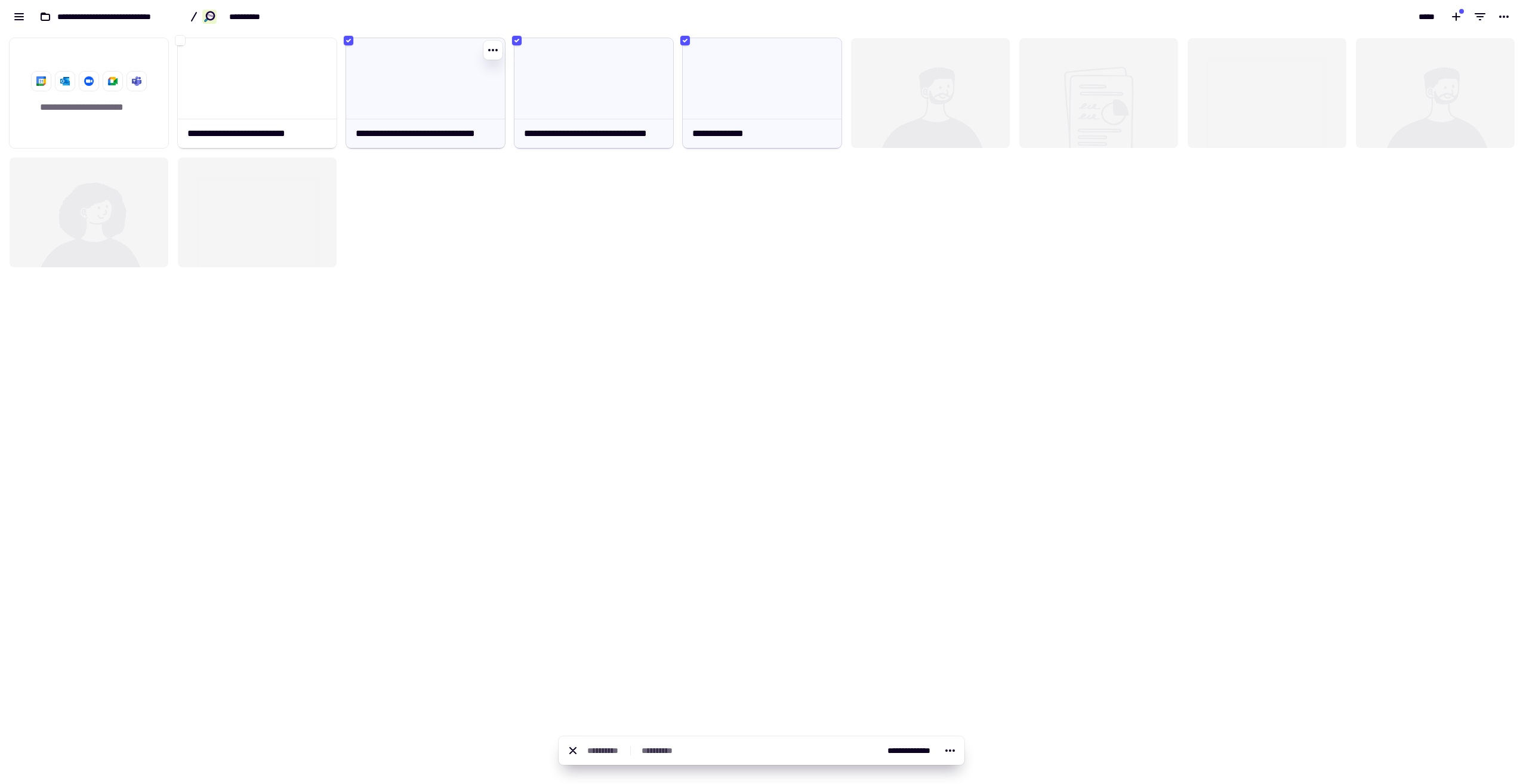 click 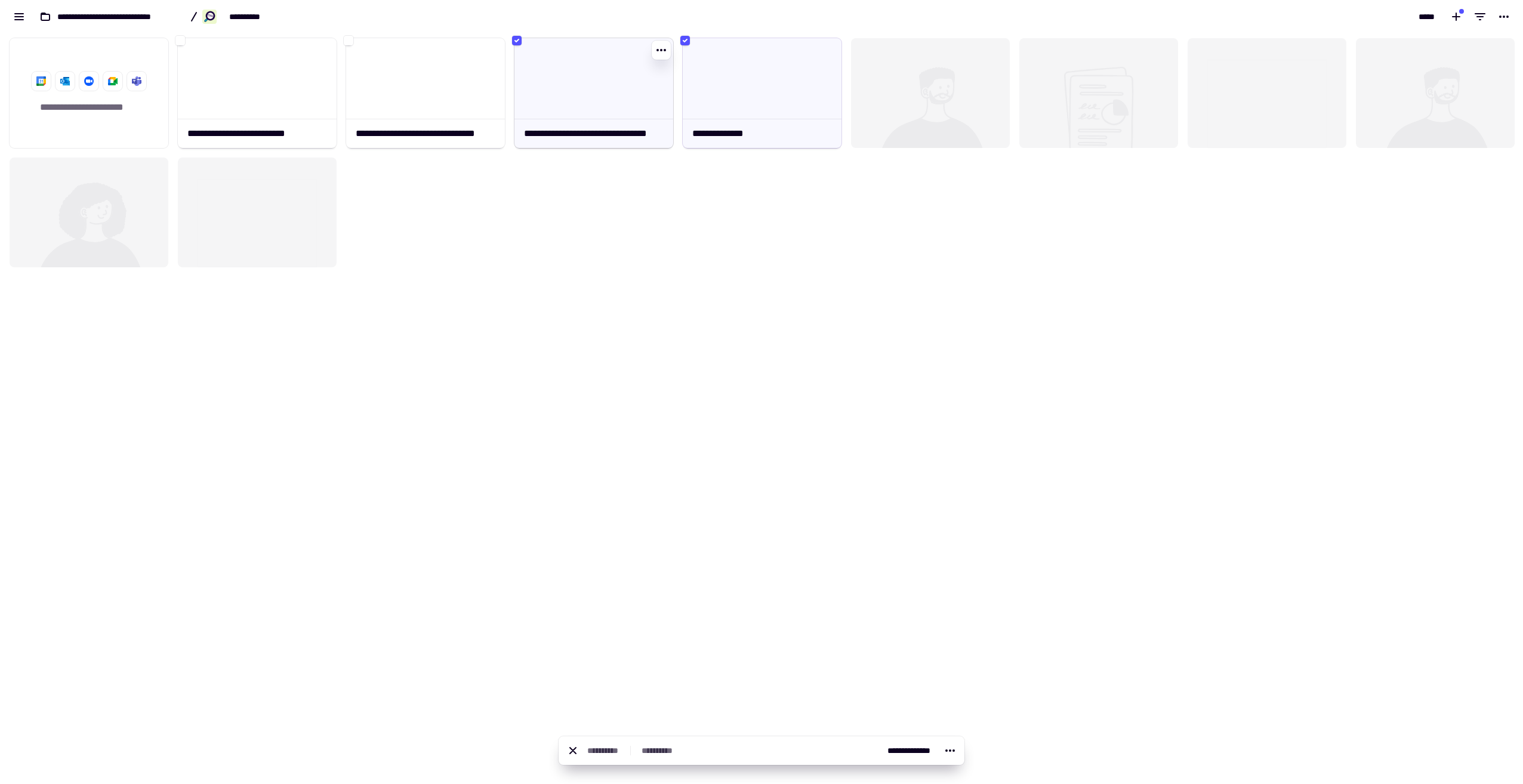 click 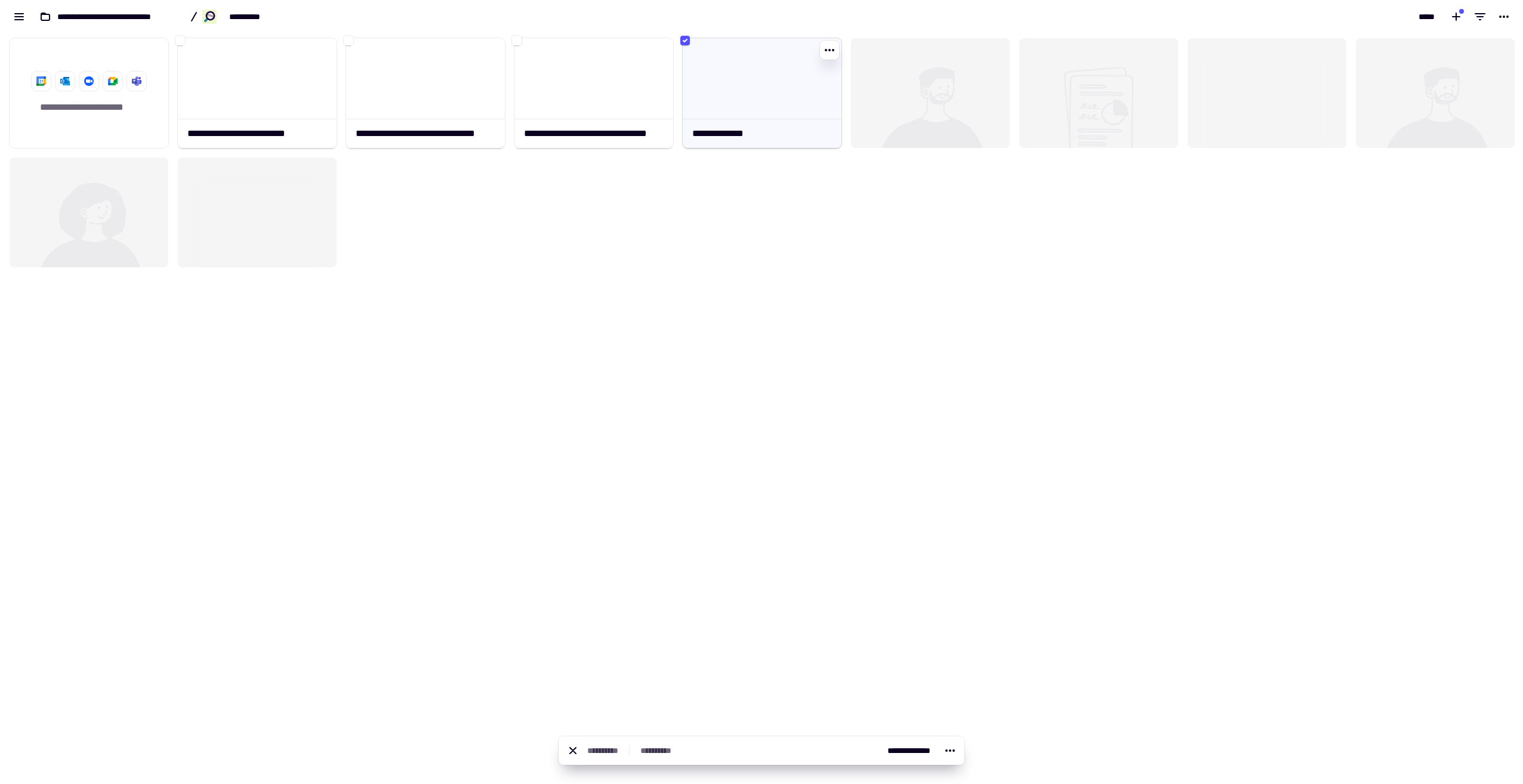 click 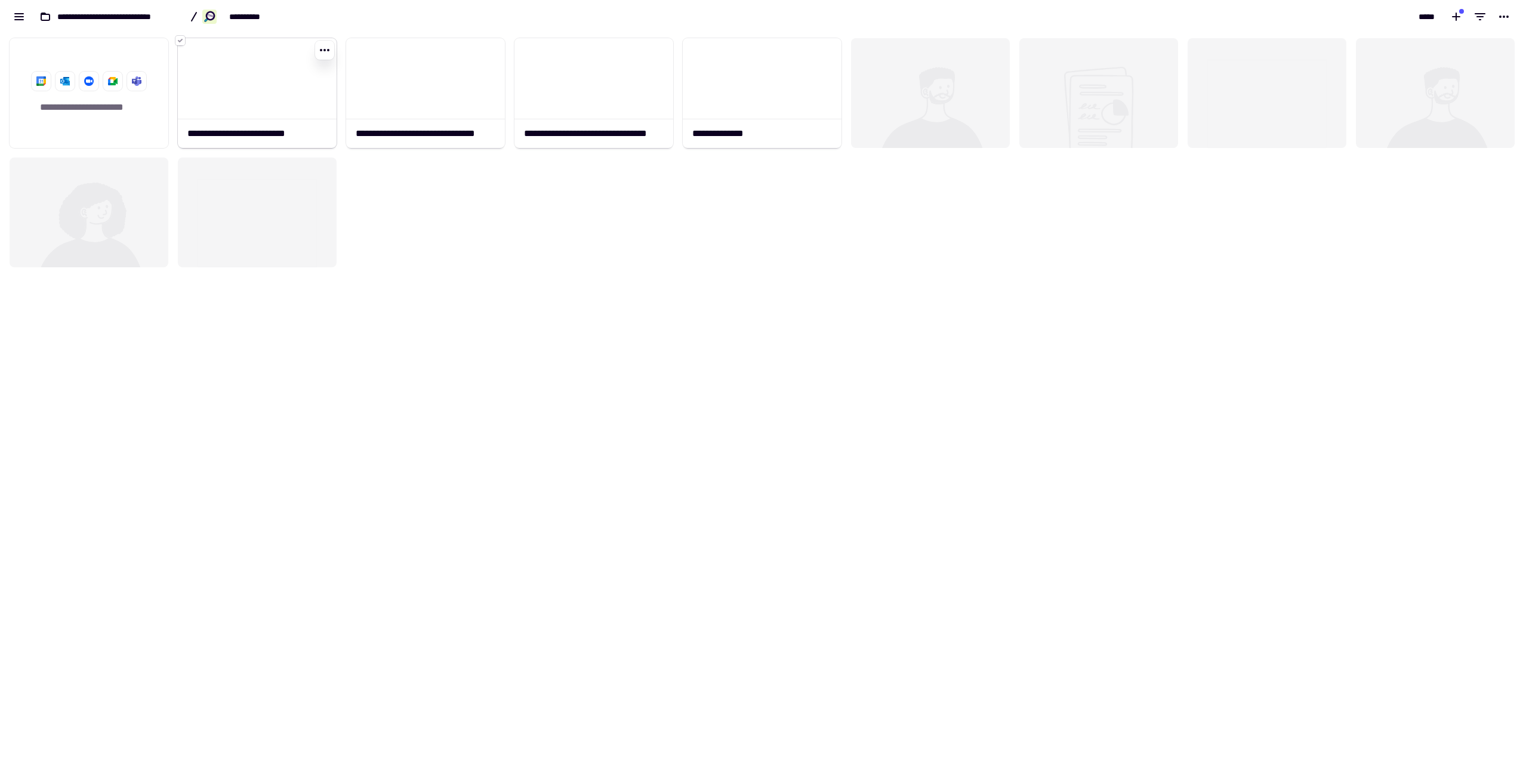click 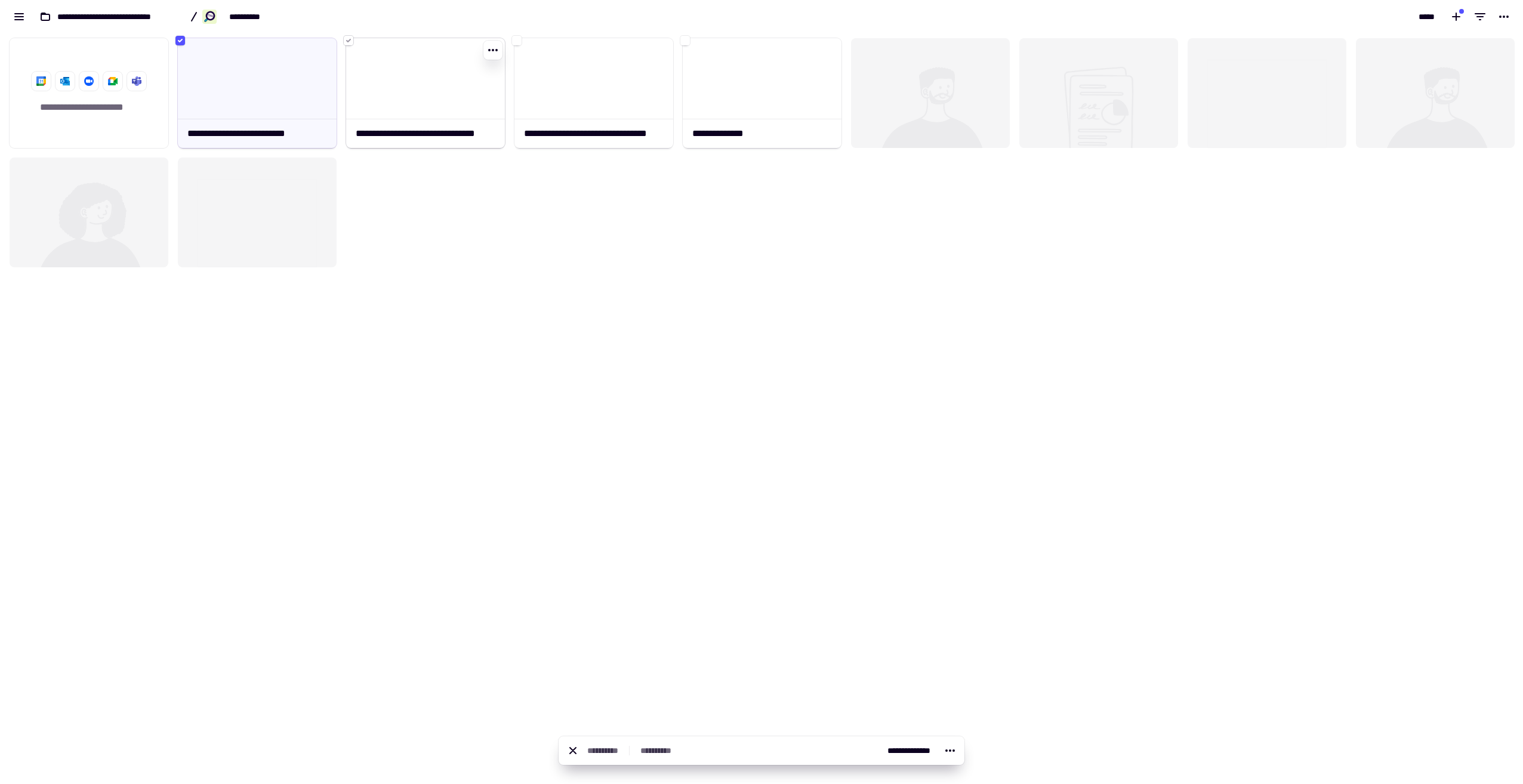 click 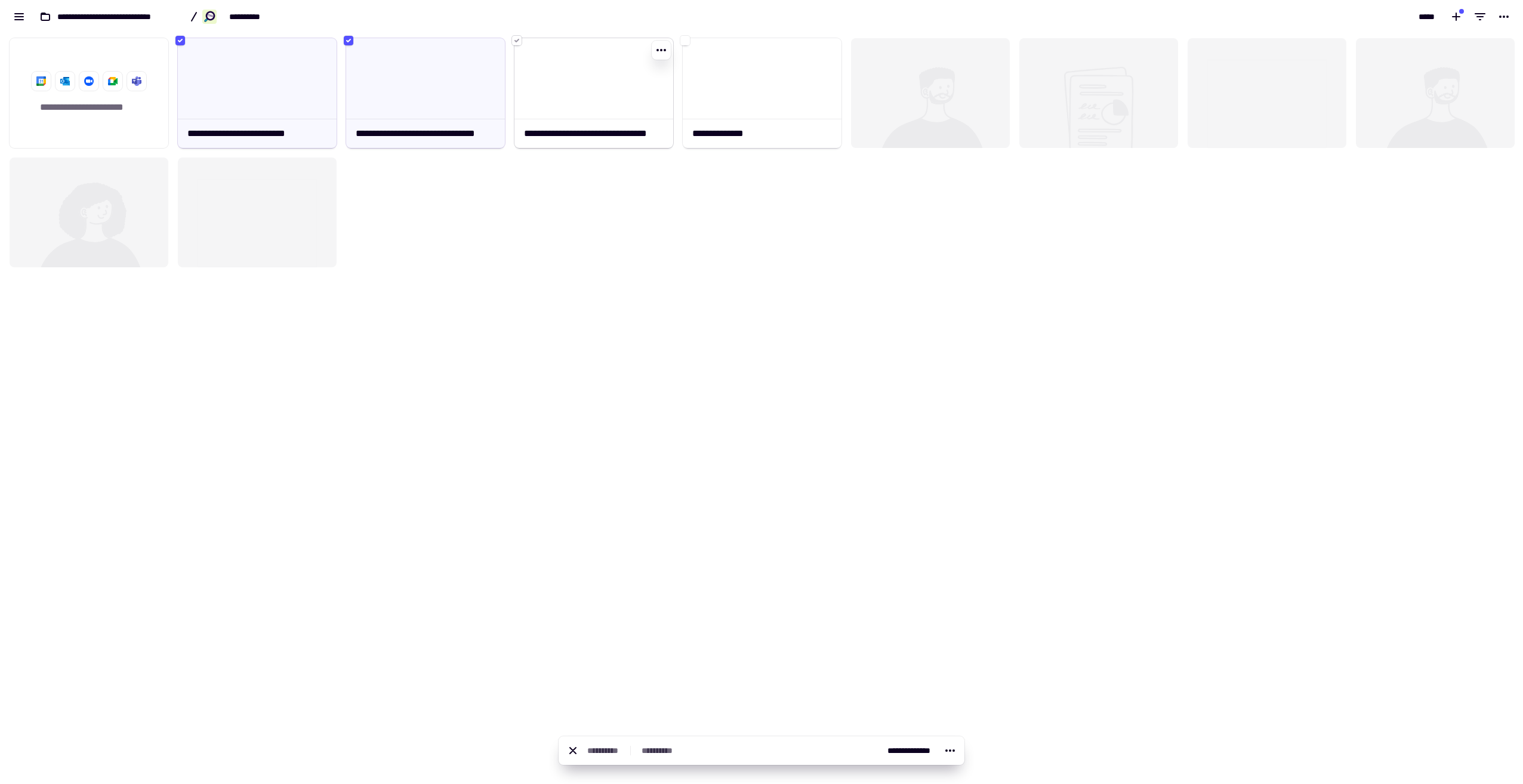 click 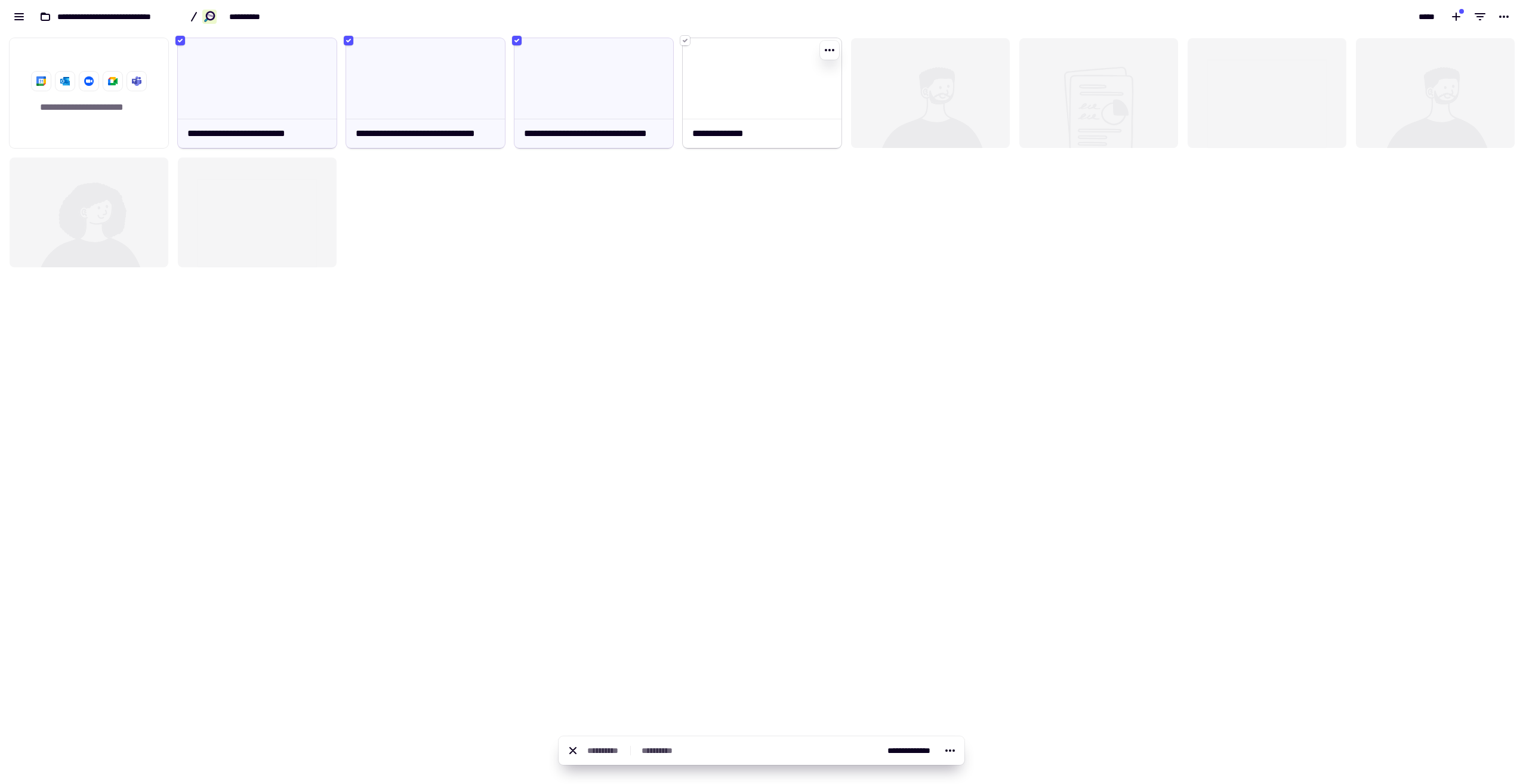click 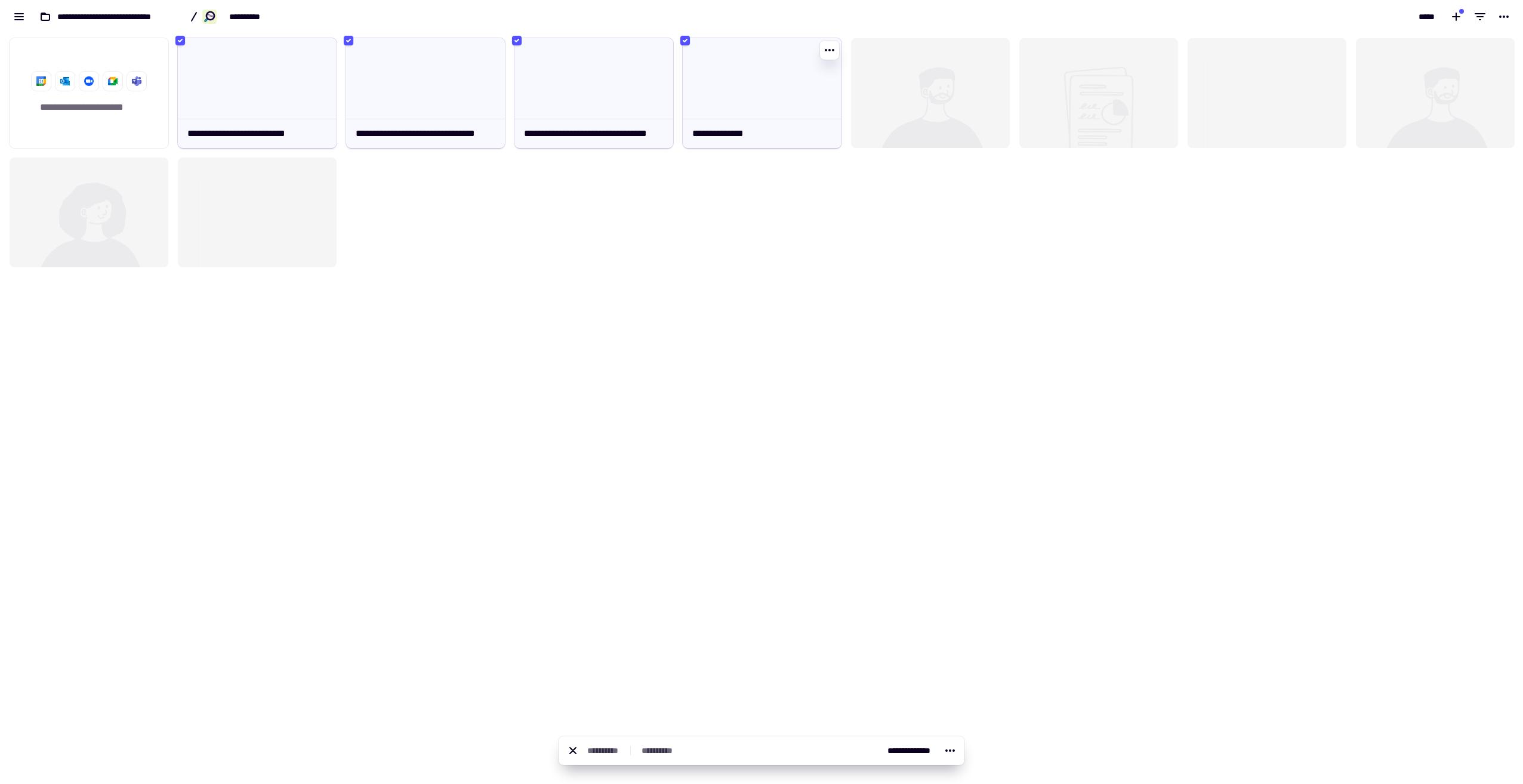drag, startPoint x: 702, startPoint y: 69, endPoint x: 624, endPoint y: 187, distance: 141.44964 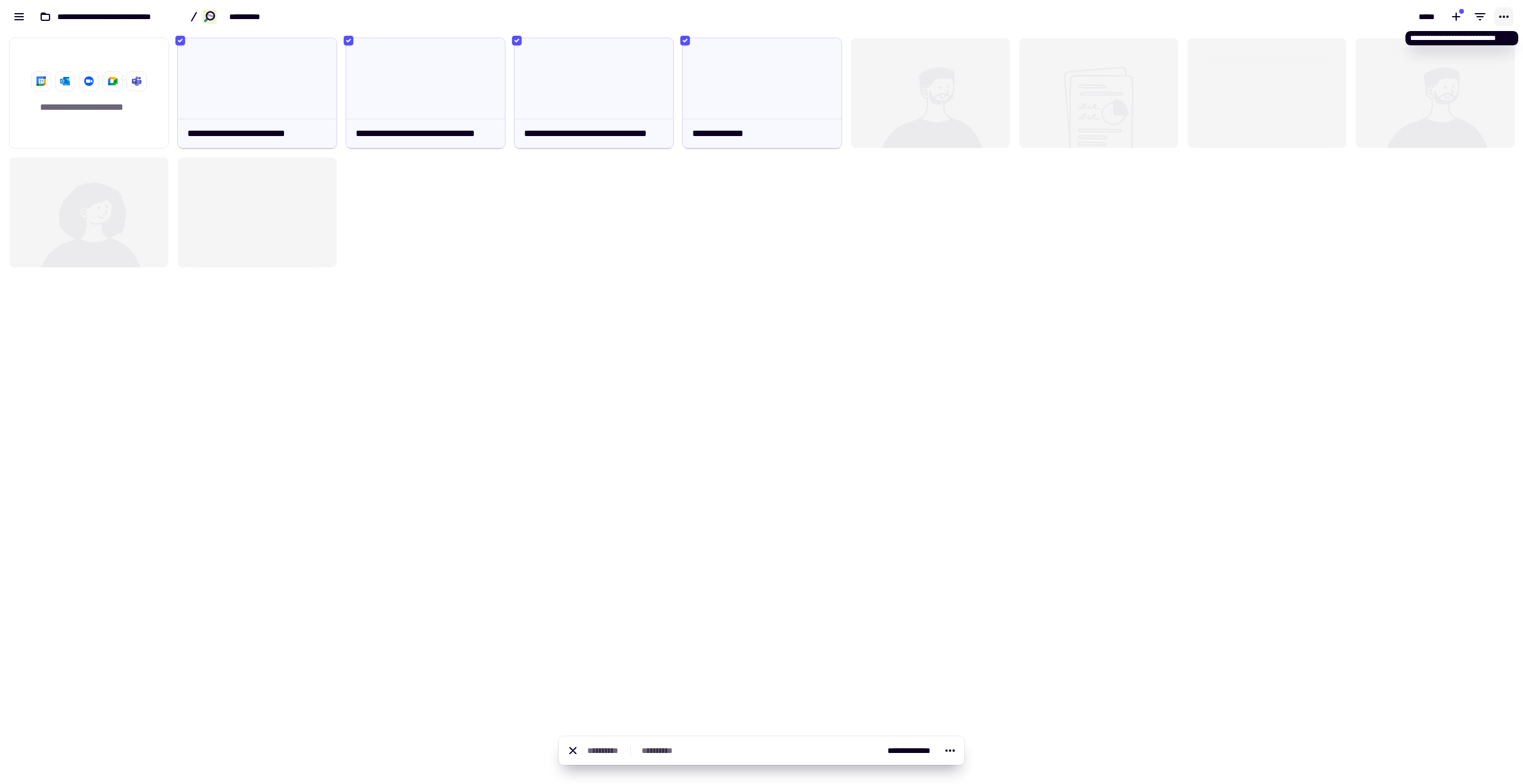 click 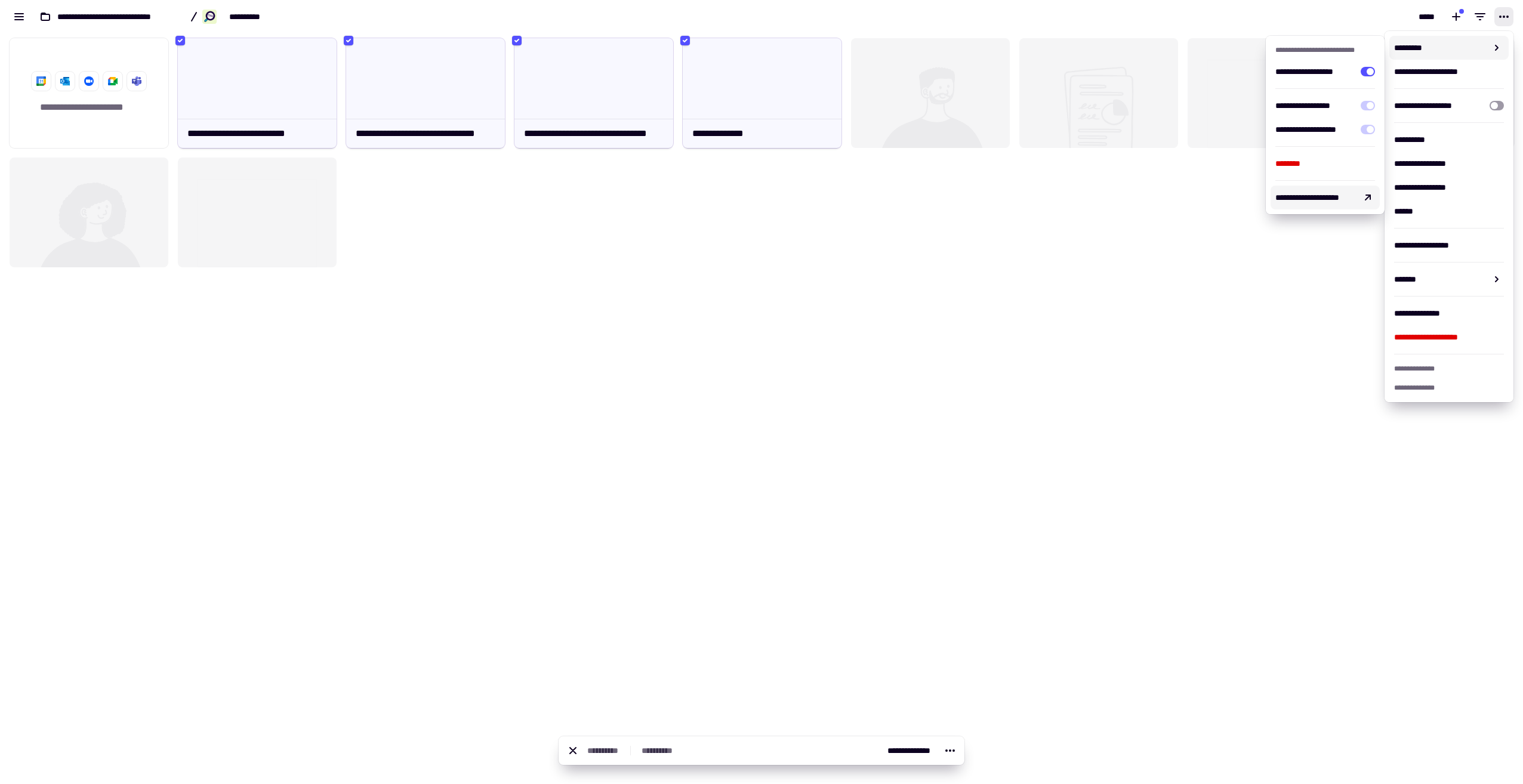 click on "**********" 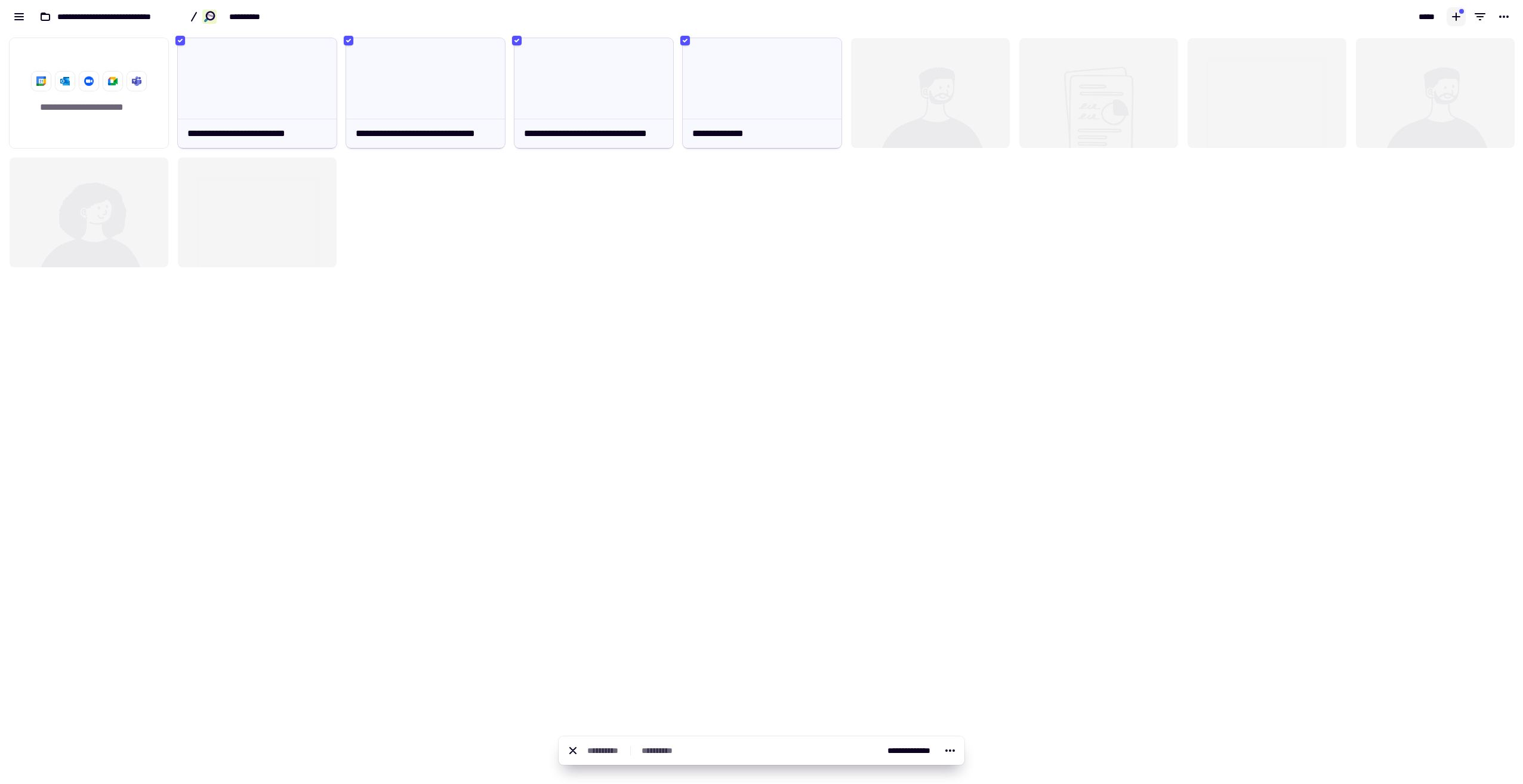 click 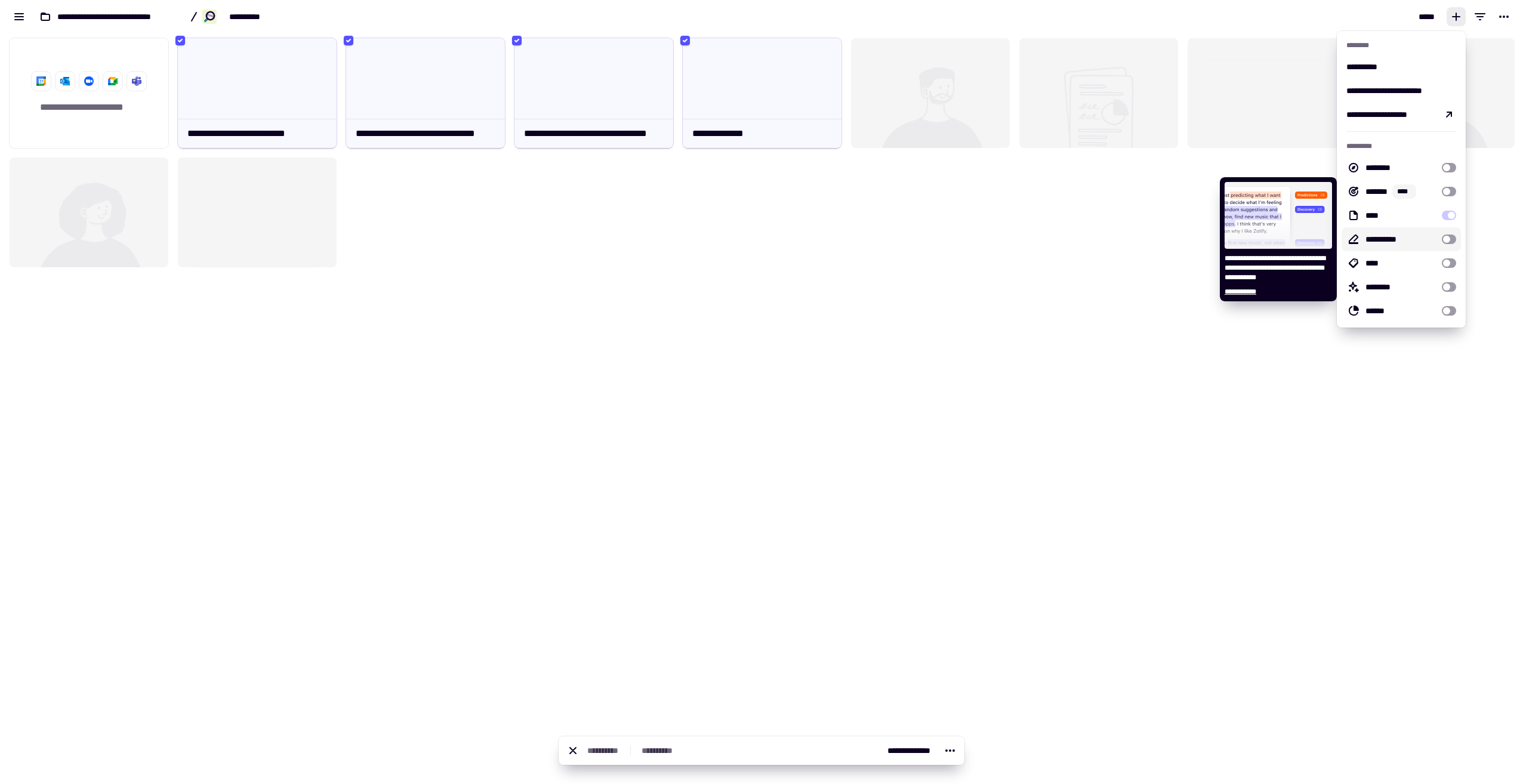 click at bounding box center [1449, 239] 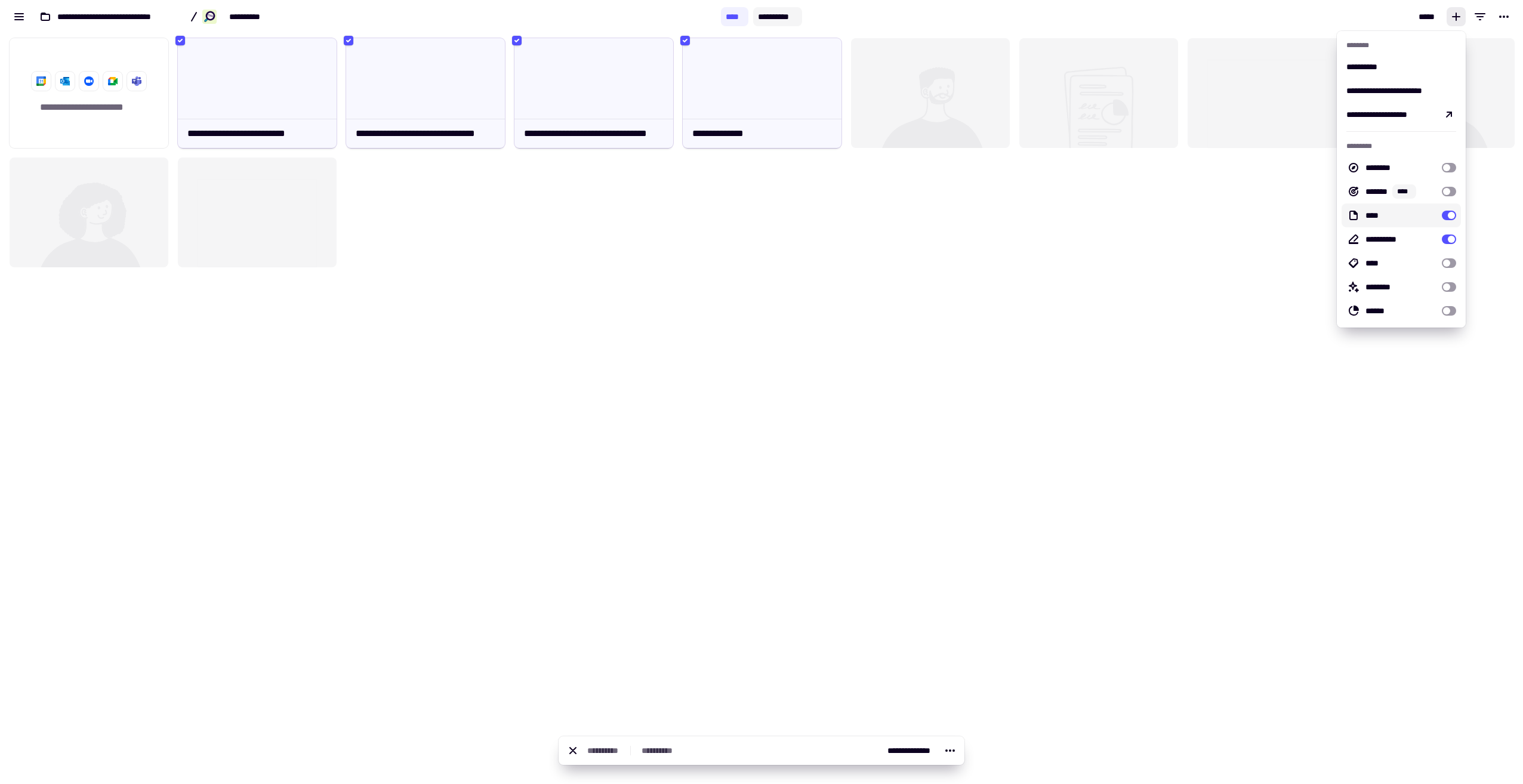 click on "**********" 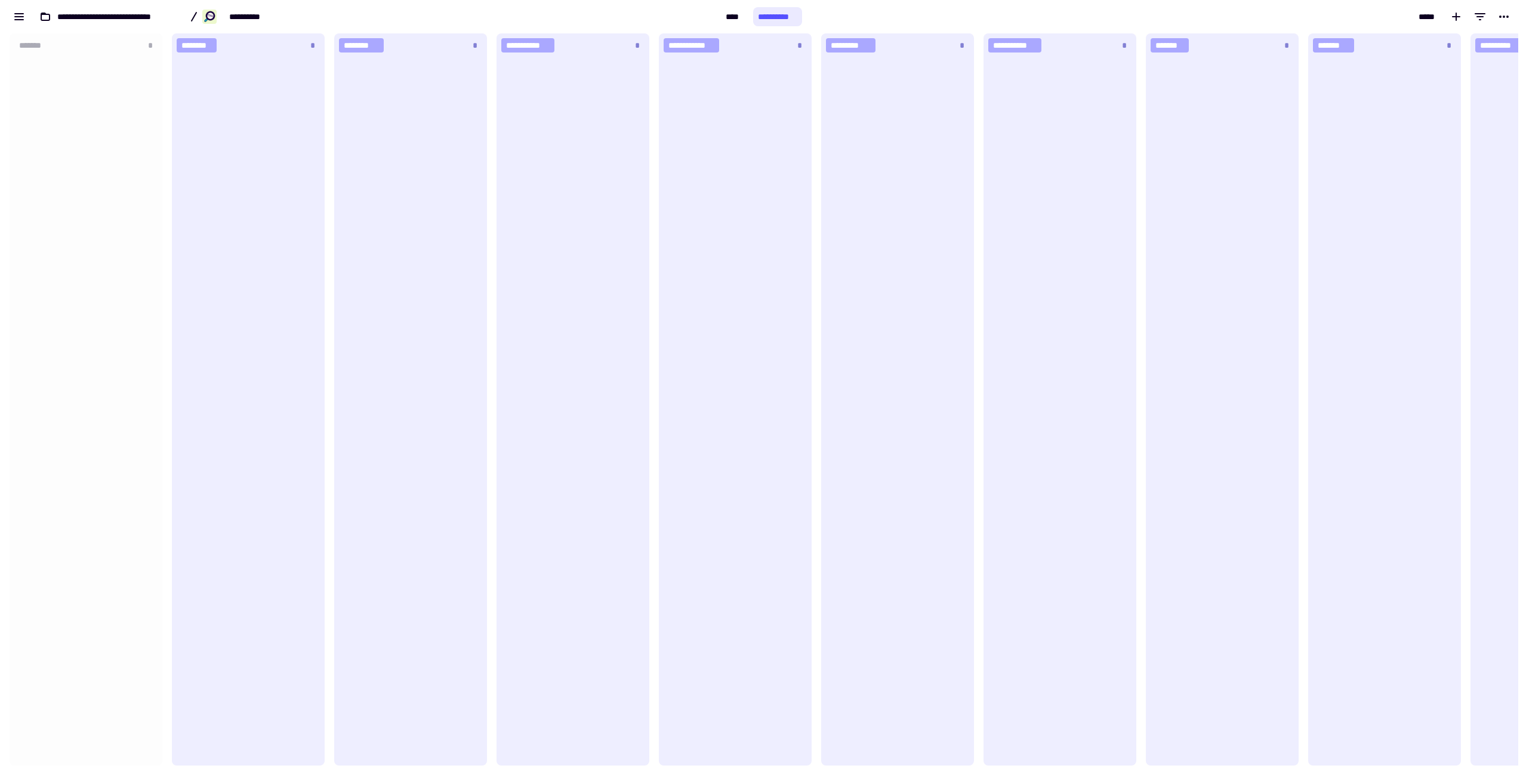 scroll, scrollTop: 10, scrollLeft: 10, axis: both 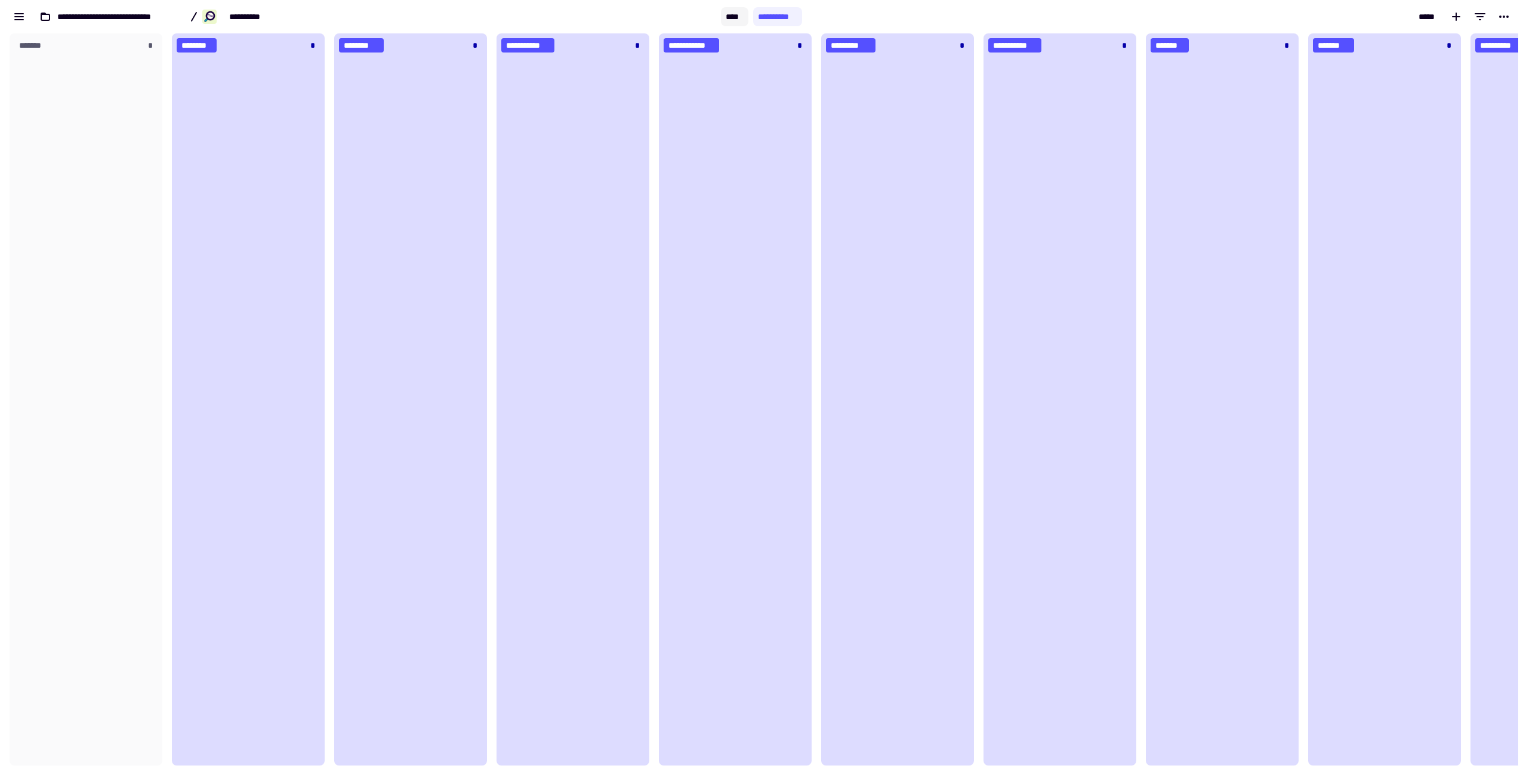 click on "****" 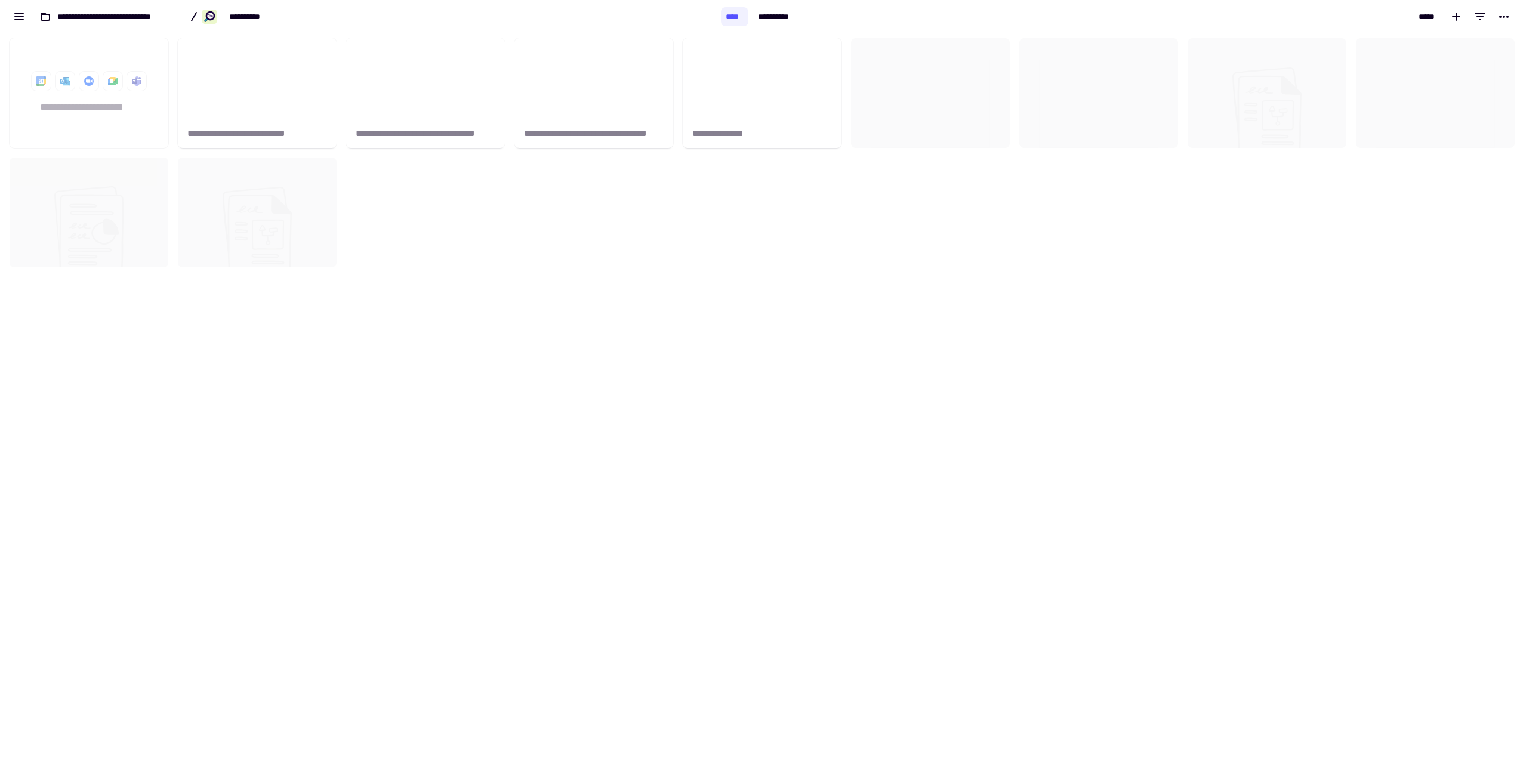 scroll, scrollTop: 10, scrollLeft: 10, axis: both 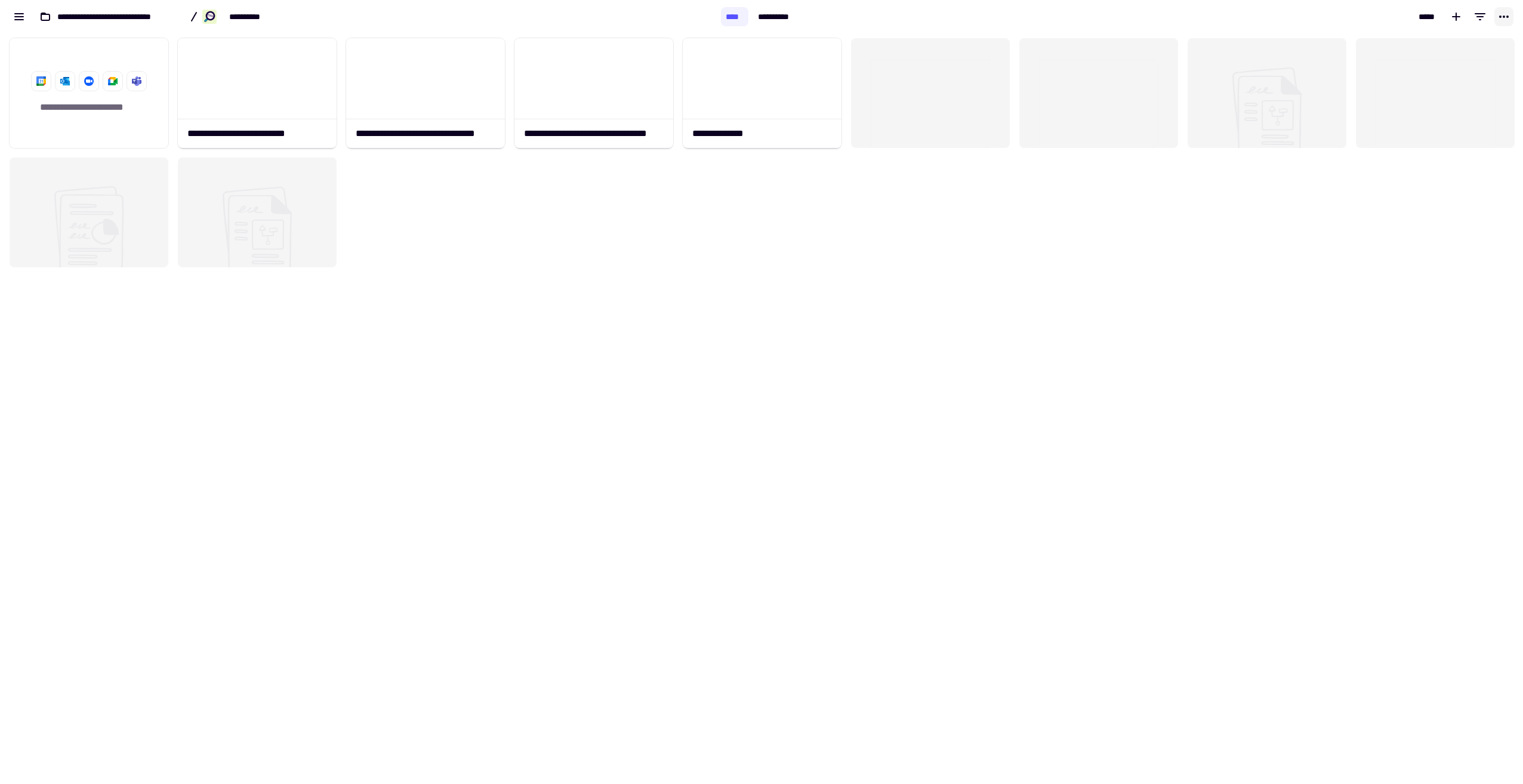 click 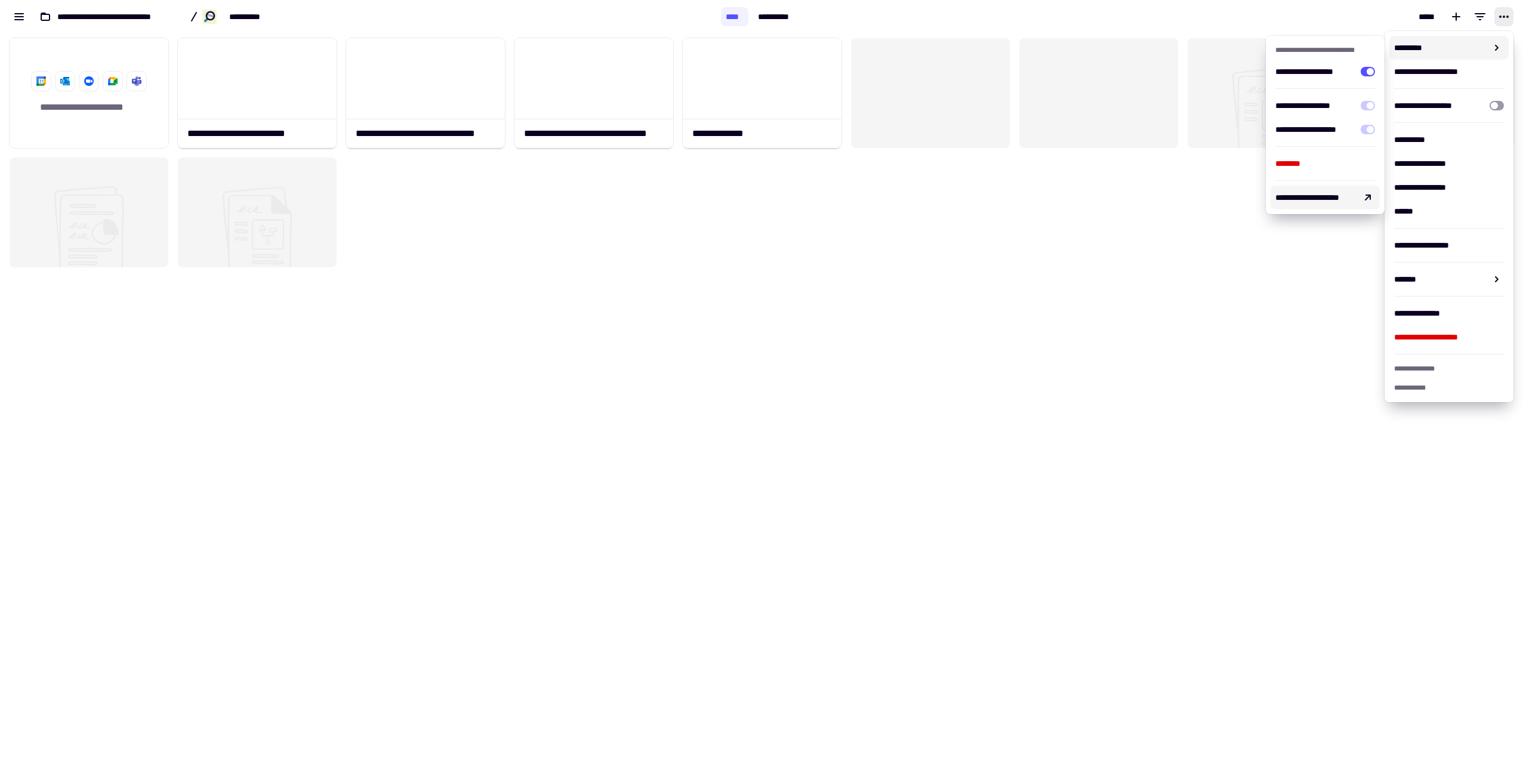 click on "**********" 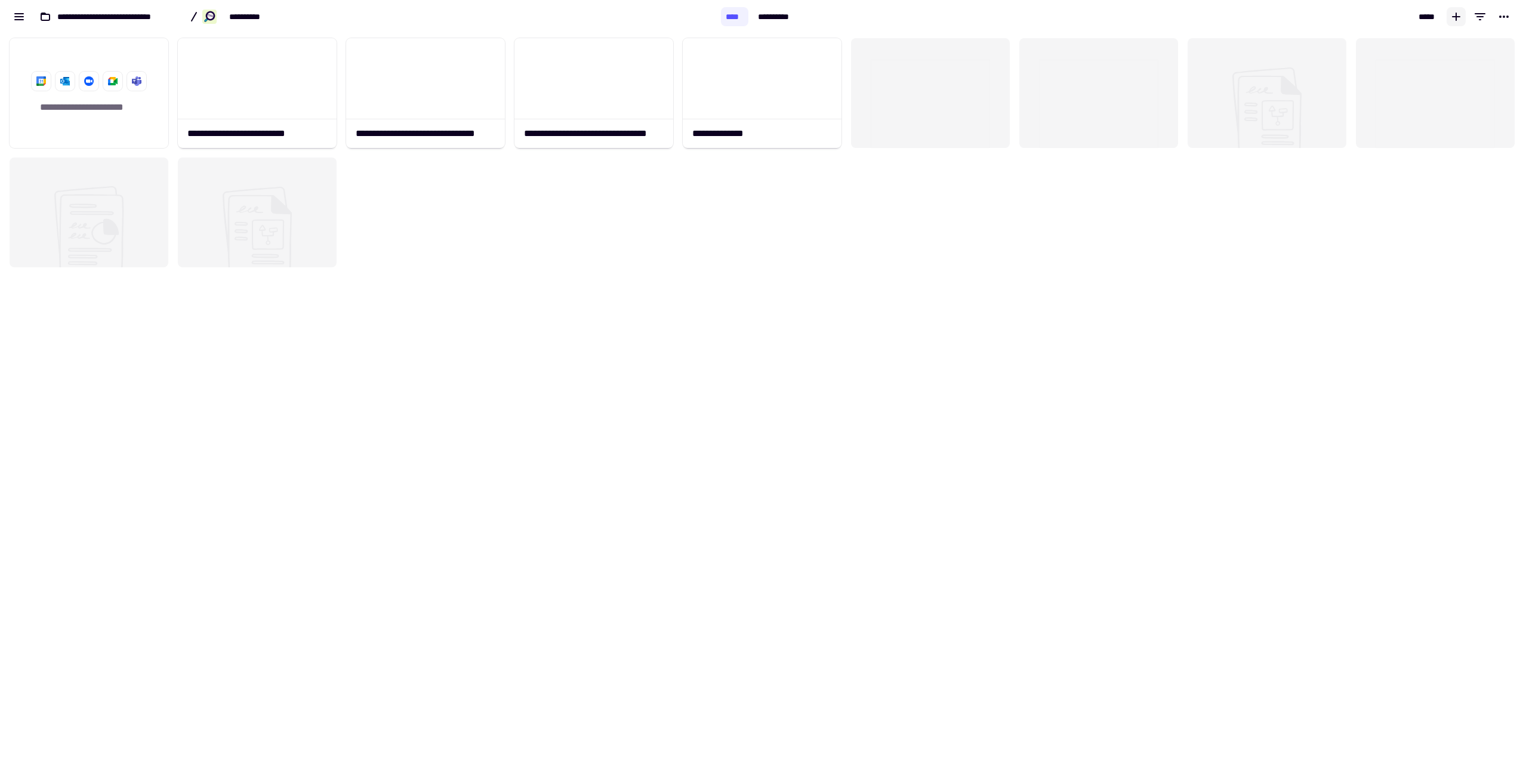 click 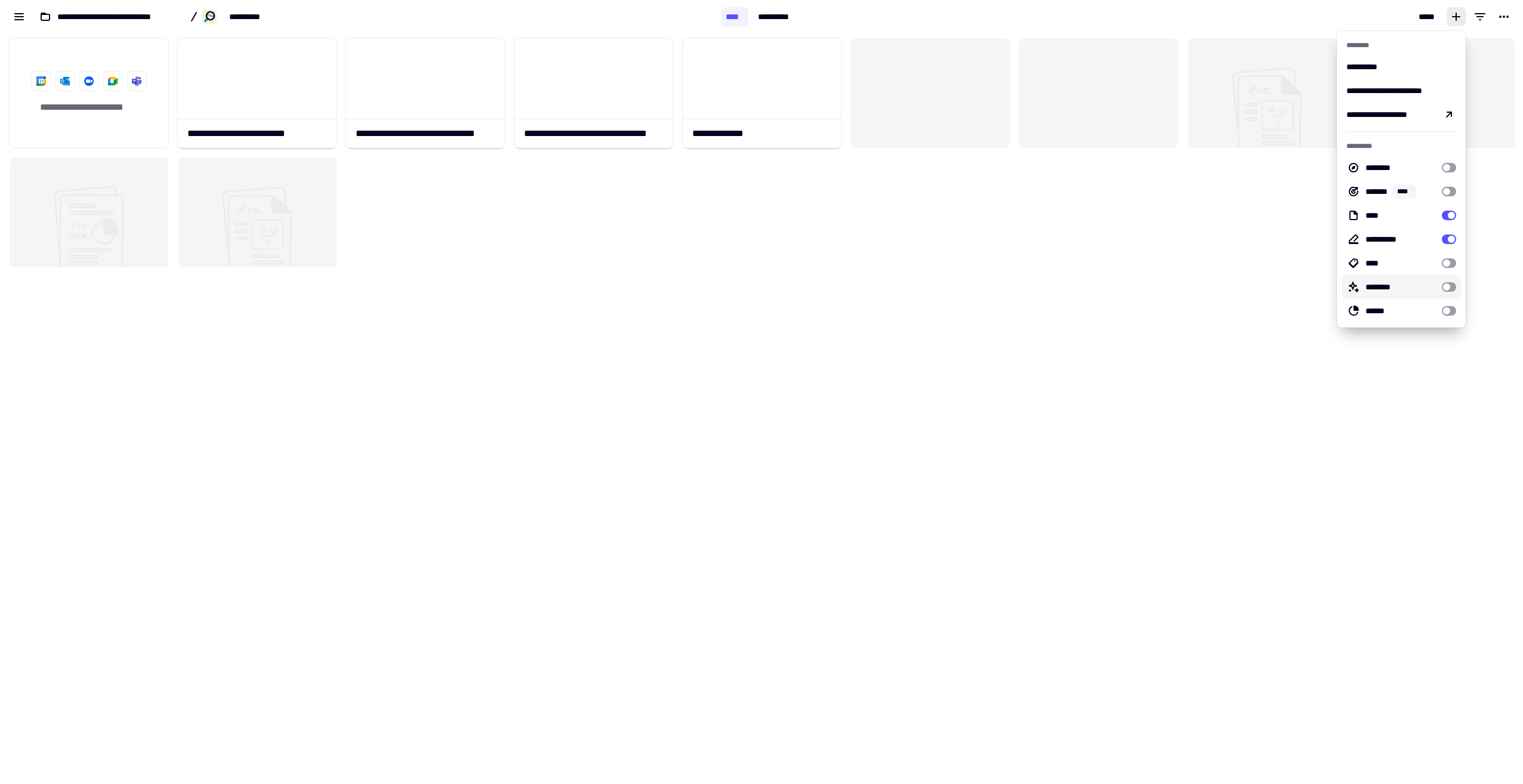 click at bounding box center (1449, 287) 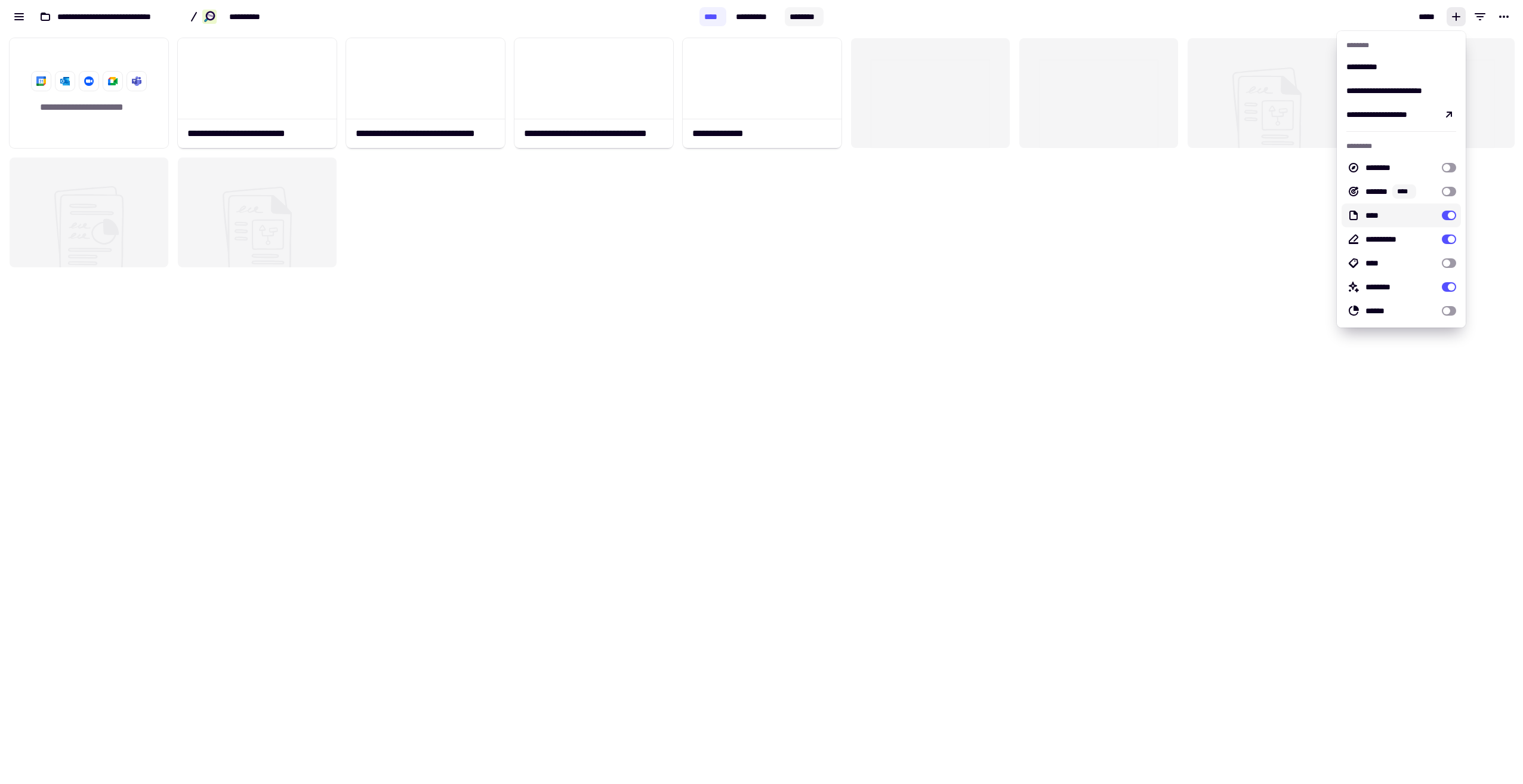 click on "********" 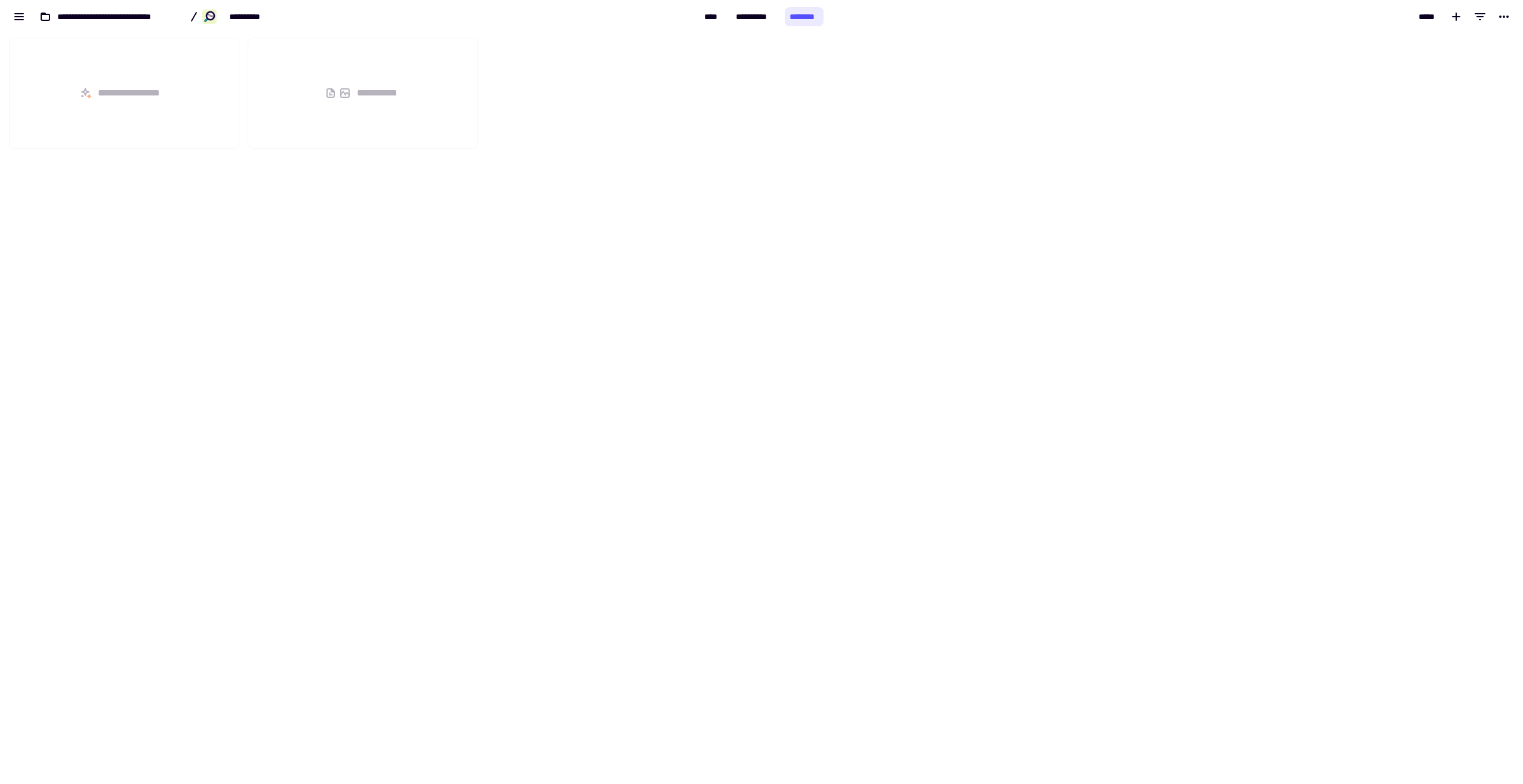 scroll, scrollTop: 10, scrollLeft: 10, axis: both 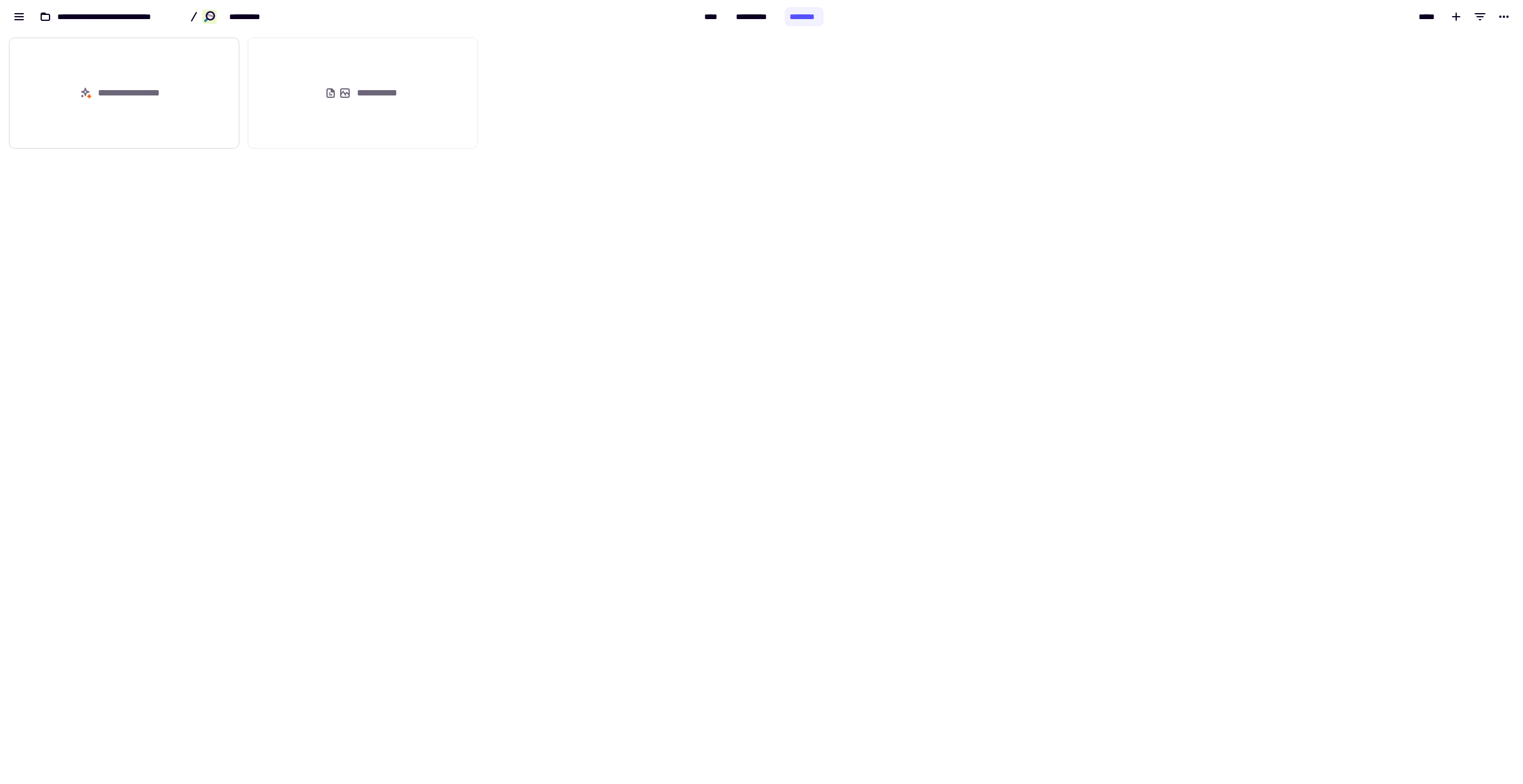 click on "**********" 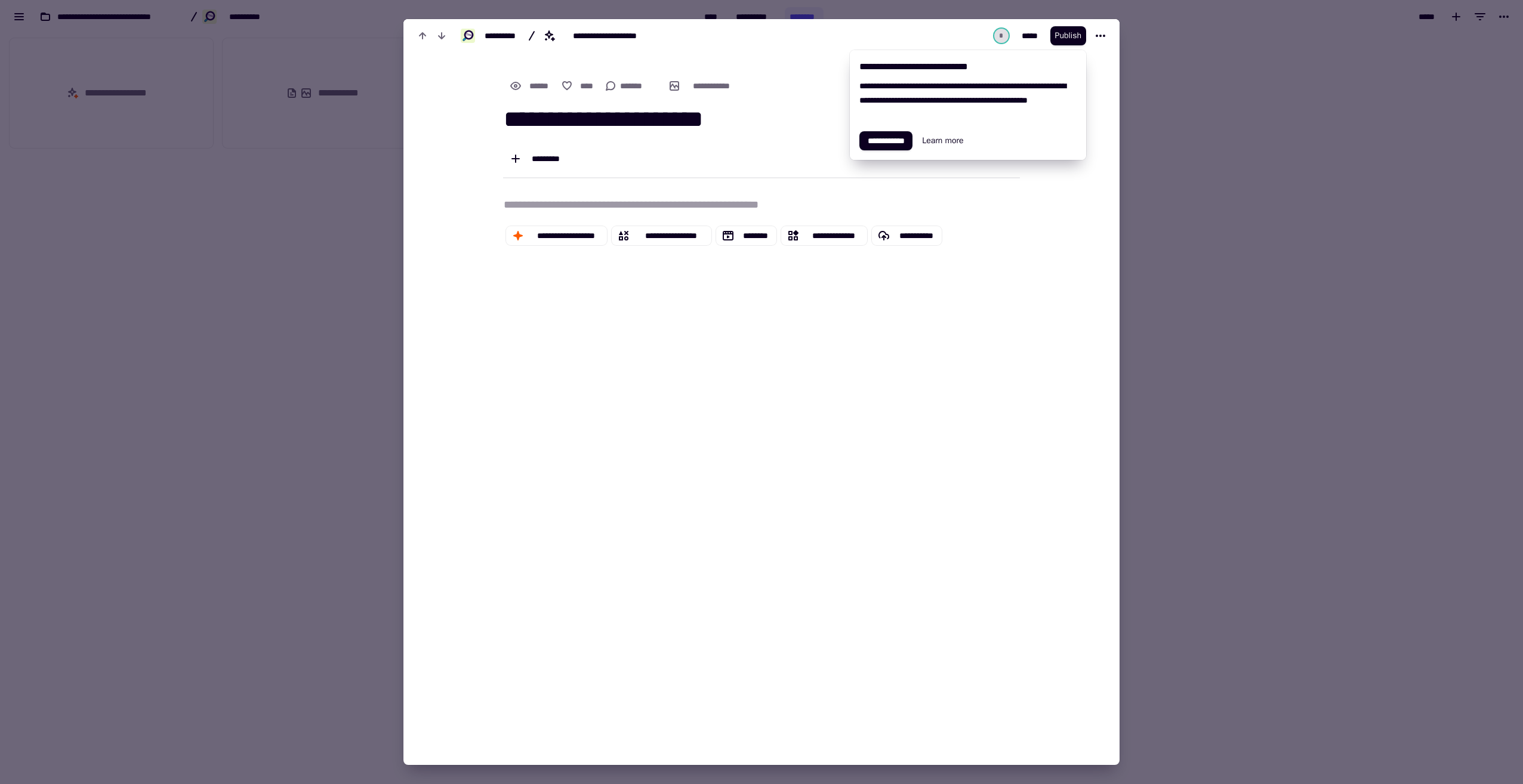 click on "**********" at bounding box center [762, 120] 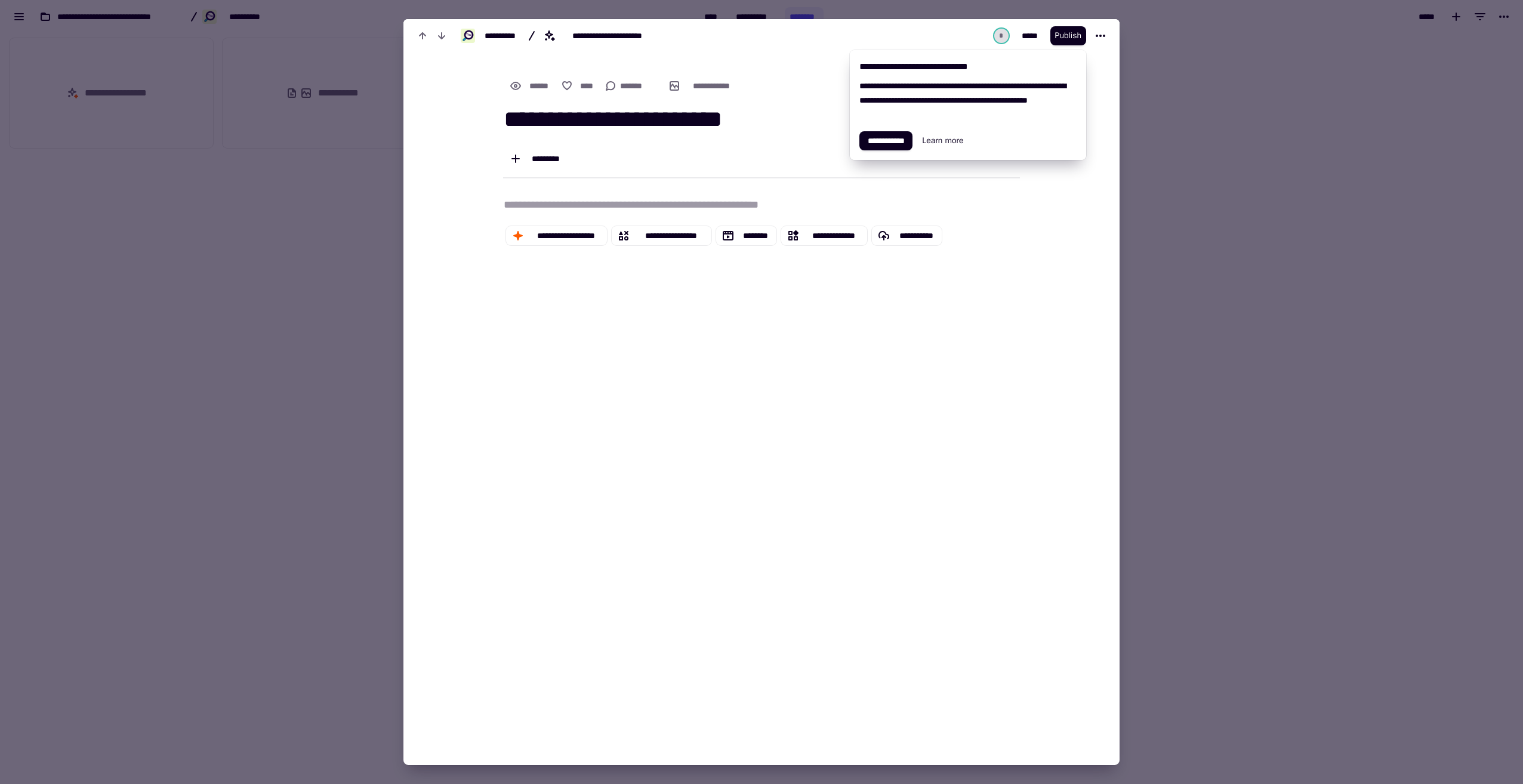 type on "**********" 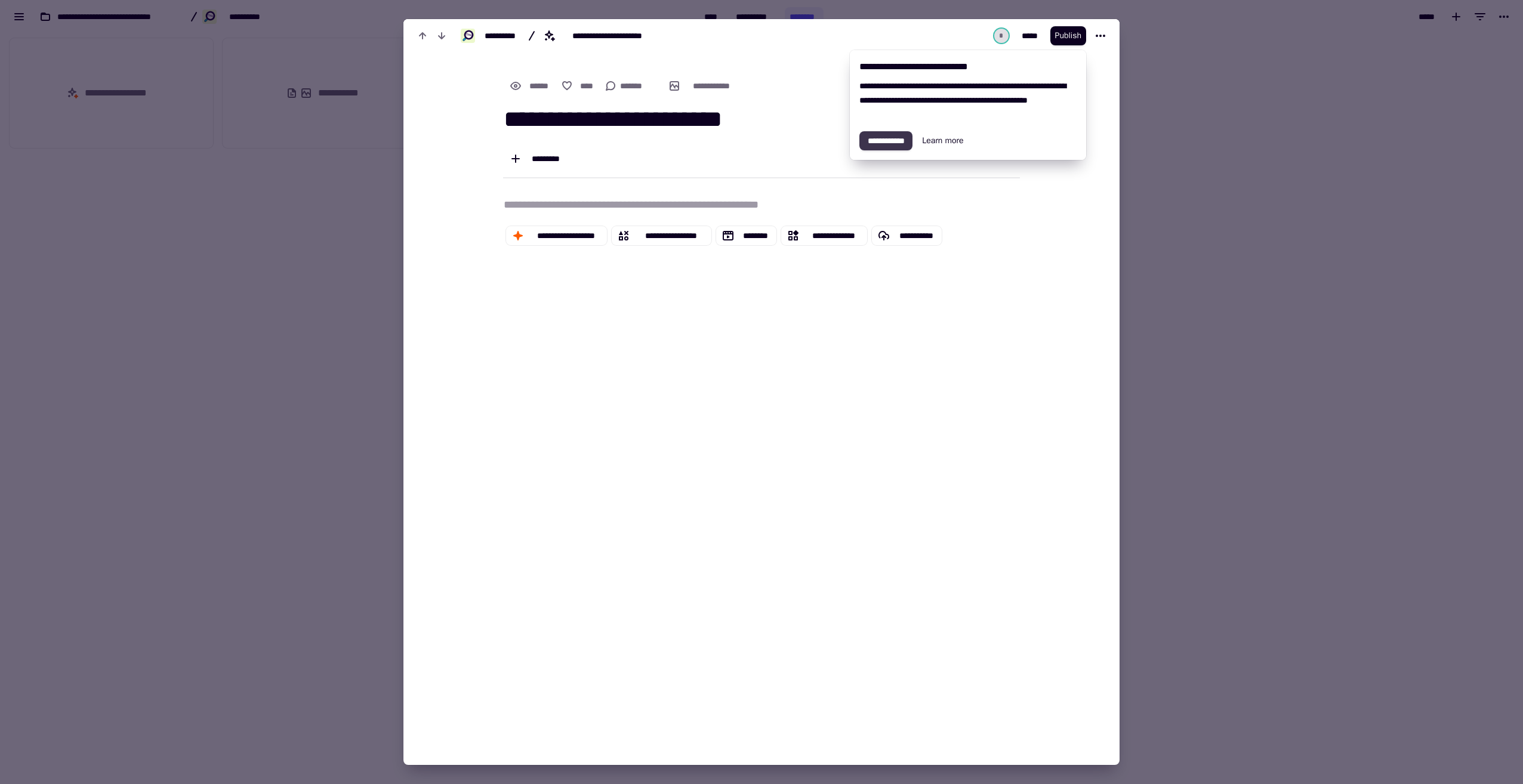 click on "**********" 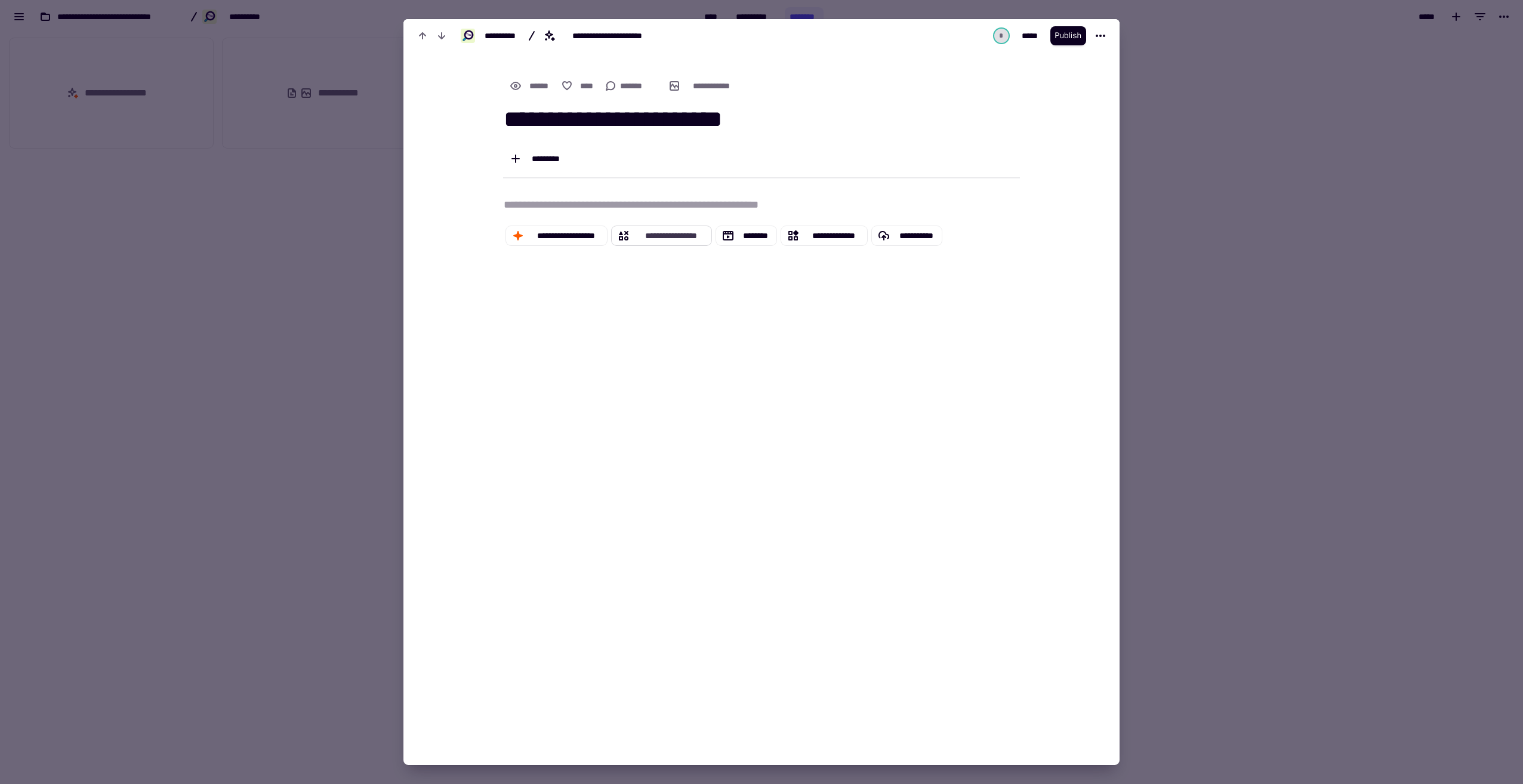 click on "**********" 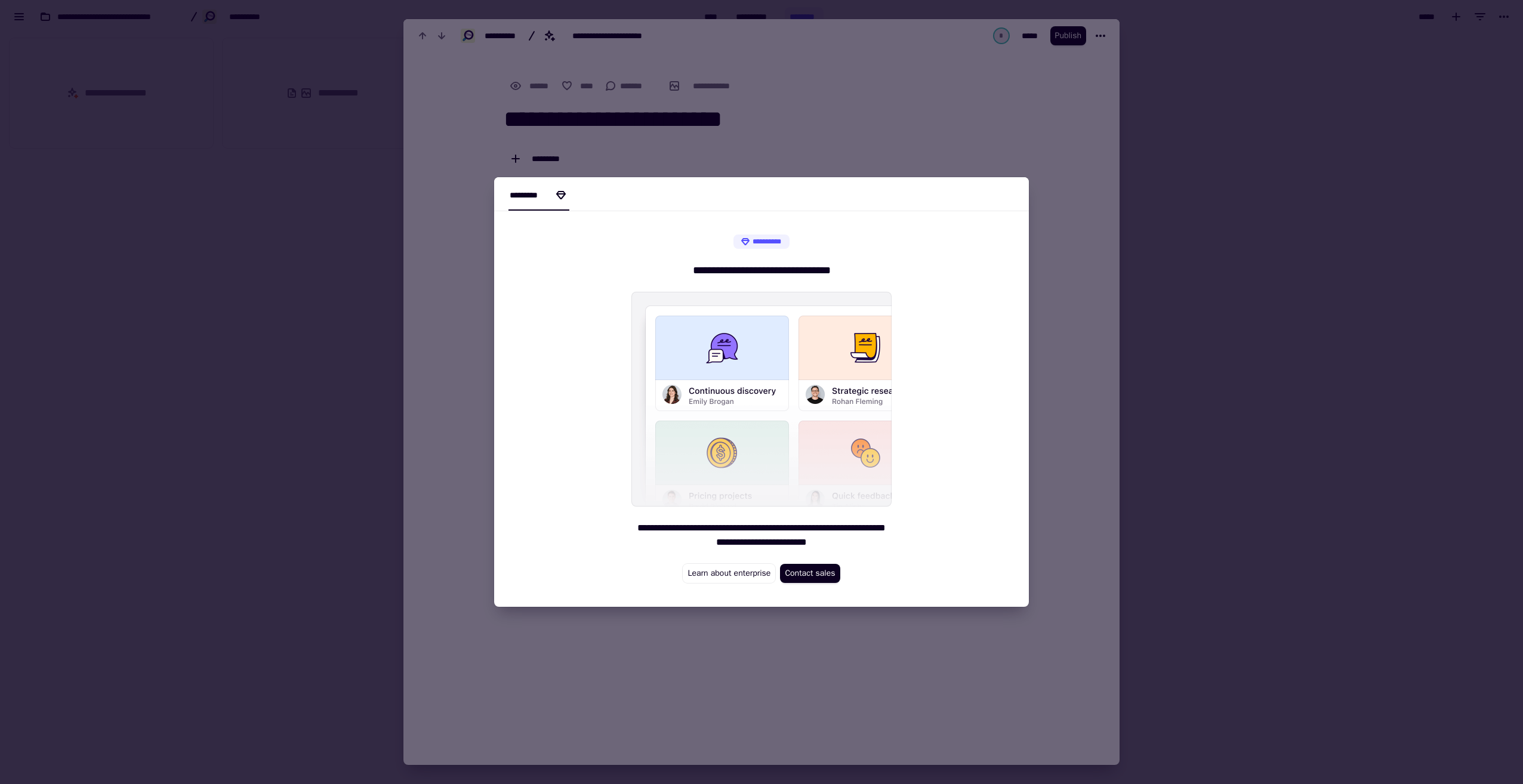 click at bounding box center [762, 392] 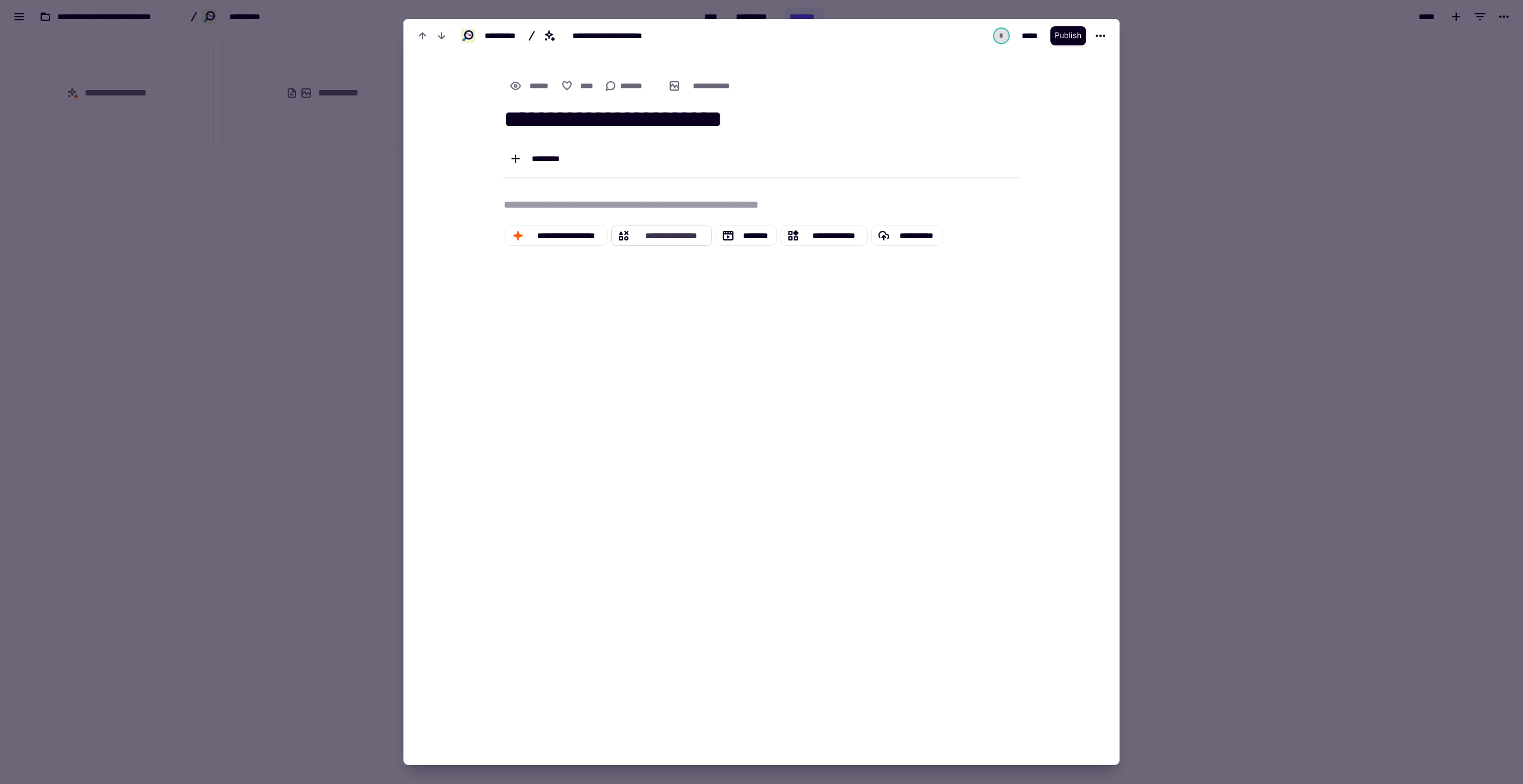 click on "**********" 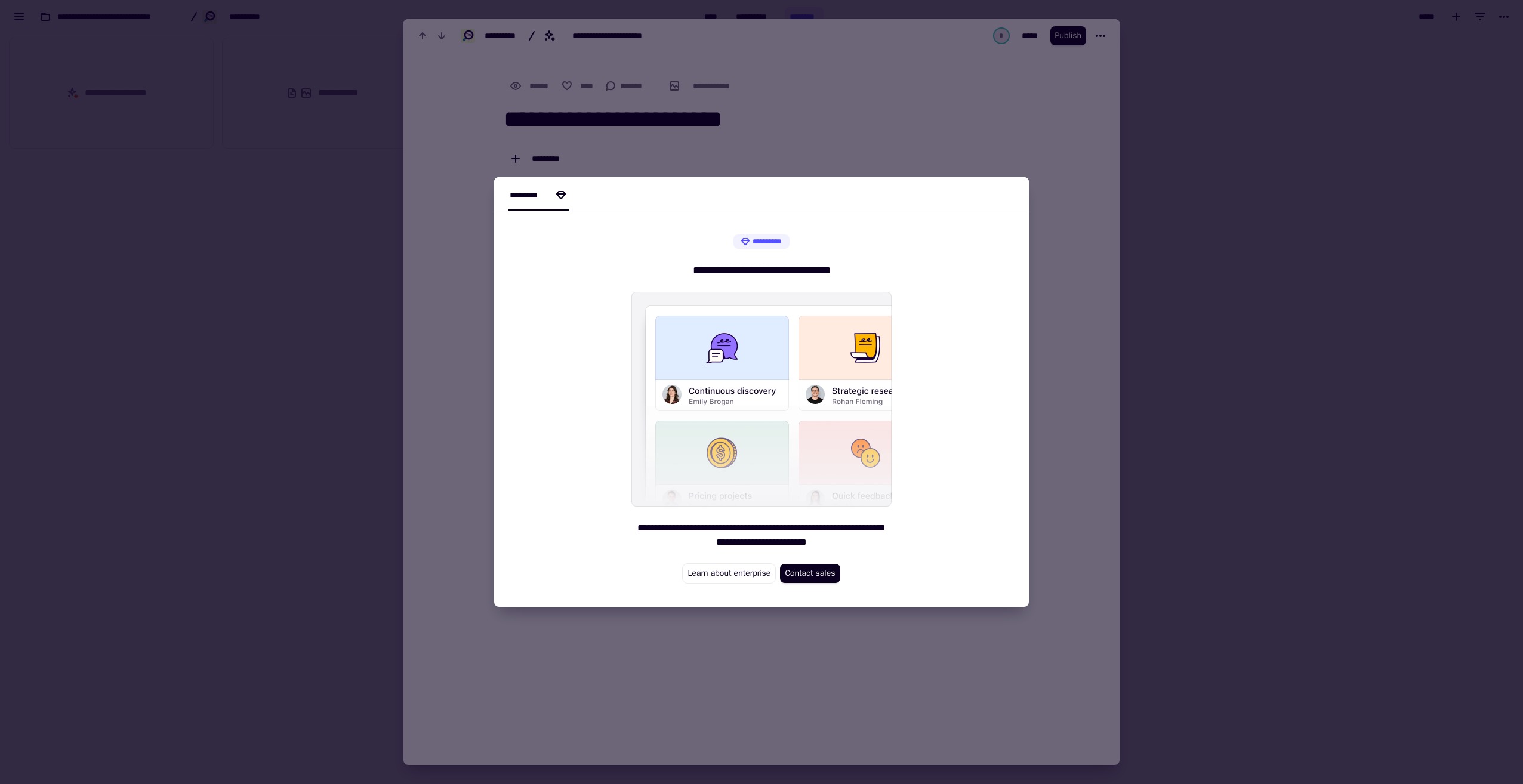 click at bounding box center (762, 392) 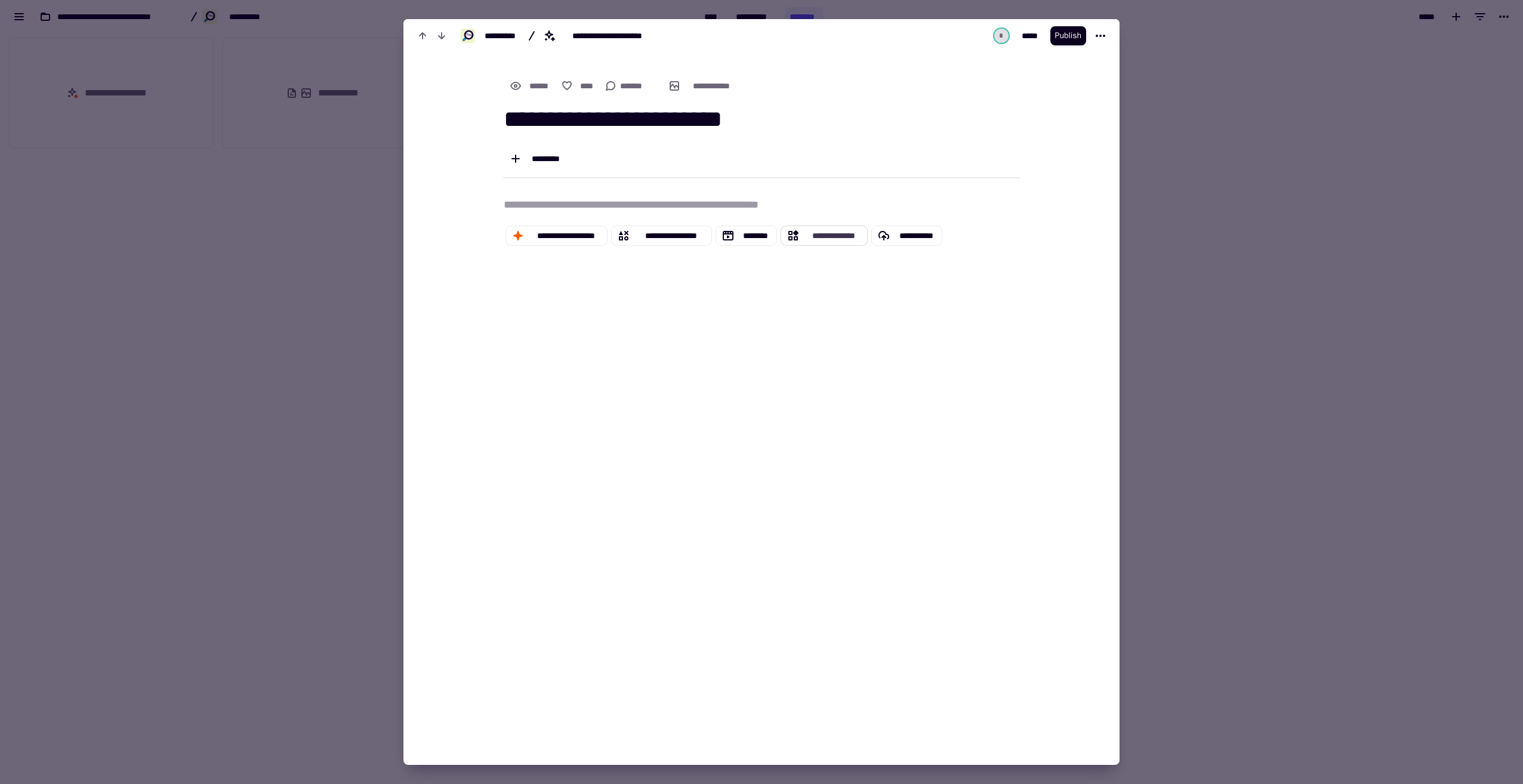 click on "**********" 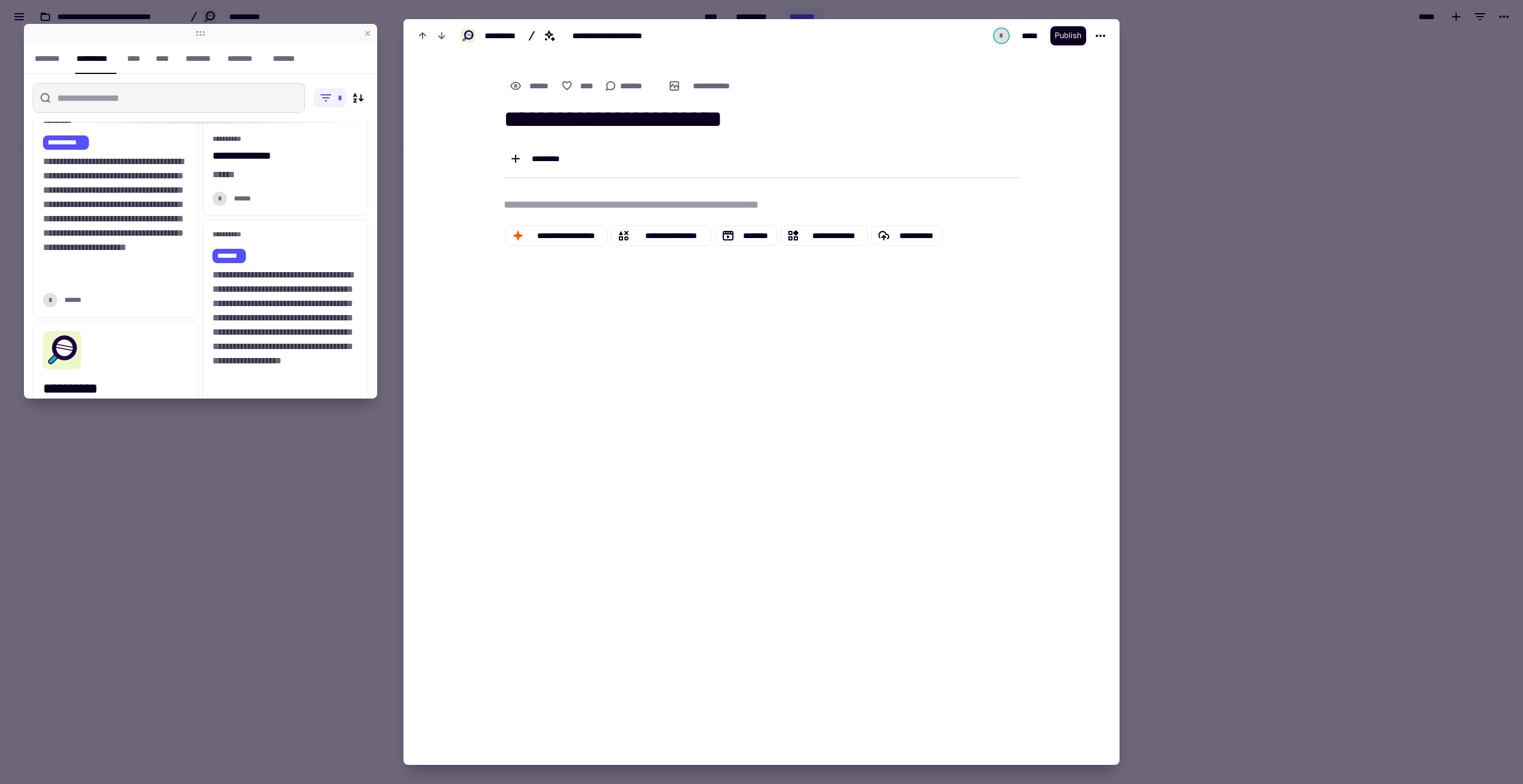 scroll, scrollTop: 60, scrollLeft: 0, axis: vertical 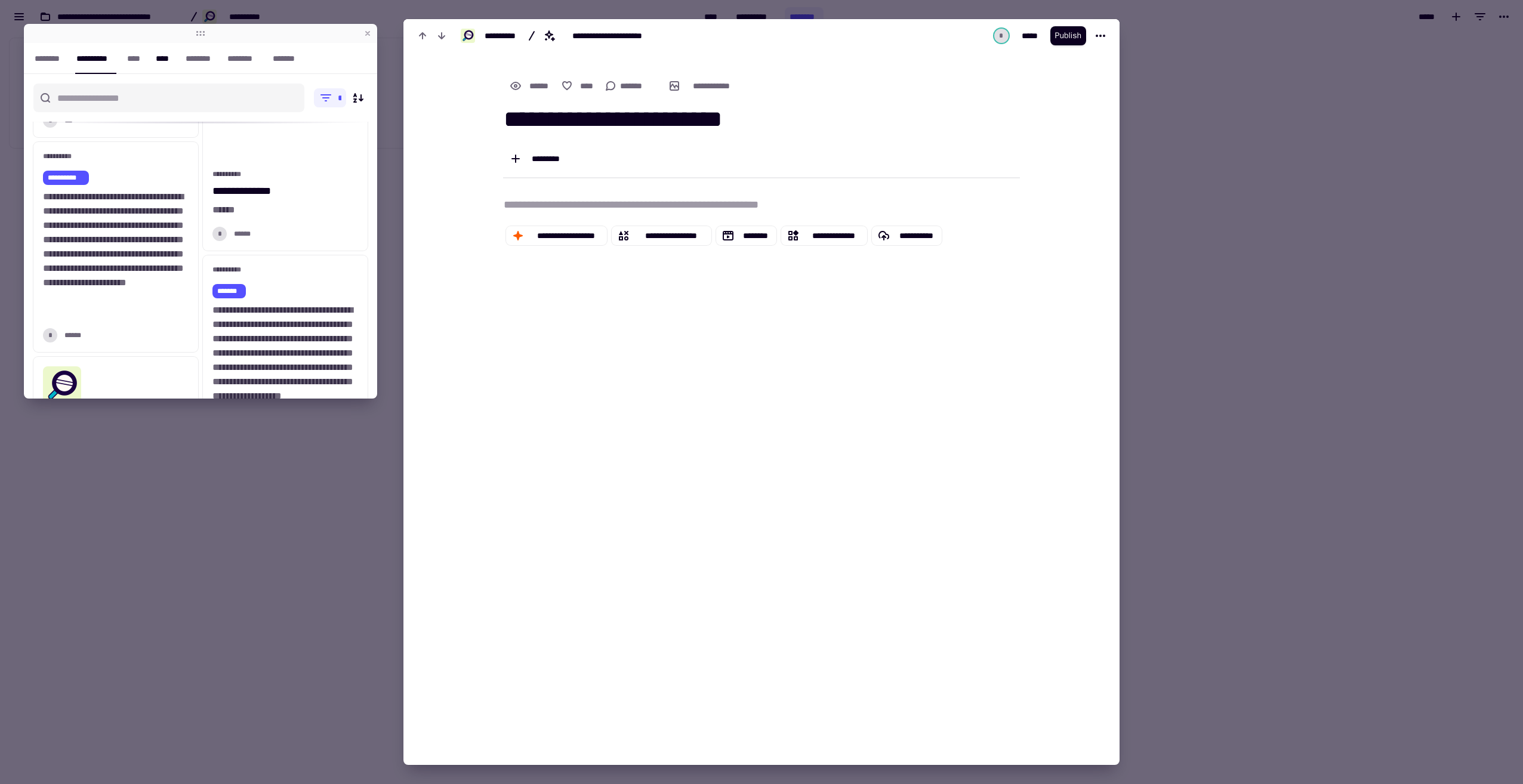 click on "****" at bounding box center (165, 58) 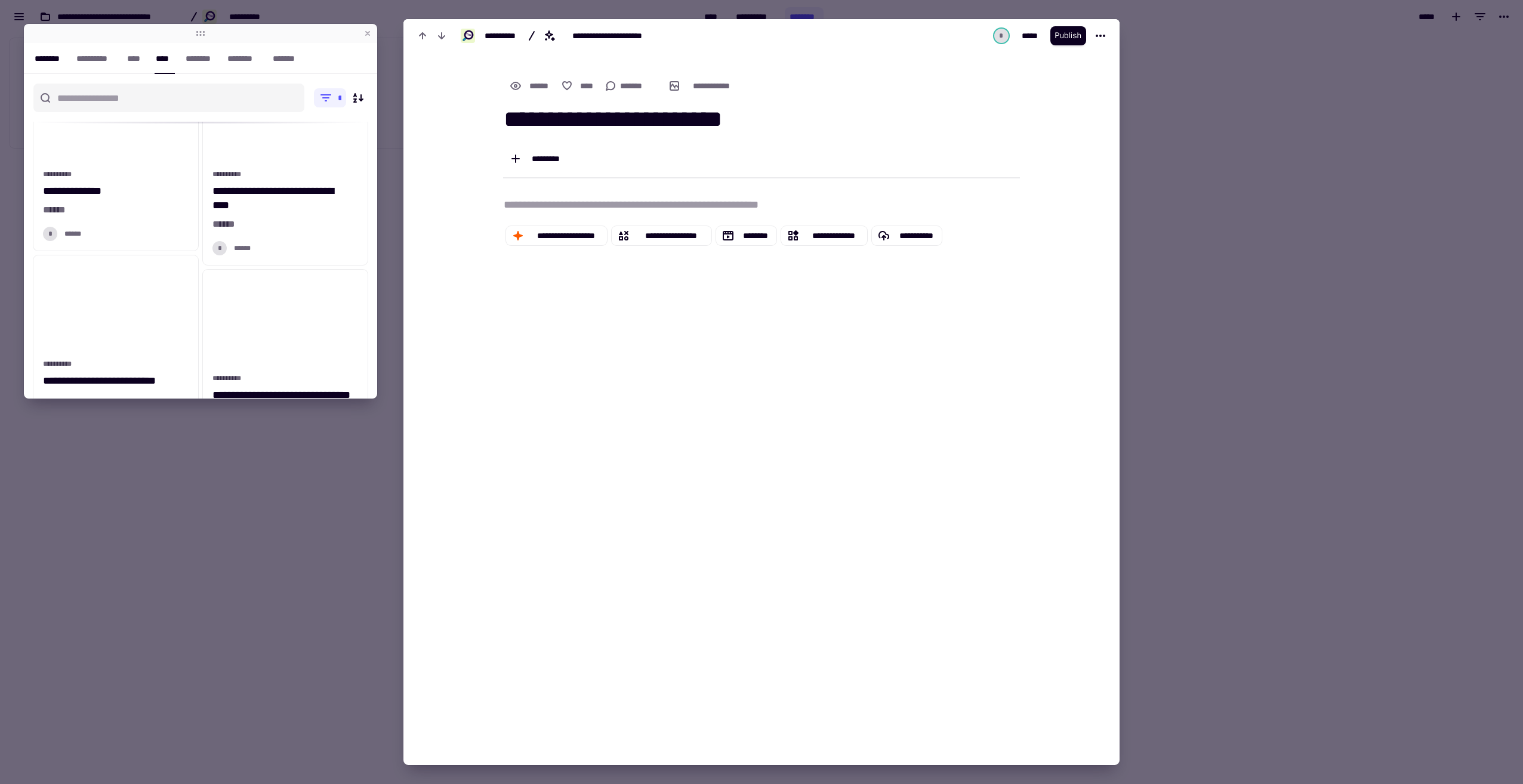 click on "********" at bounding box center [50, 58] 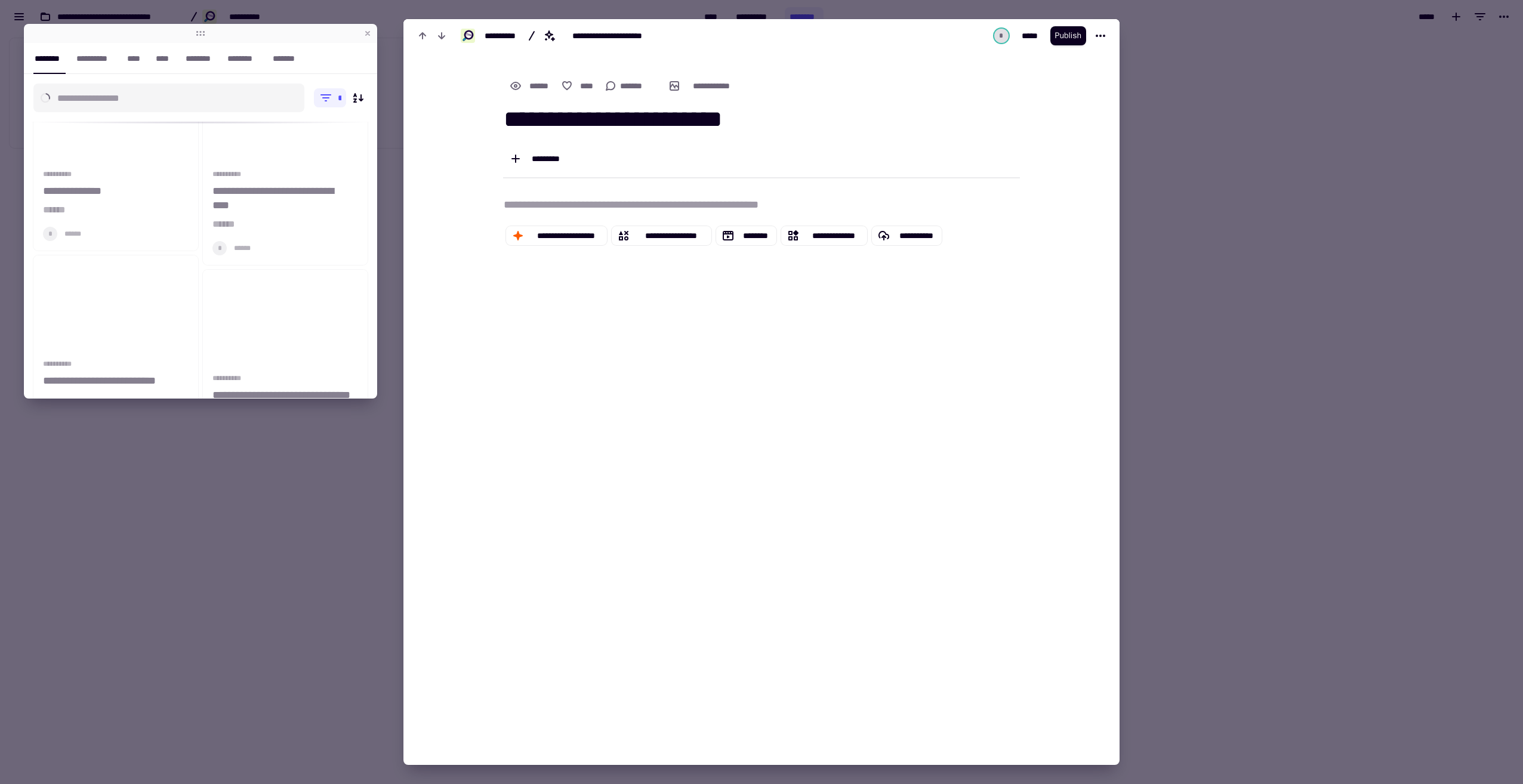 scroll, scrollTop: 0, scrollLeft: 0, axis: both 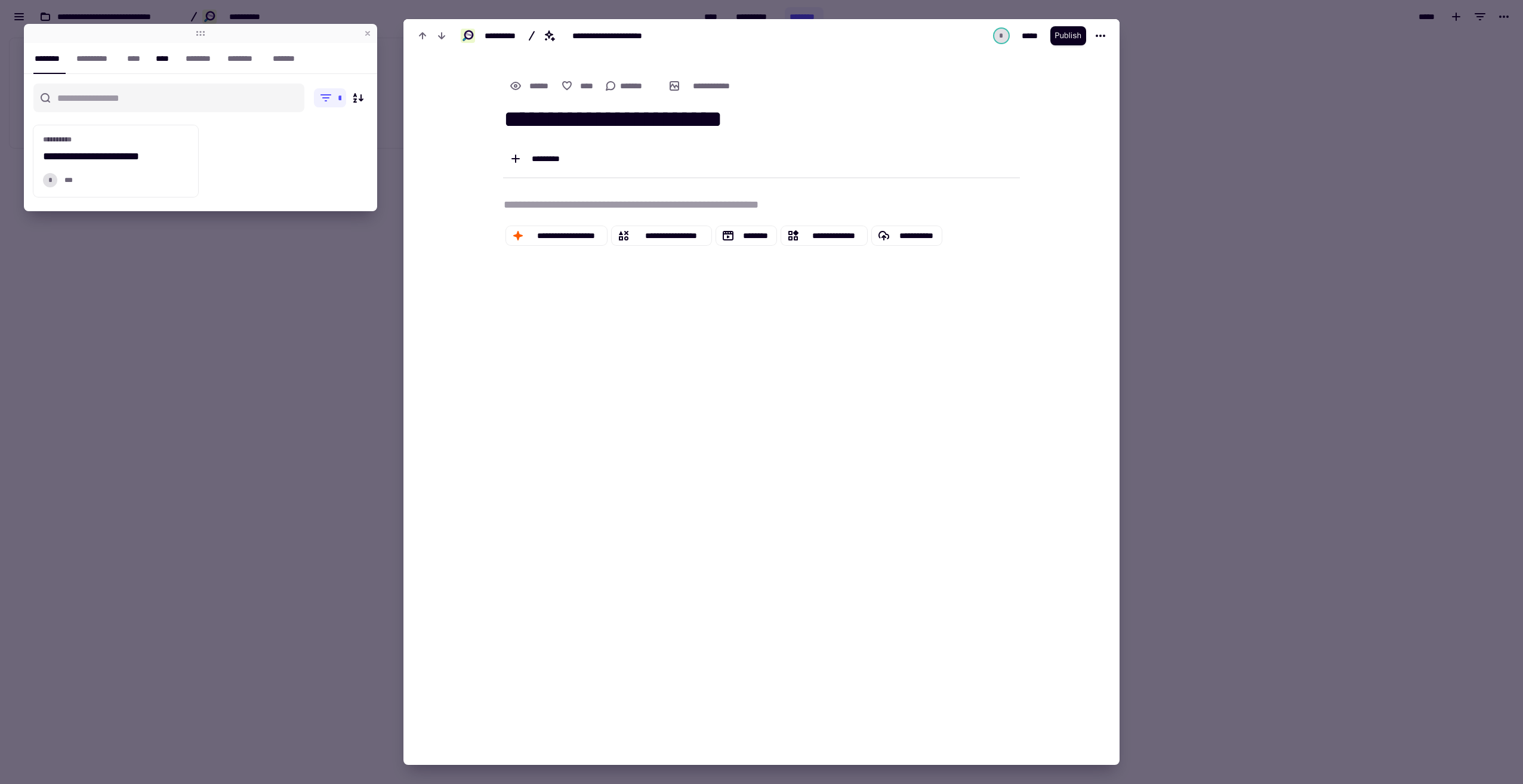 click on "****" at bounding box center [165, 58] 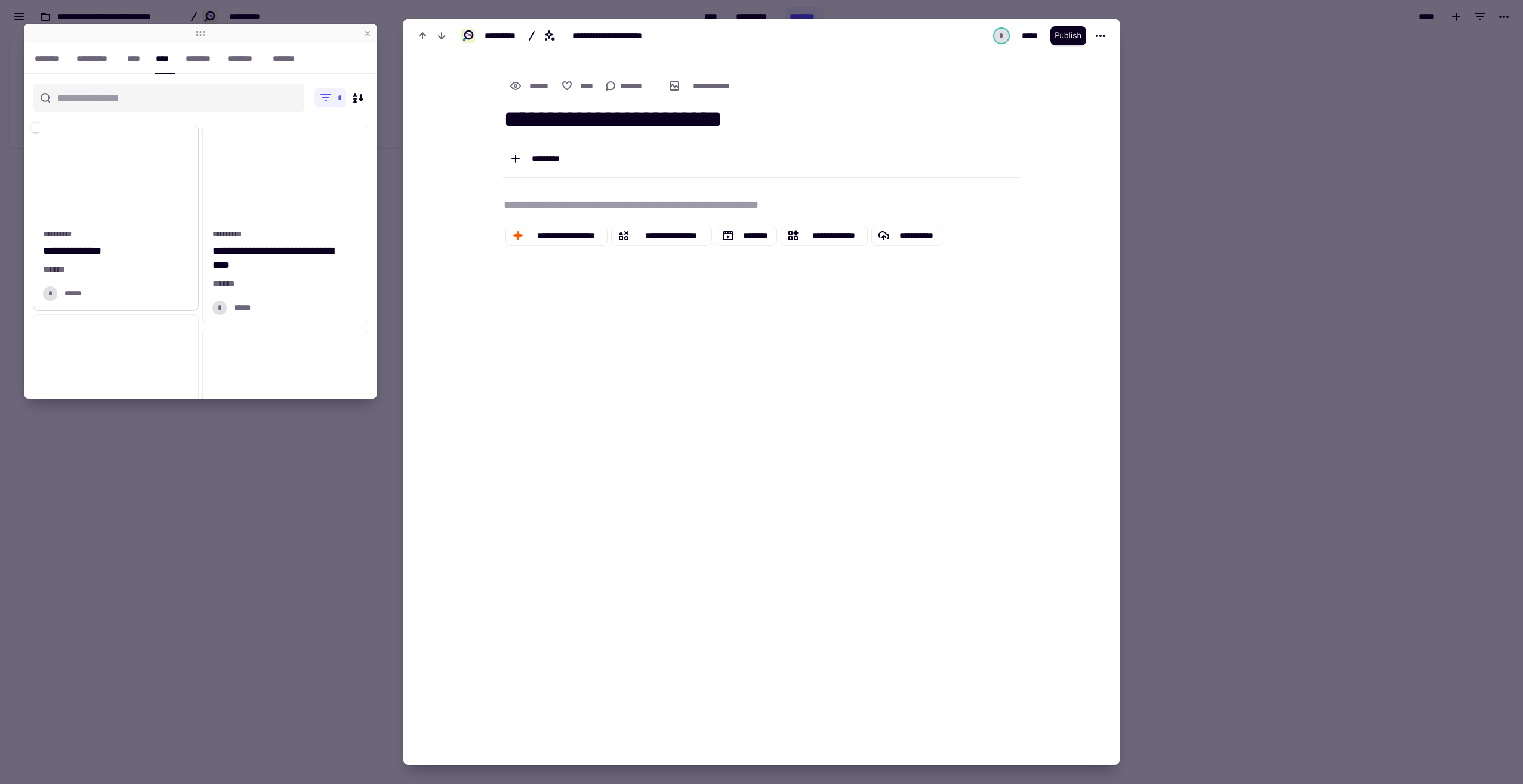 click on "**********" at bounding box center (116, 218) 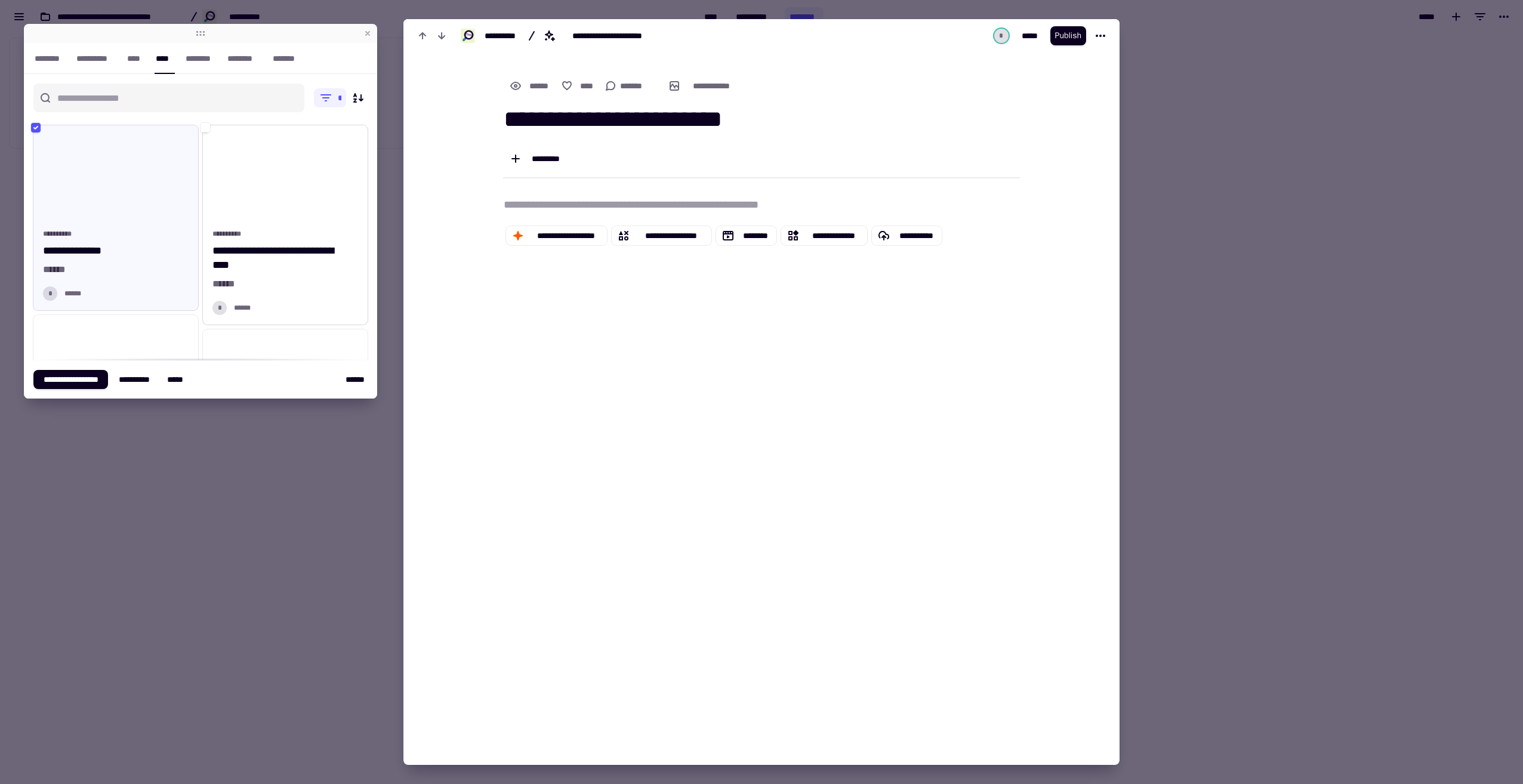 click at bounding box center [285, 175] 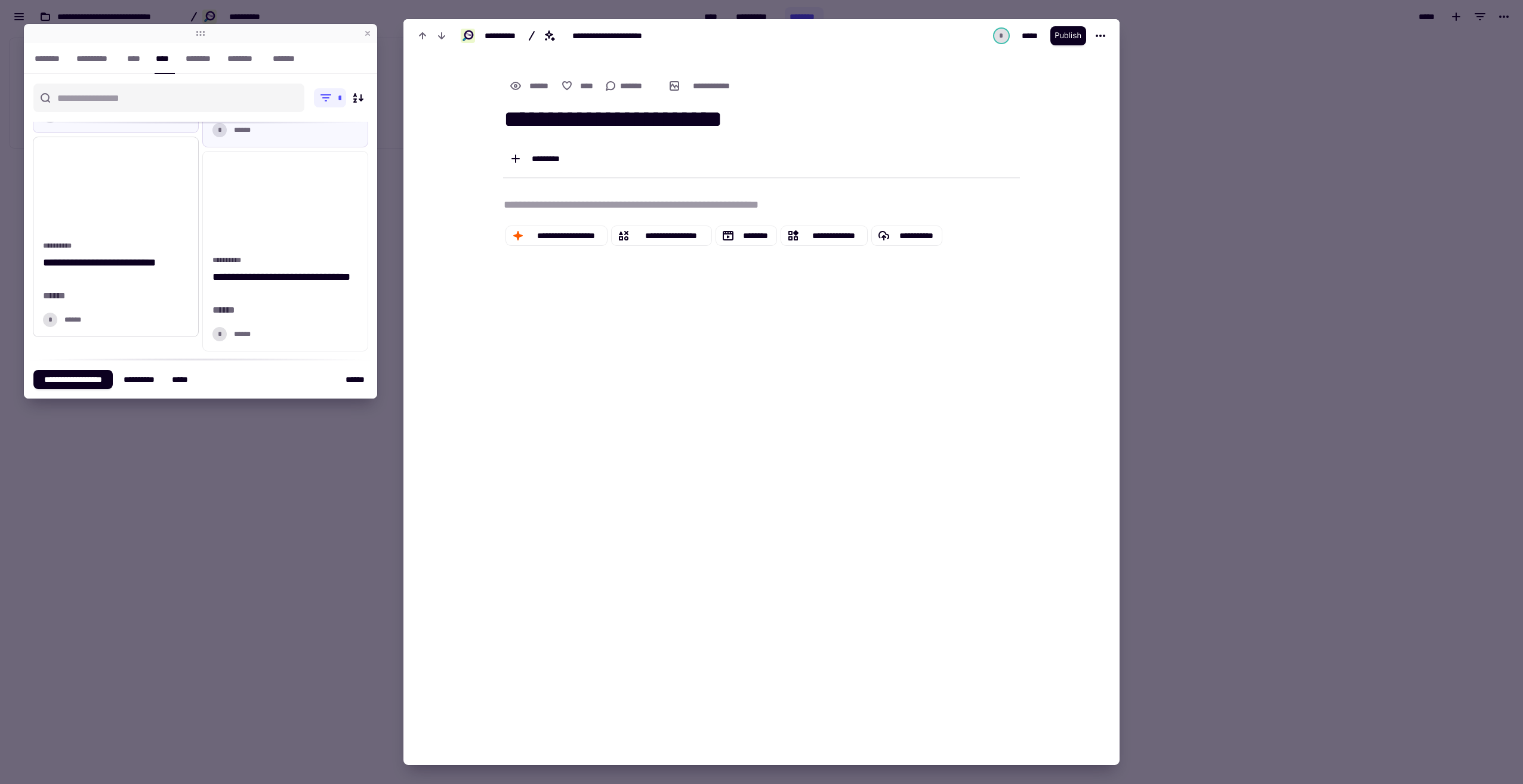 scroll, scrollTop: 183, scrollLeft: 0, axis: vertical 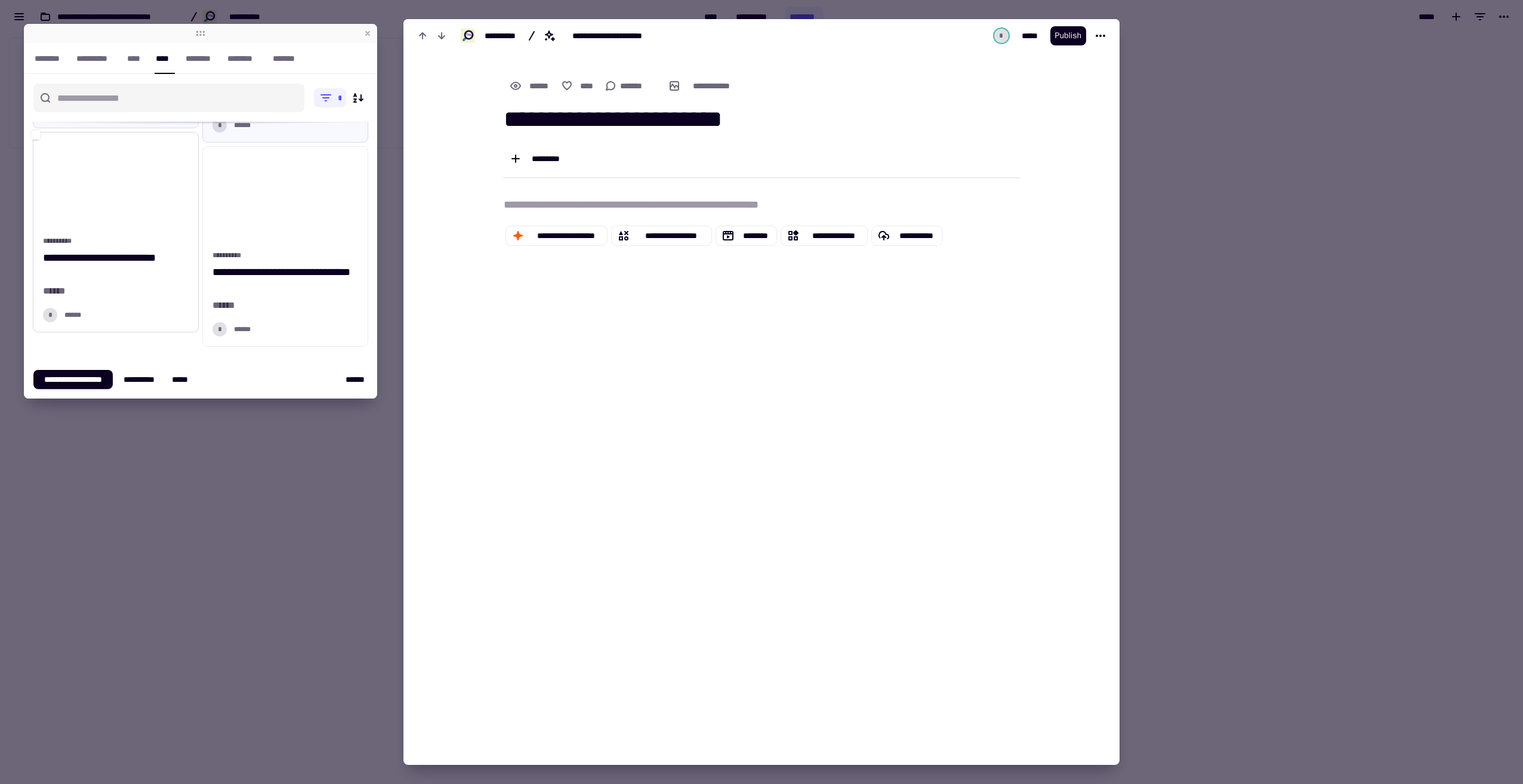 click at bounding box center (116, 182) 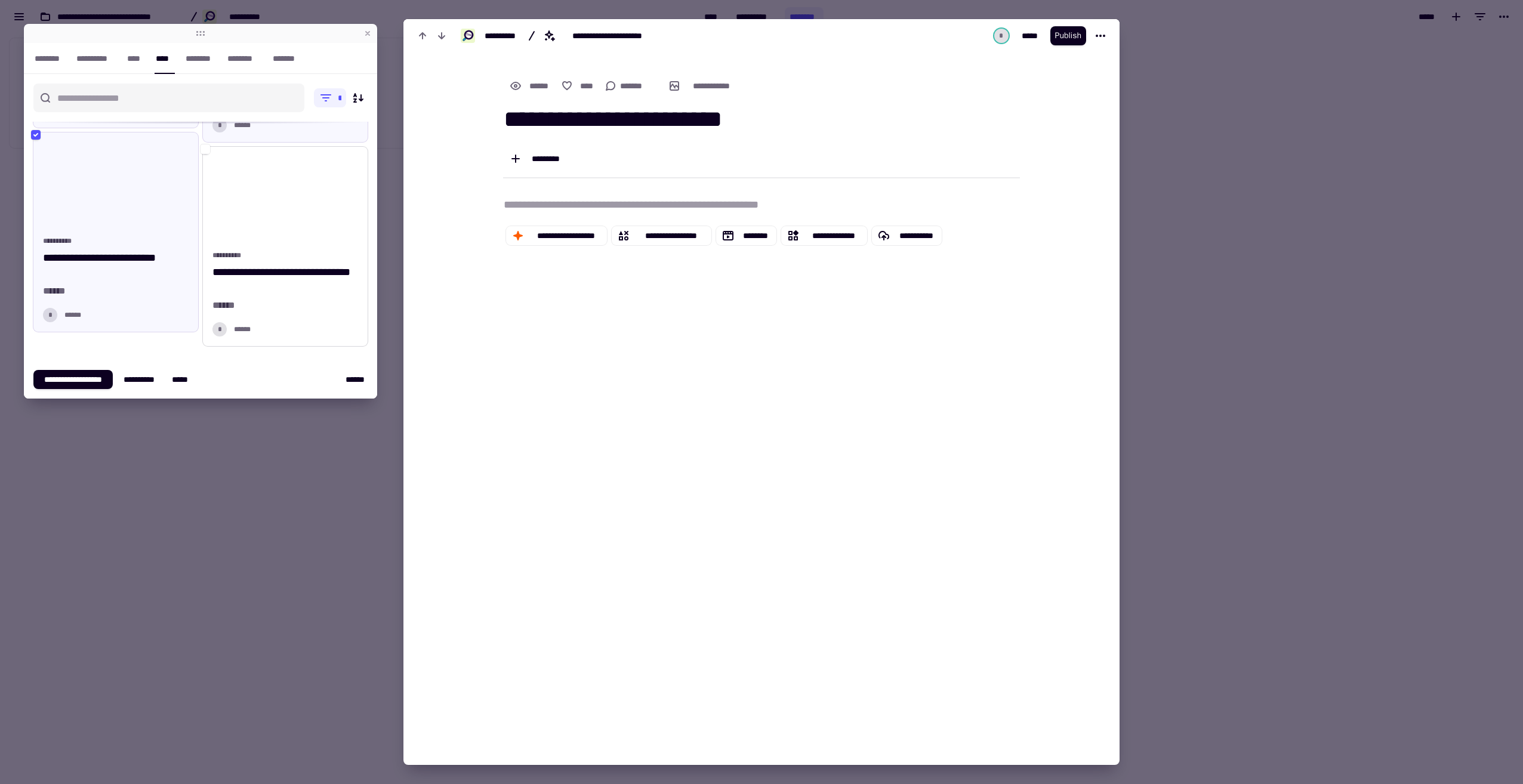 click at bounding box center (285, 196) 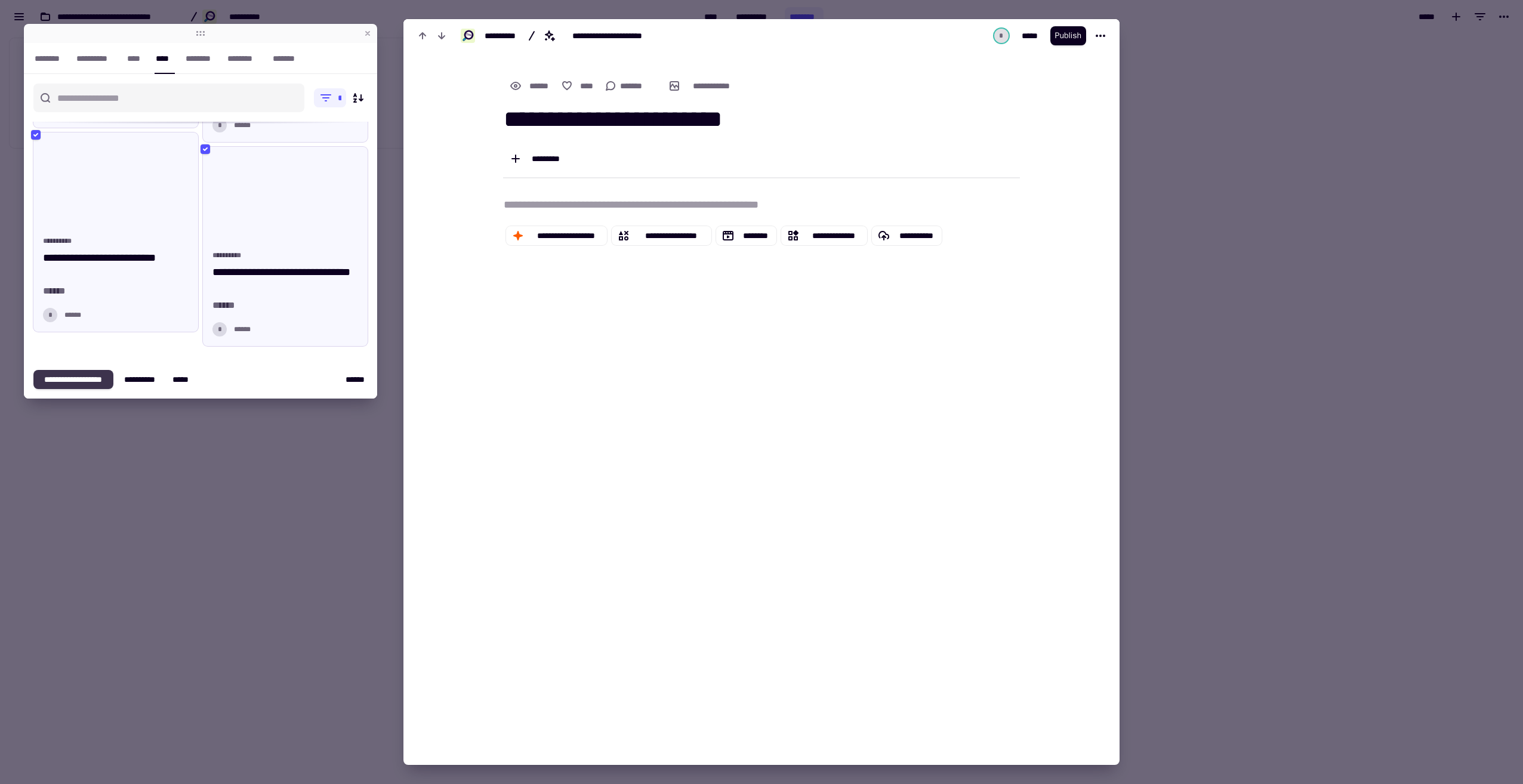 click on "**********" 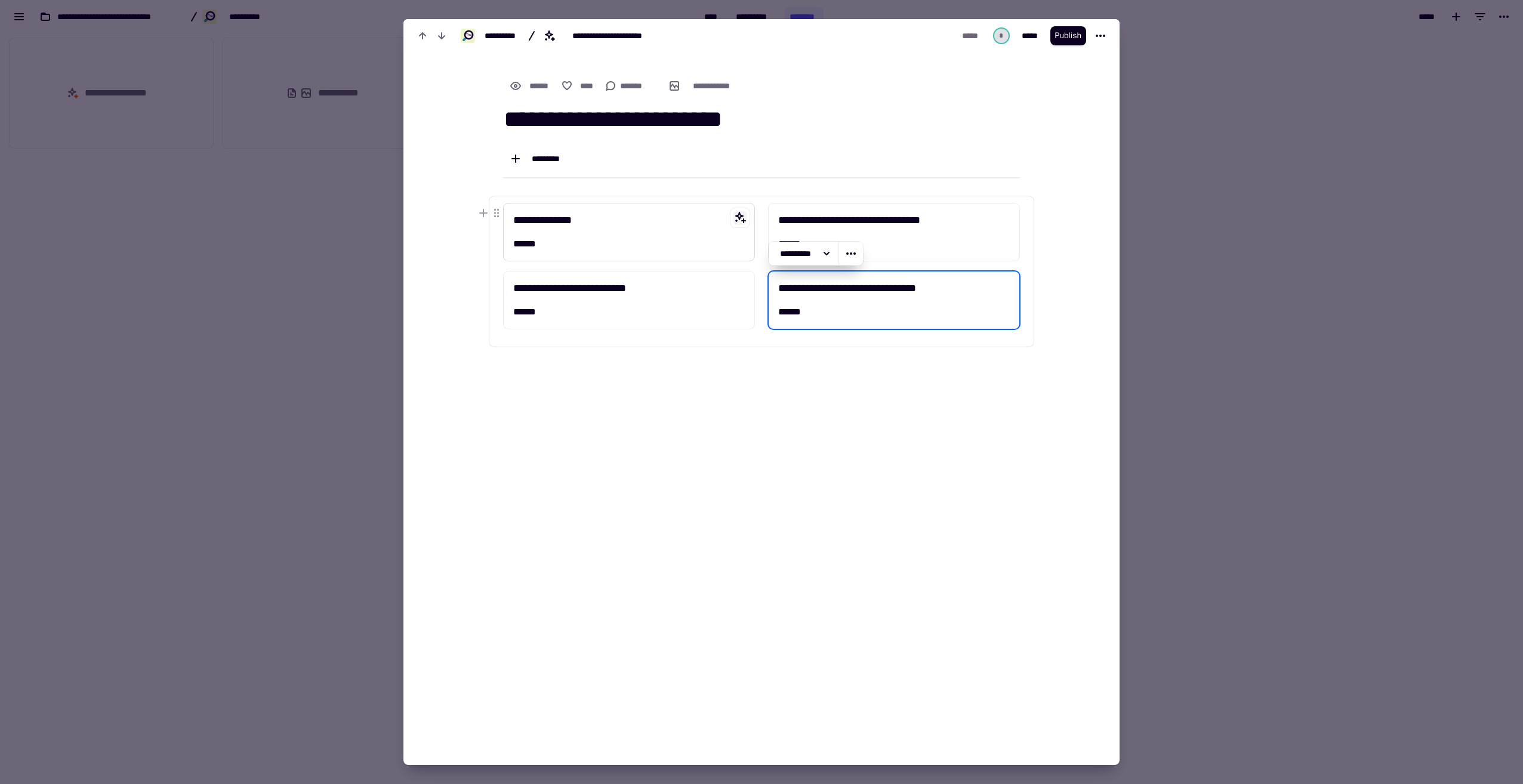 click 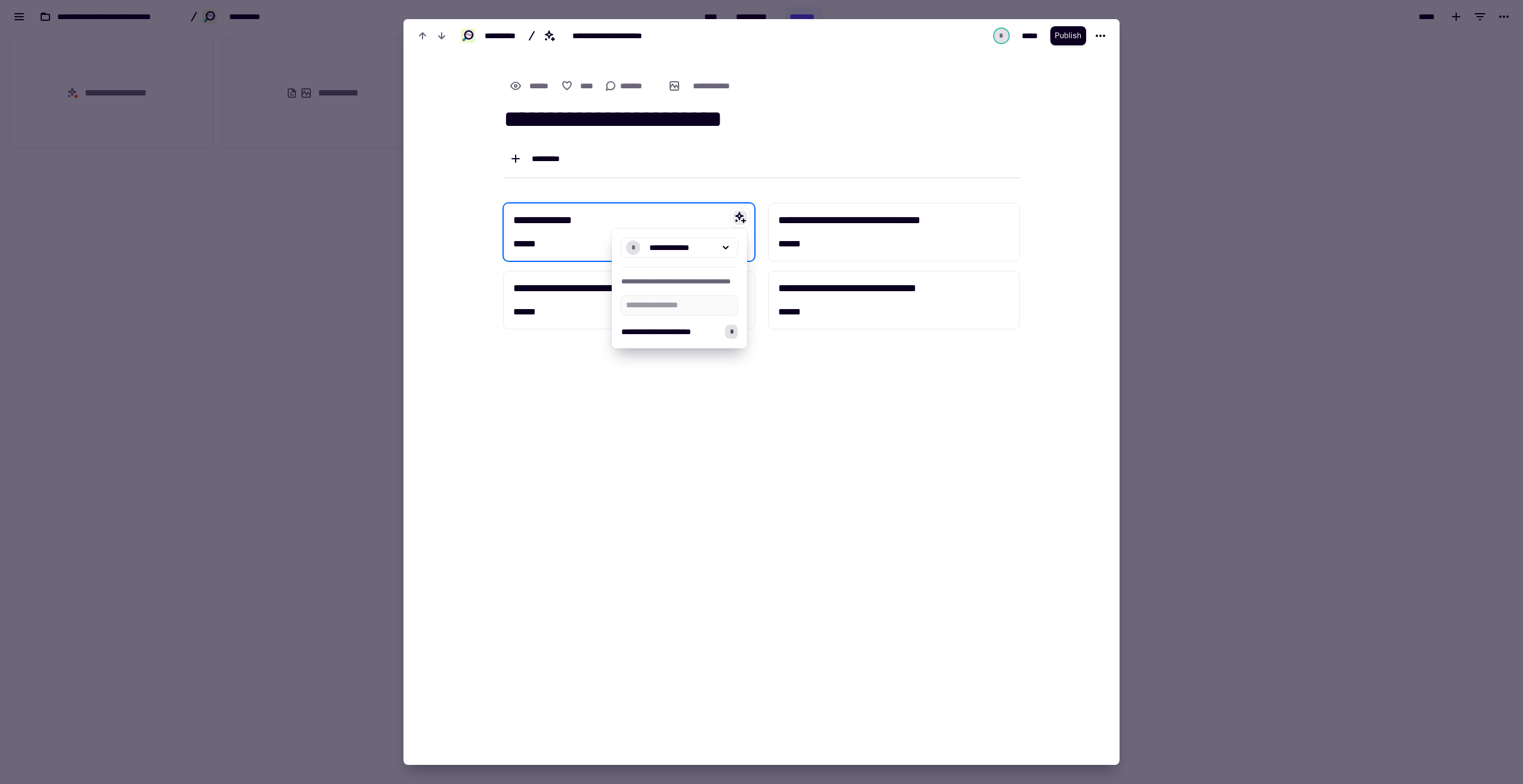 click at bounding box center [762, 392] 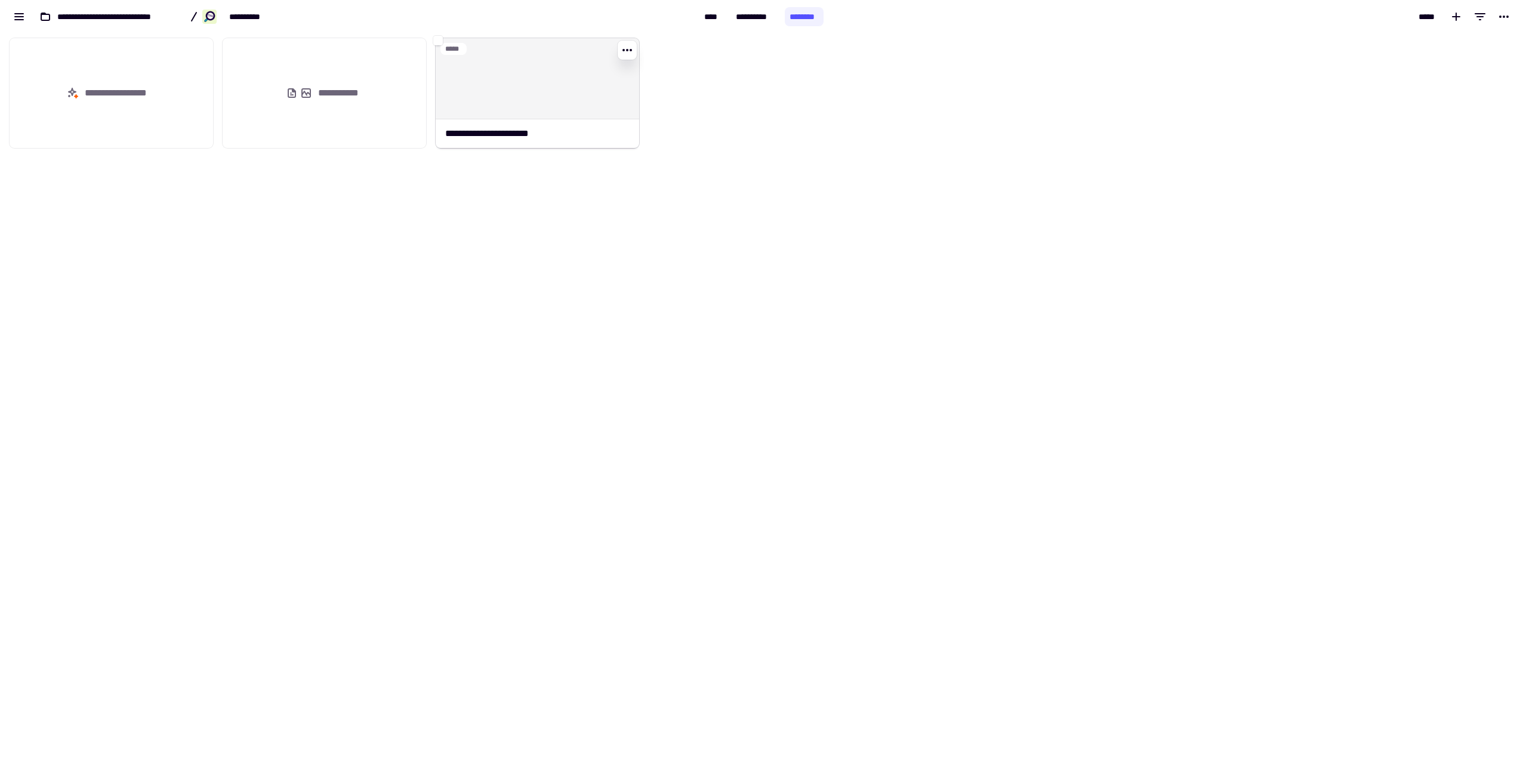 click 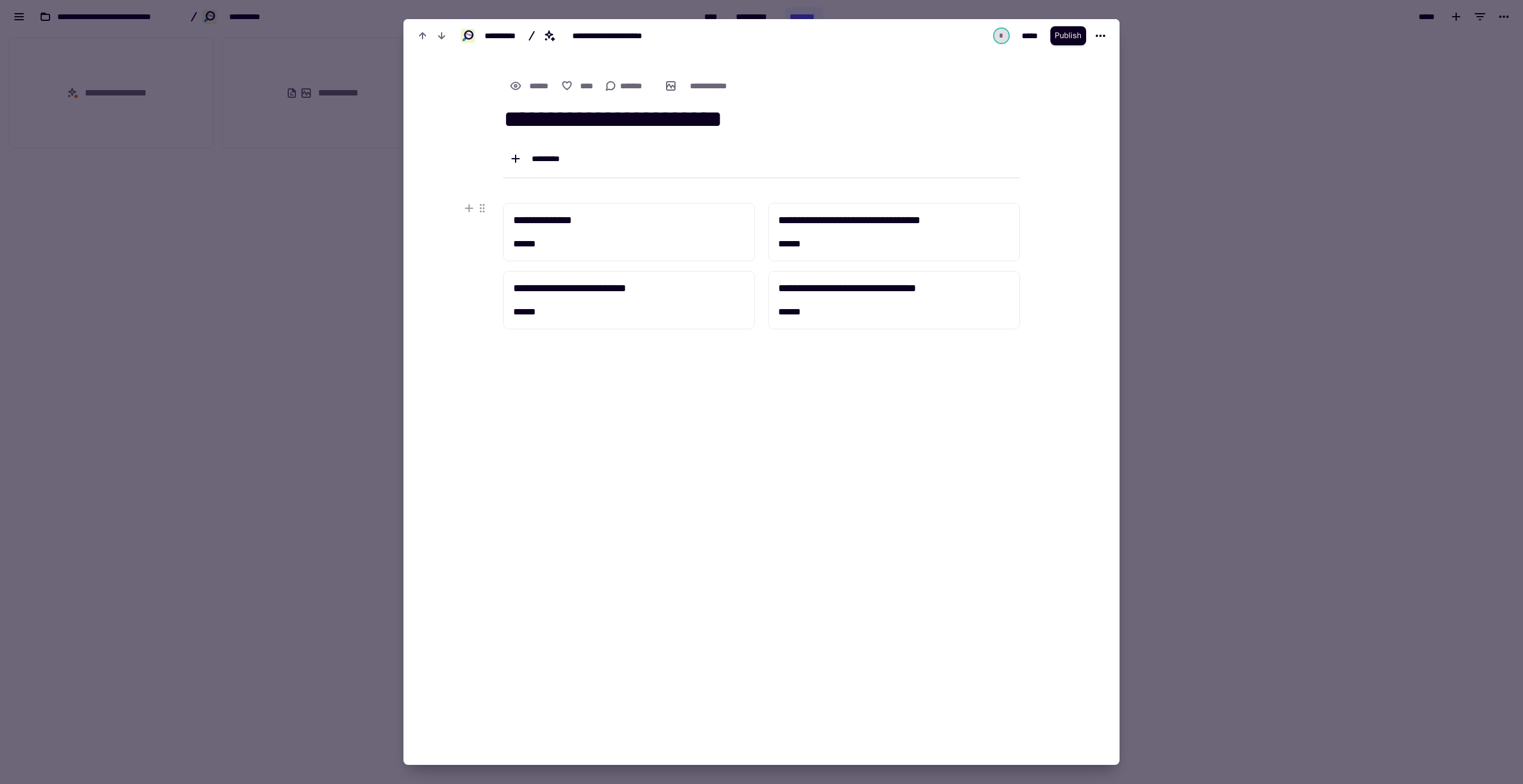 click at bounding box center [762, 392] 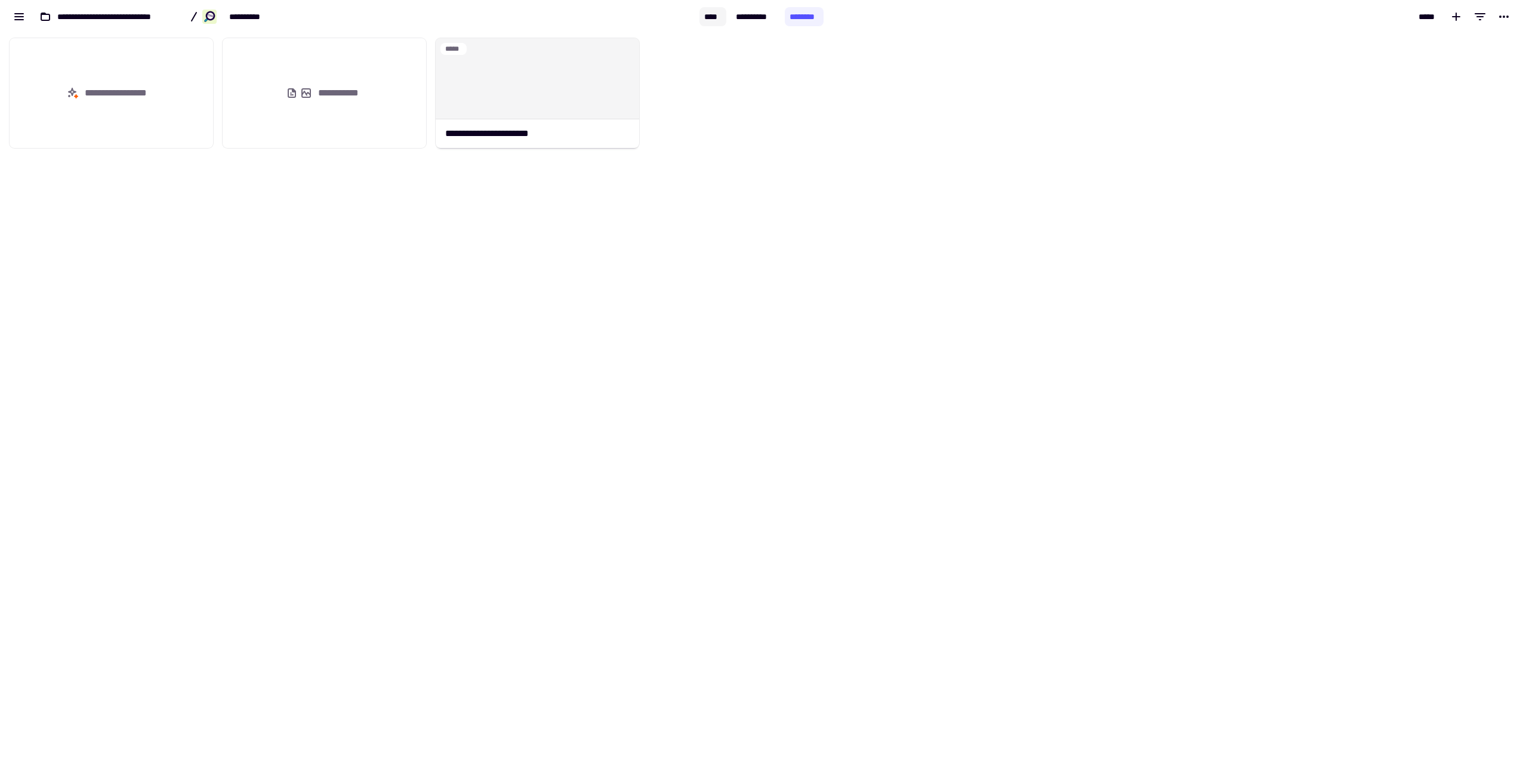 click on "****" 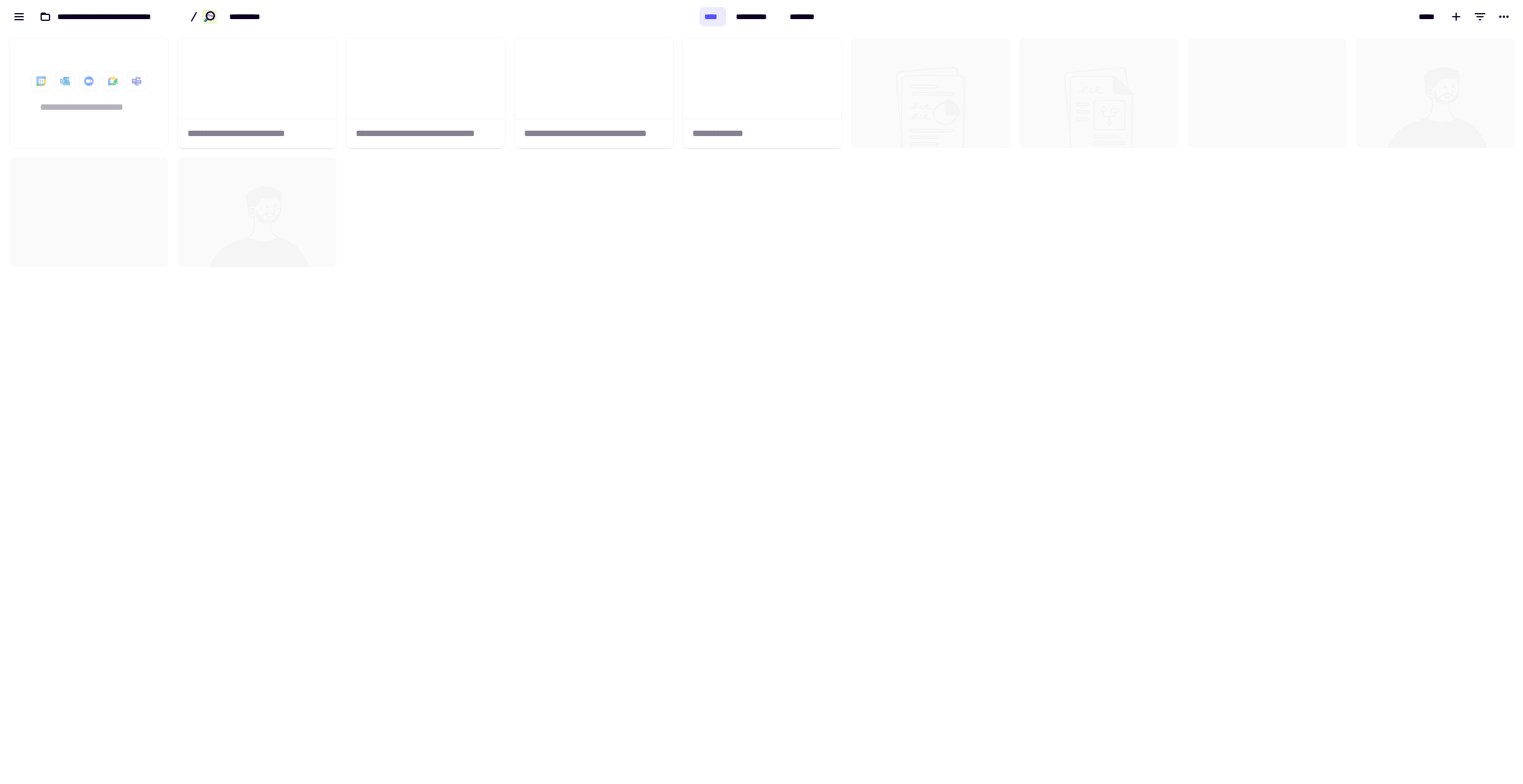 scroll, scrollTop: 10, scrollLeft: 10, axis: both 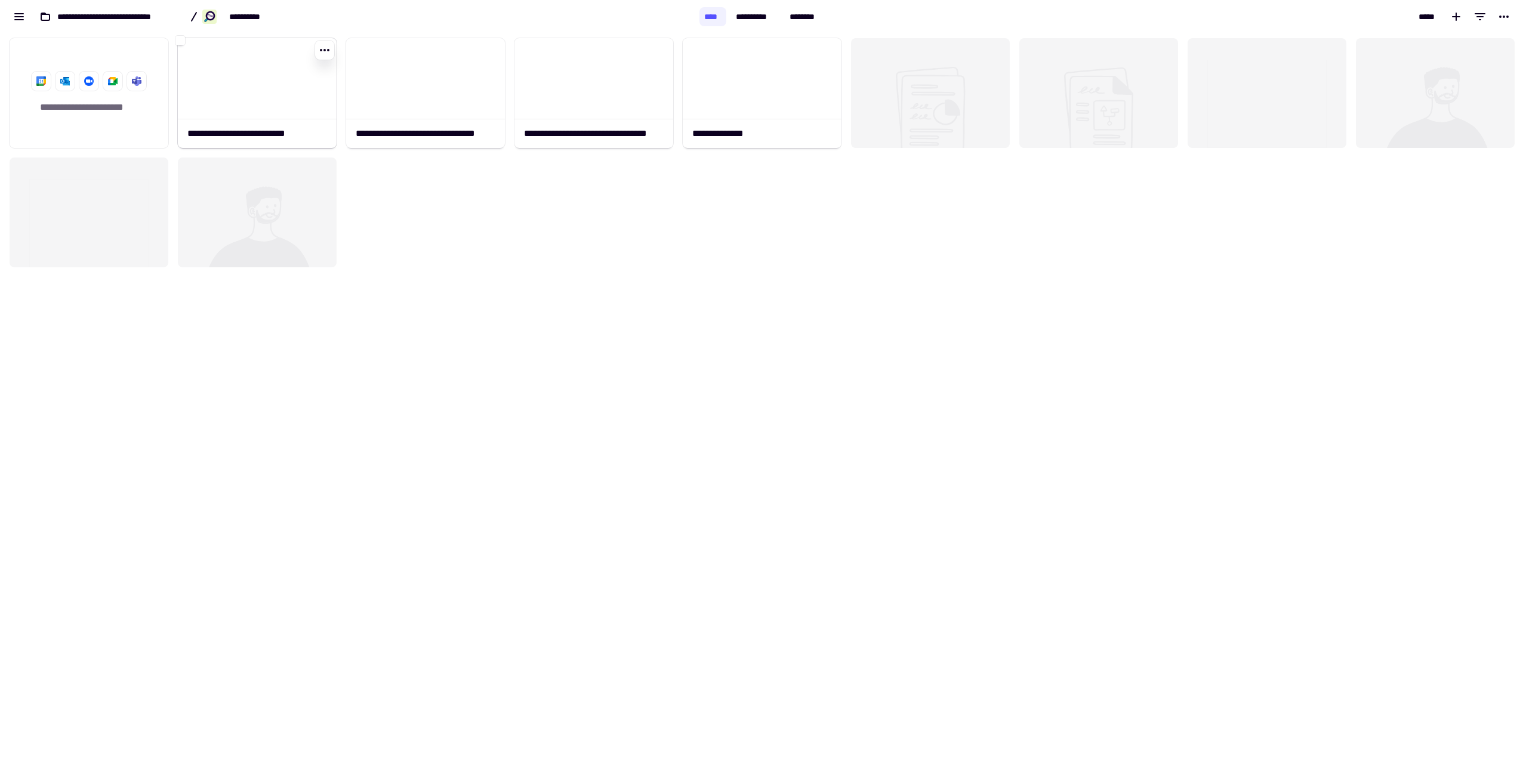 click 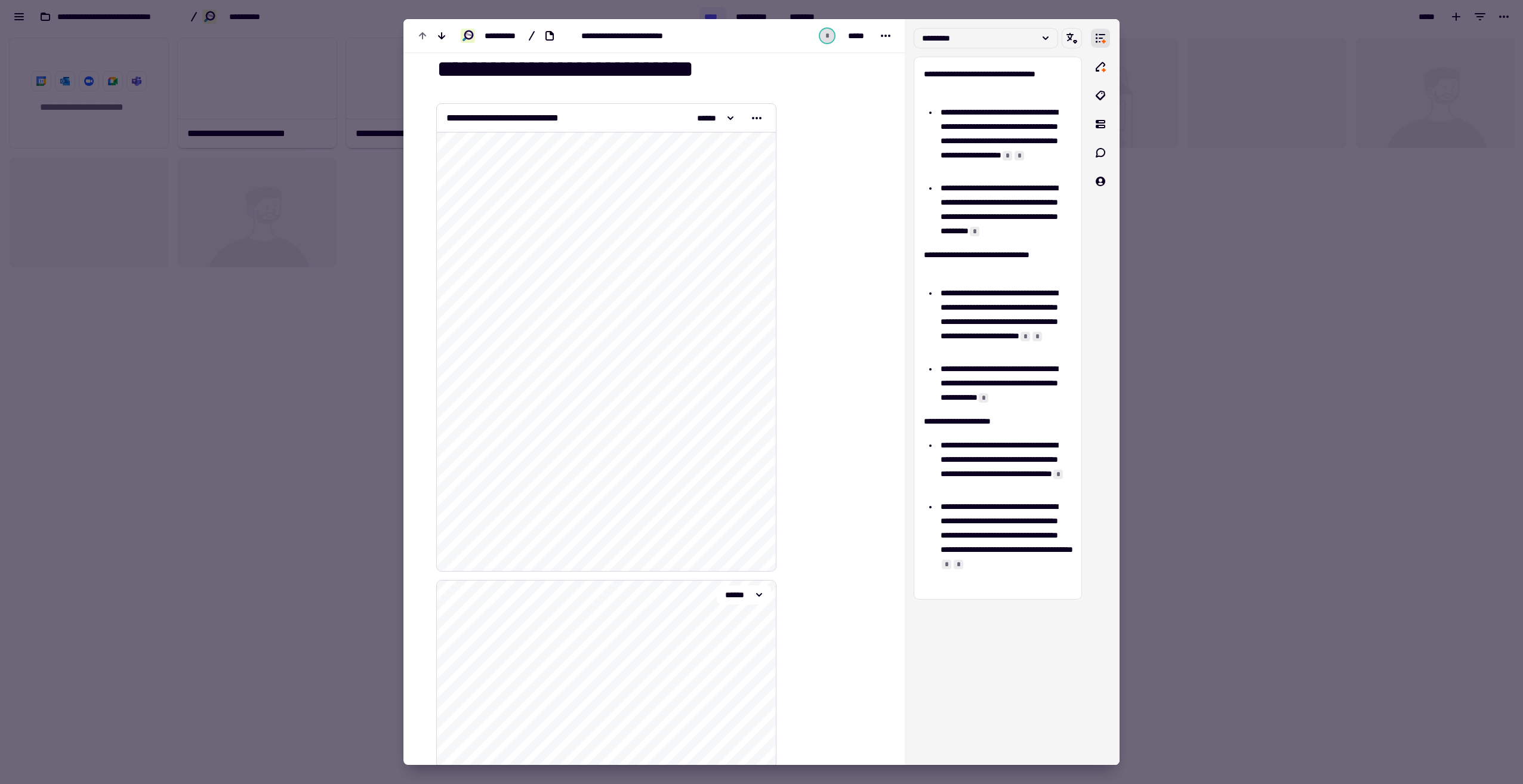 scroll, scrollTop: 0, scrollLeft: 0, axis: both 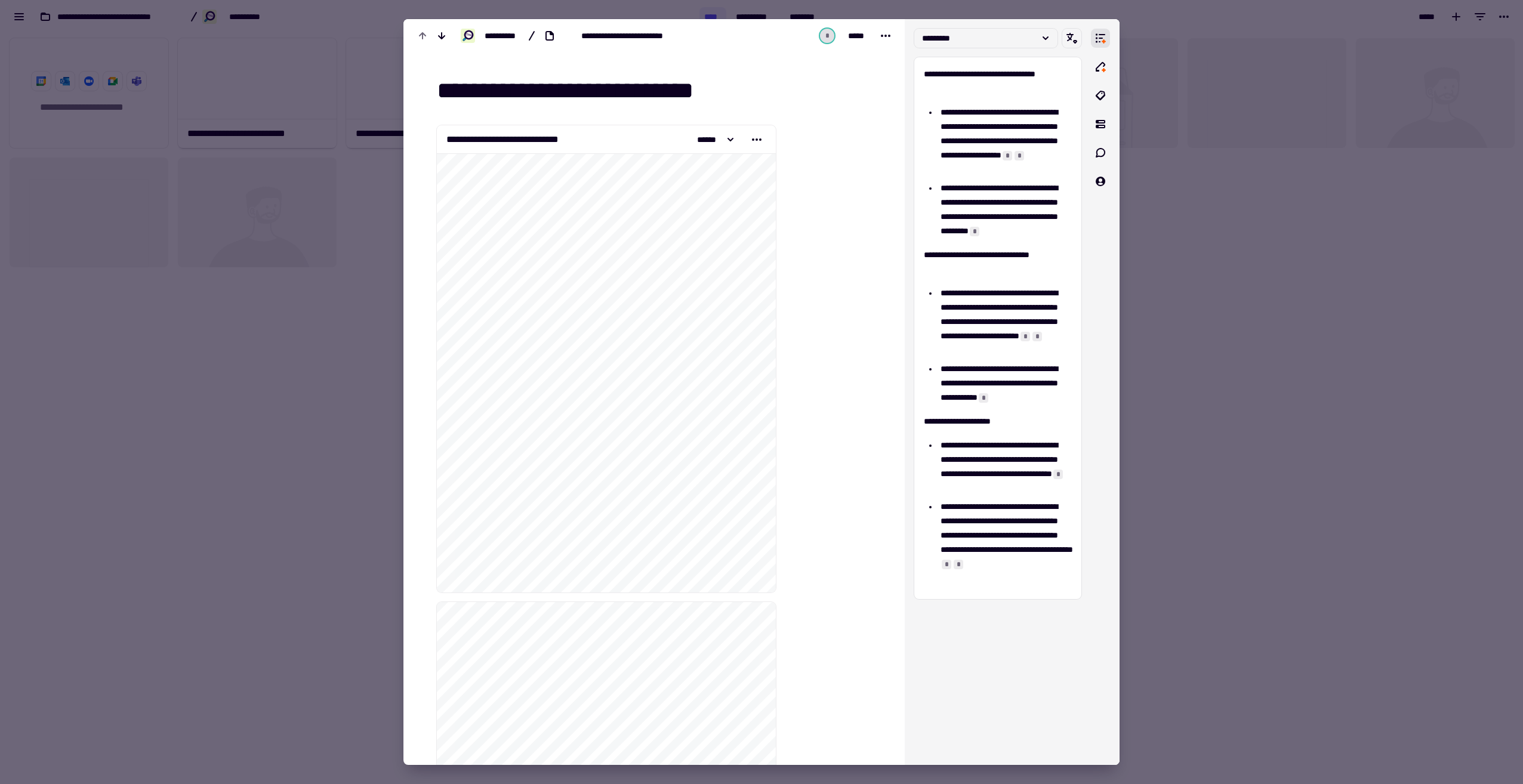 click at bounding box center [835, 8762] 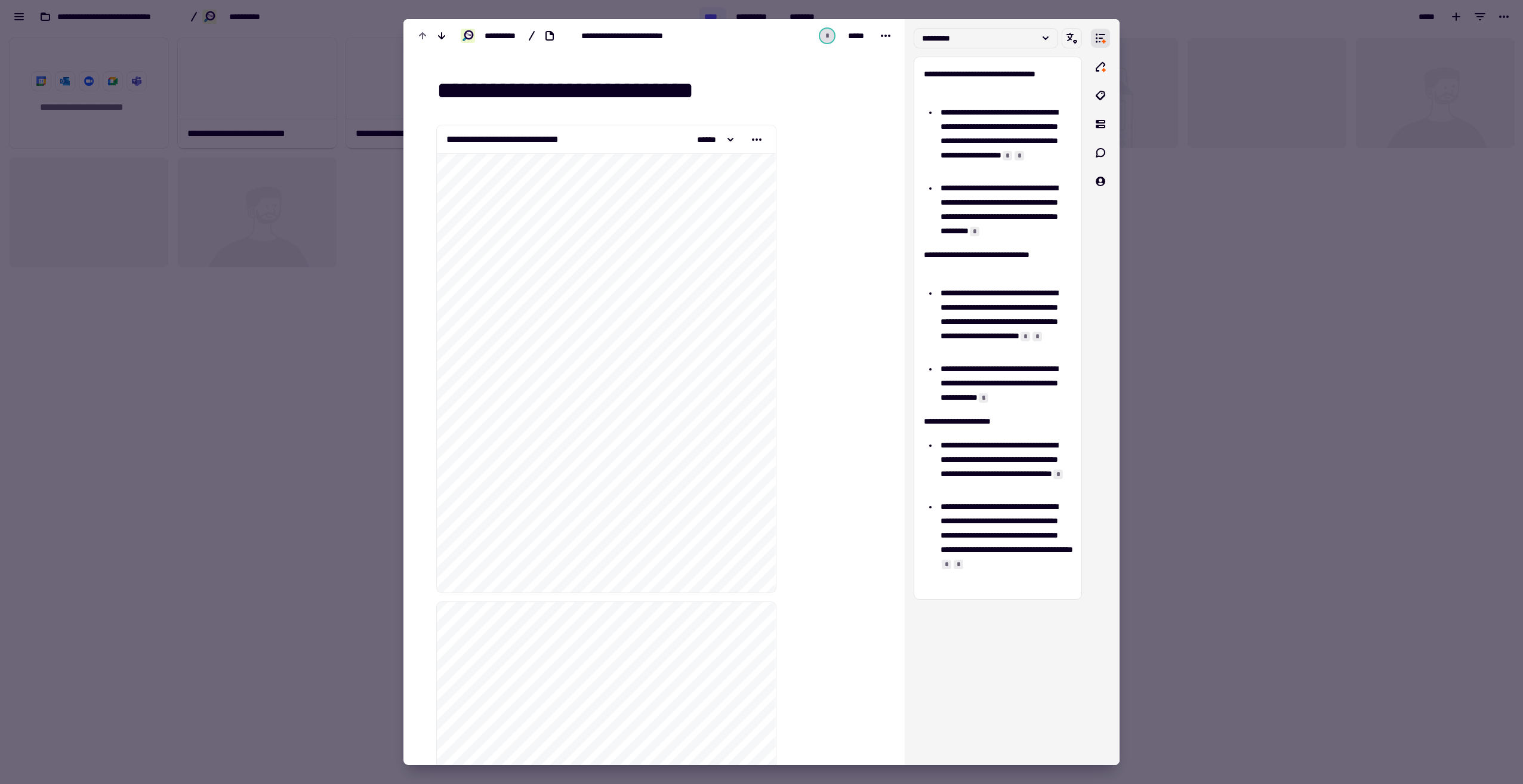 click on "**********" at bounding box center [656, 91] 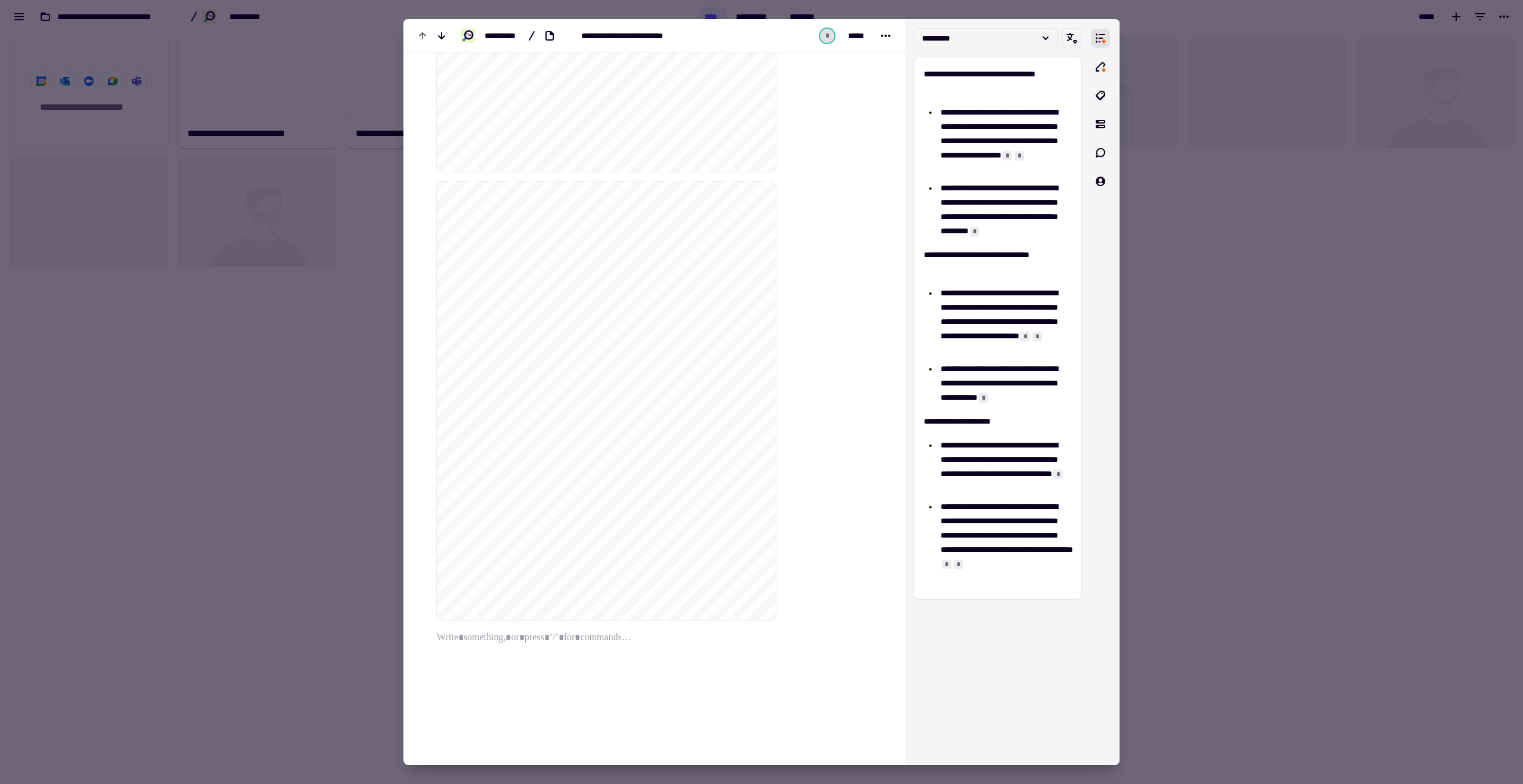 scroll, scrollTop: 16721, scrollLeft: 0, axis: vertical 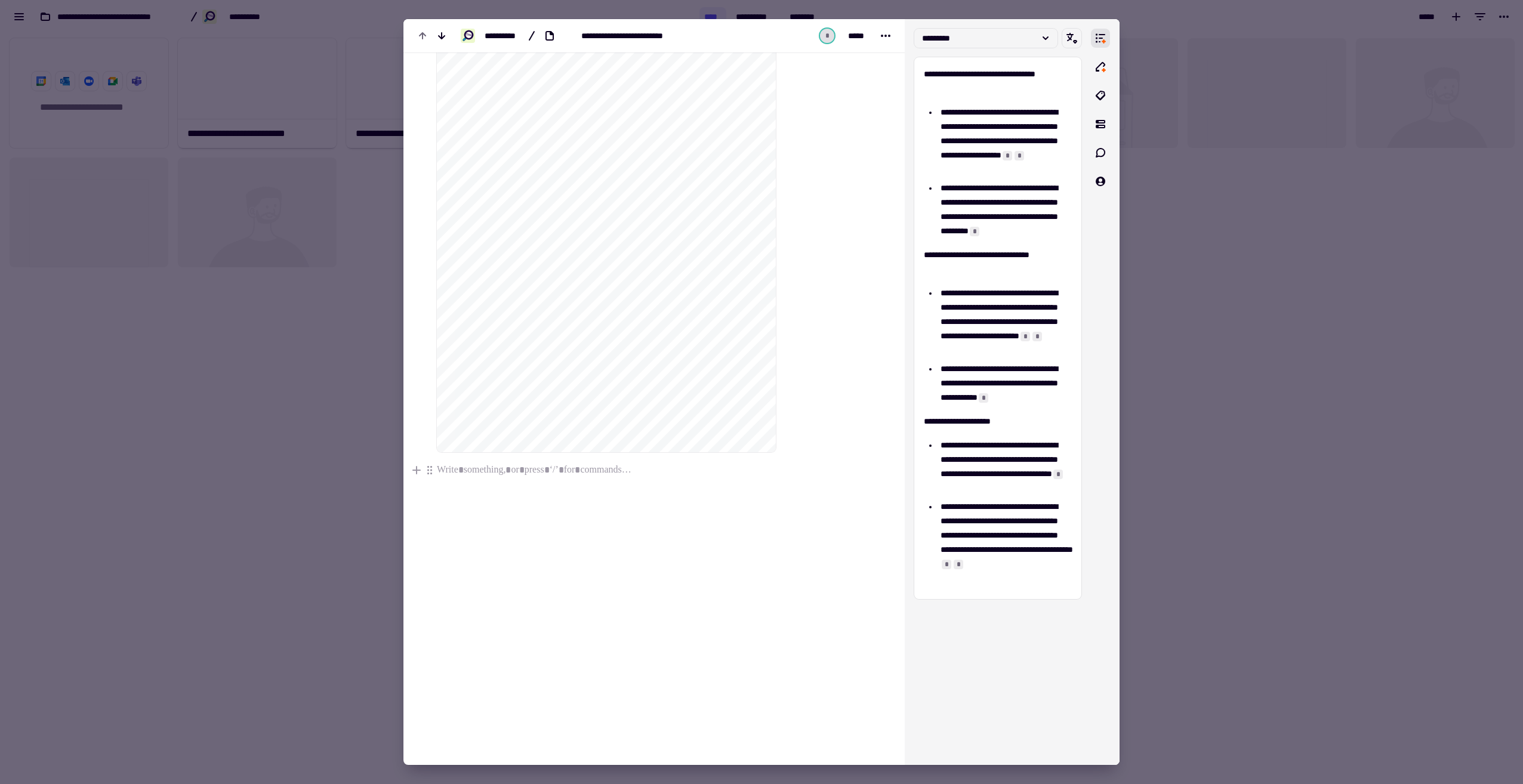 click at bounding box center (609, 470) 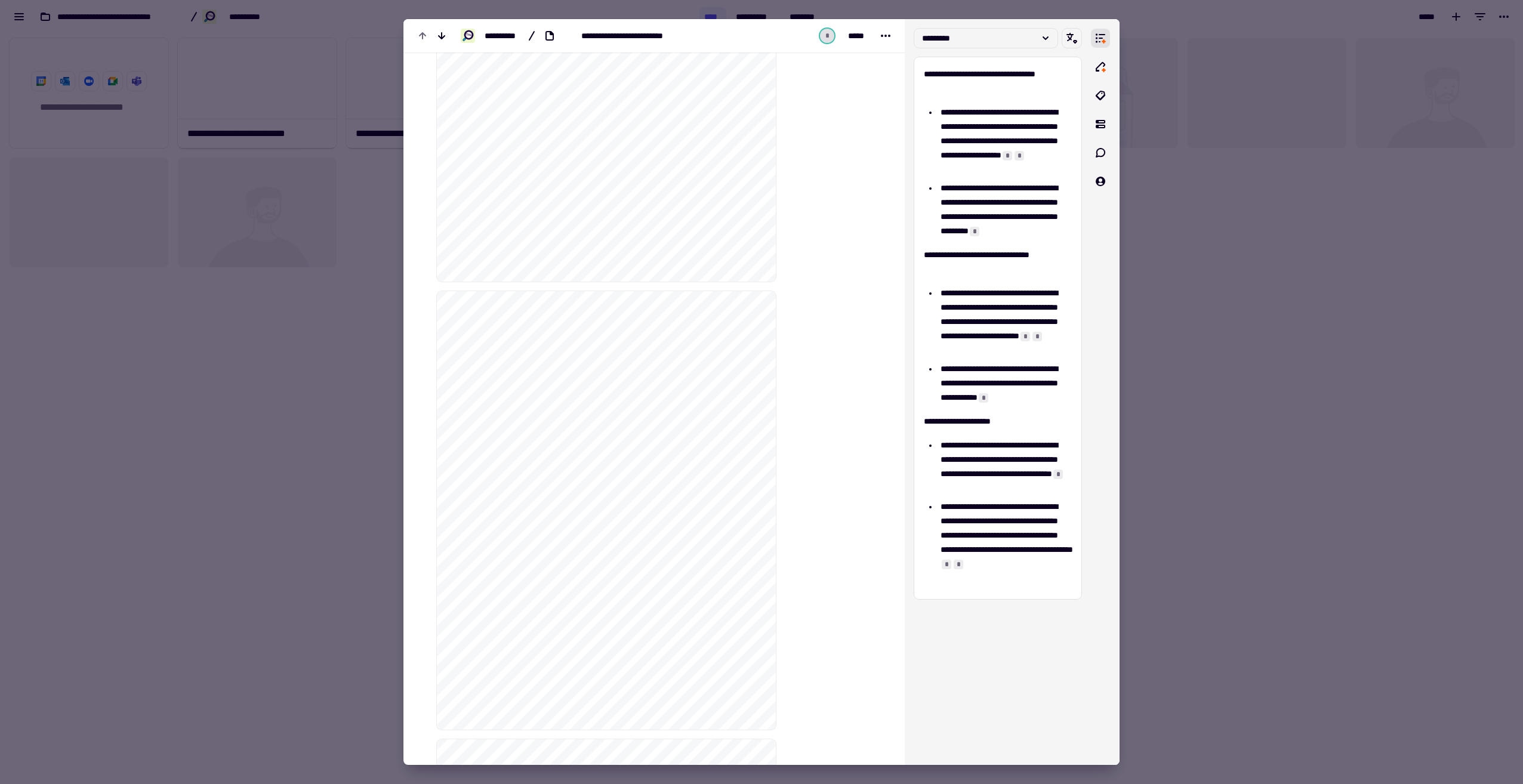 scroll, scrollTop: 15885, scrollLeft: 0, axis: vertical 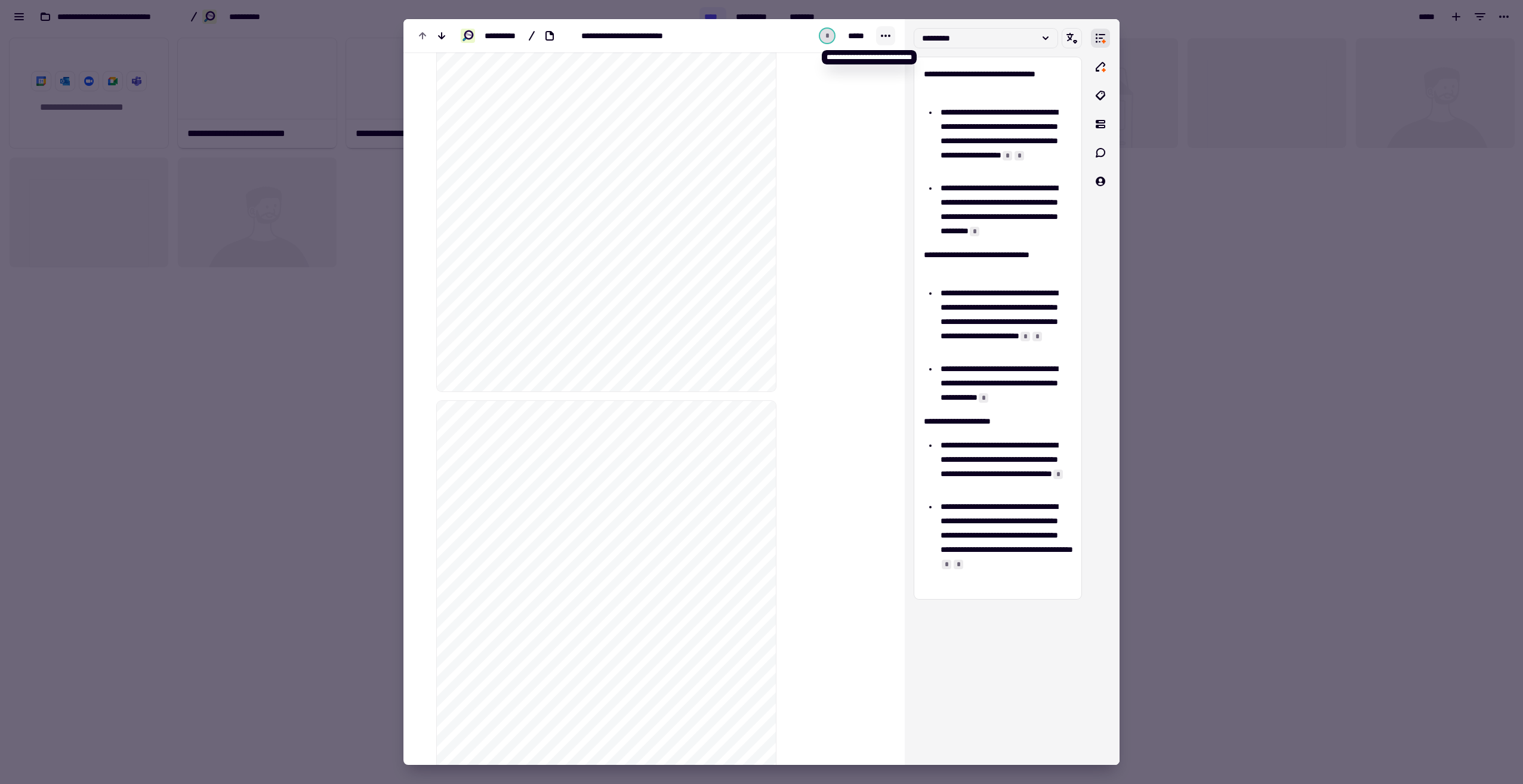 click 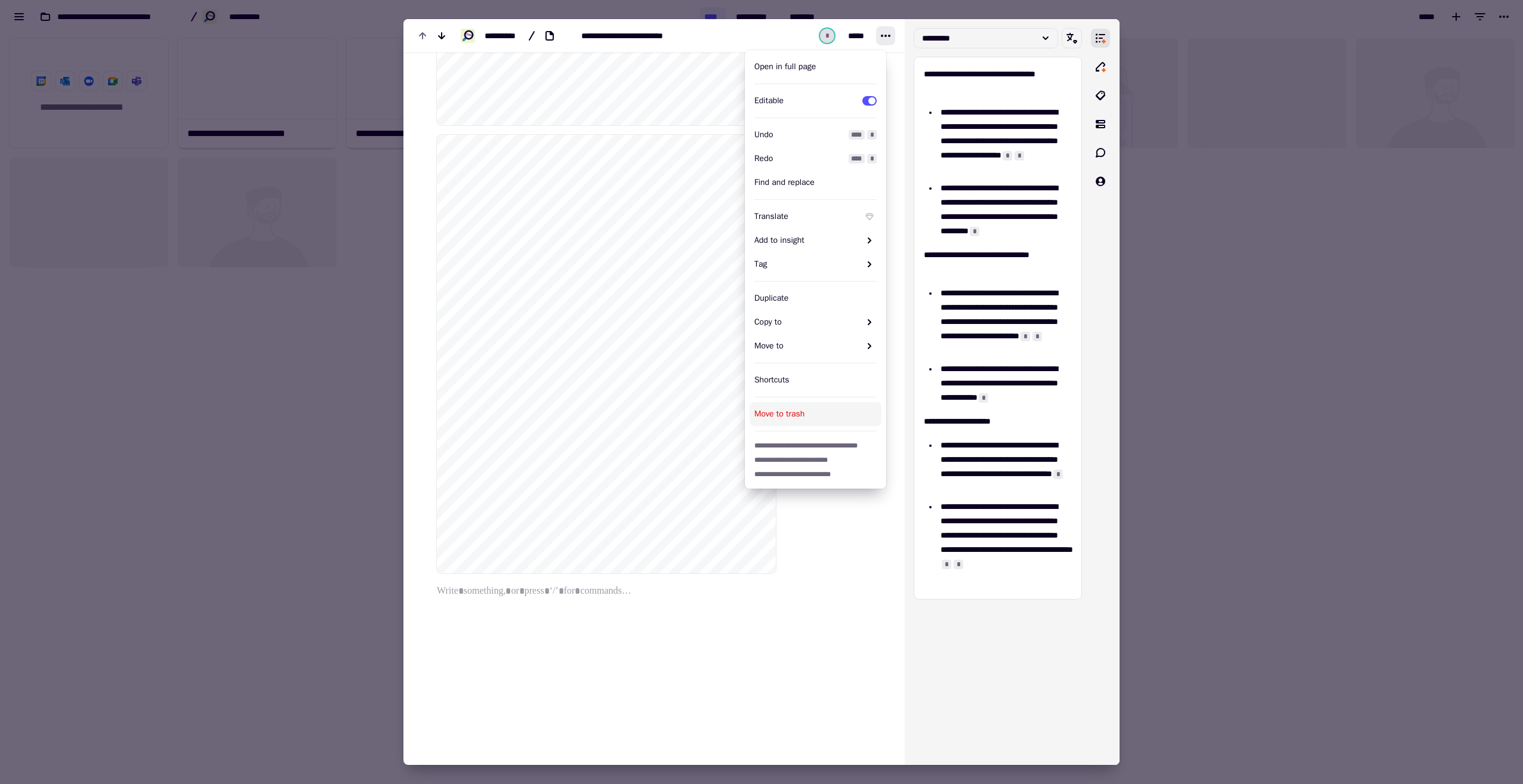 scroll, scrollTop: 16601, scrollLeft: 0, axis: vertical 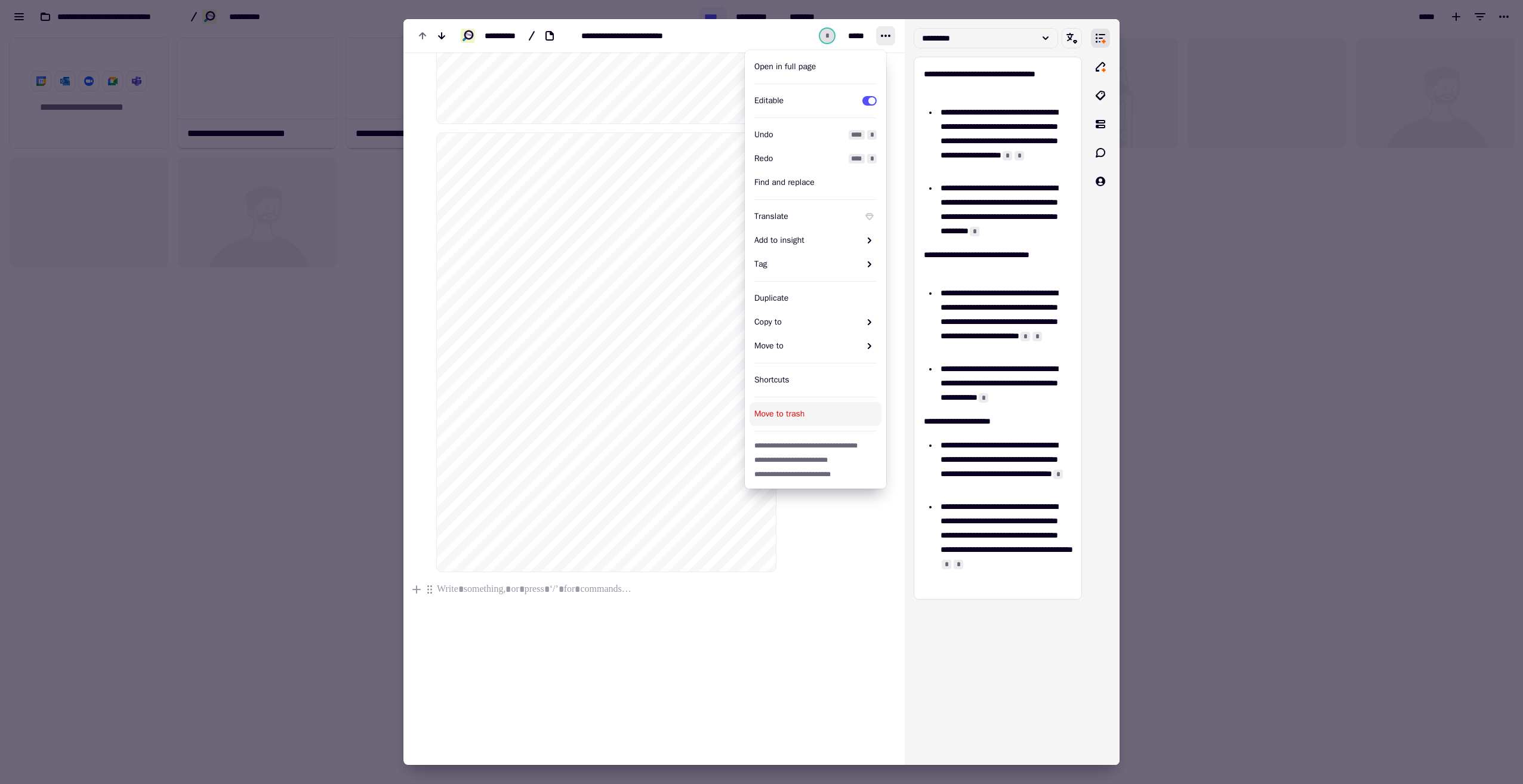 click at bounding box center [609, 589] 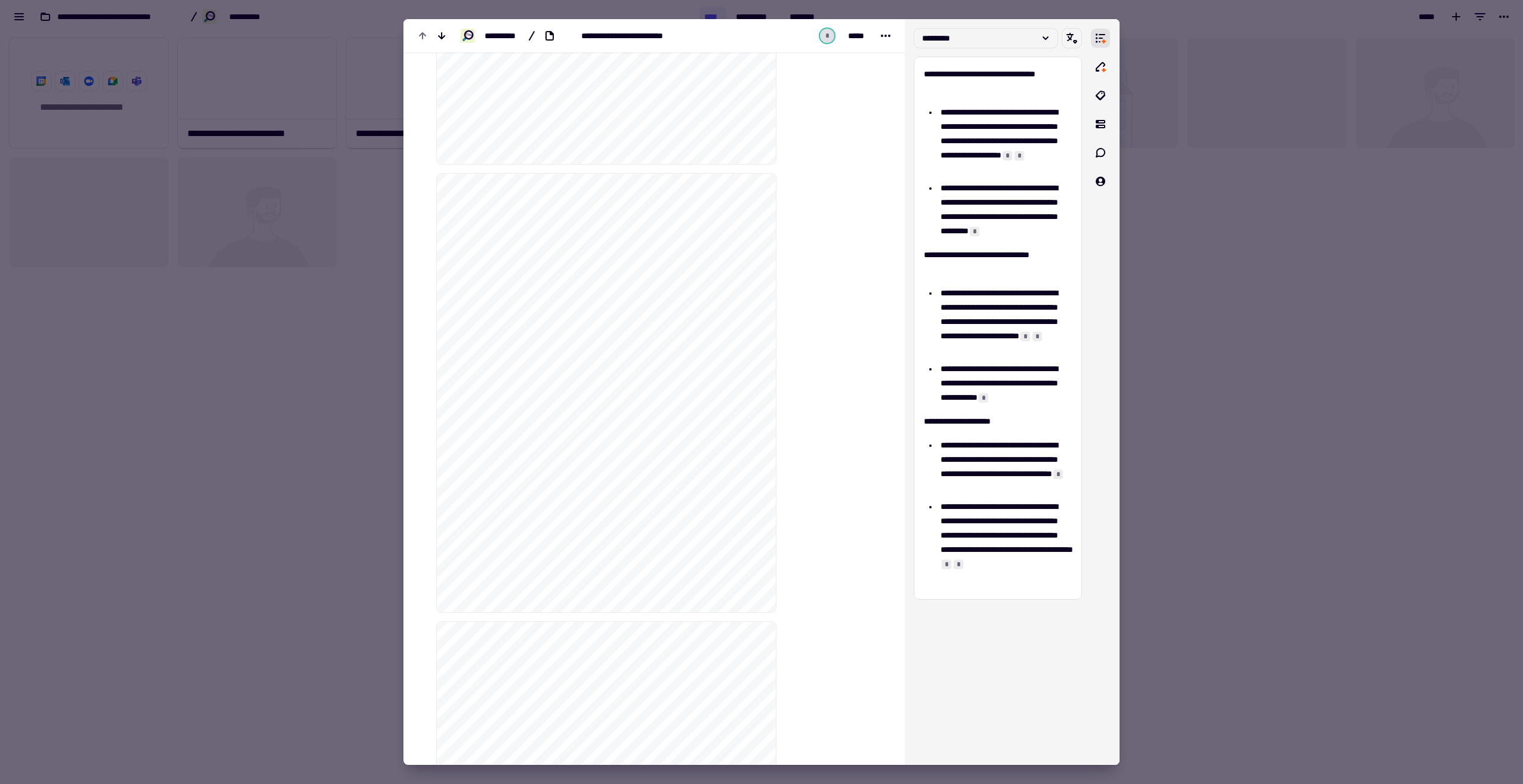 scroll, scrollTop: 15169, scrollLeft: 0, axis: vertical 